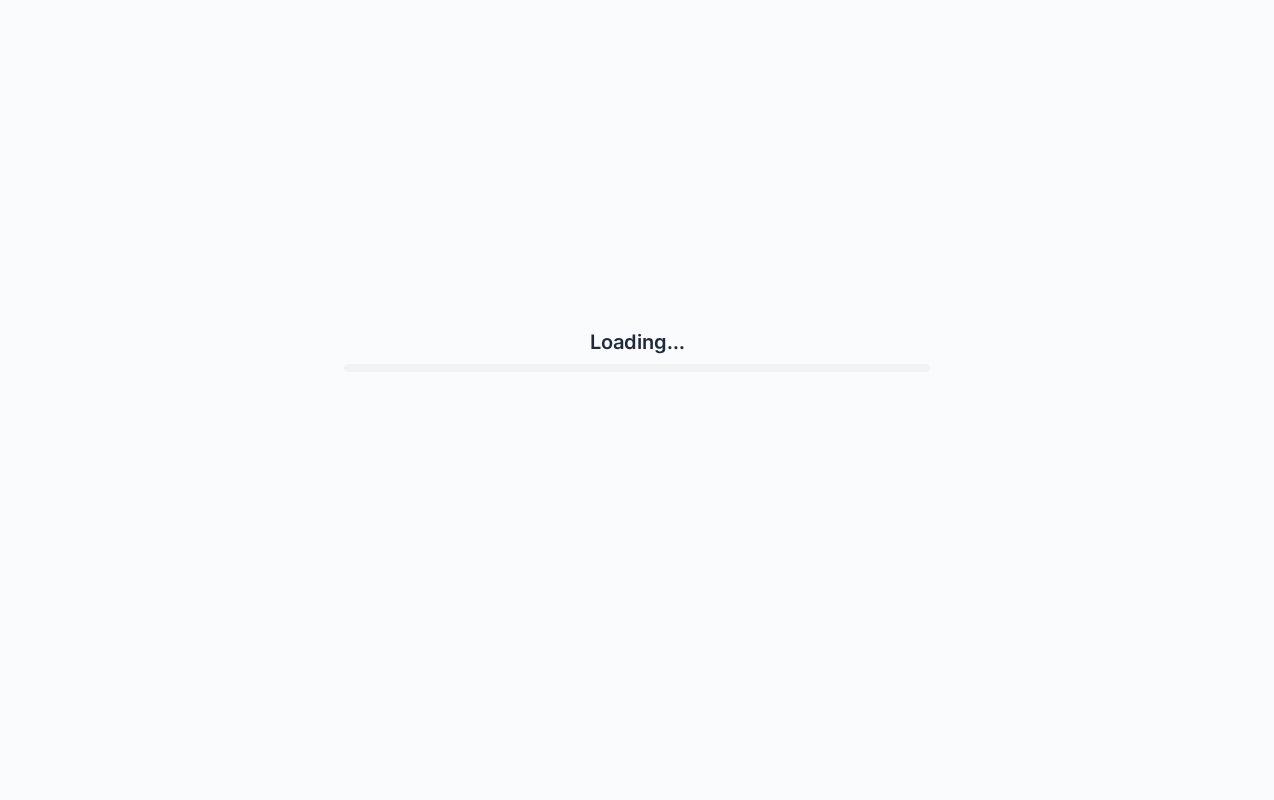 scroll, scrollTop: 0, scrollLeft: 0, axis: both 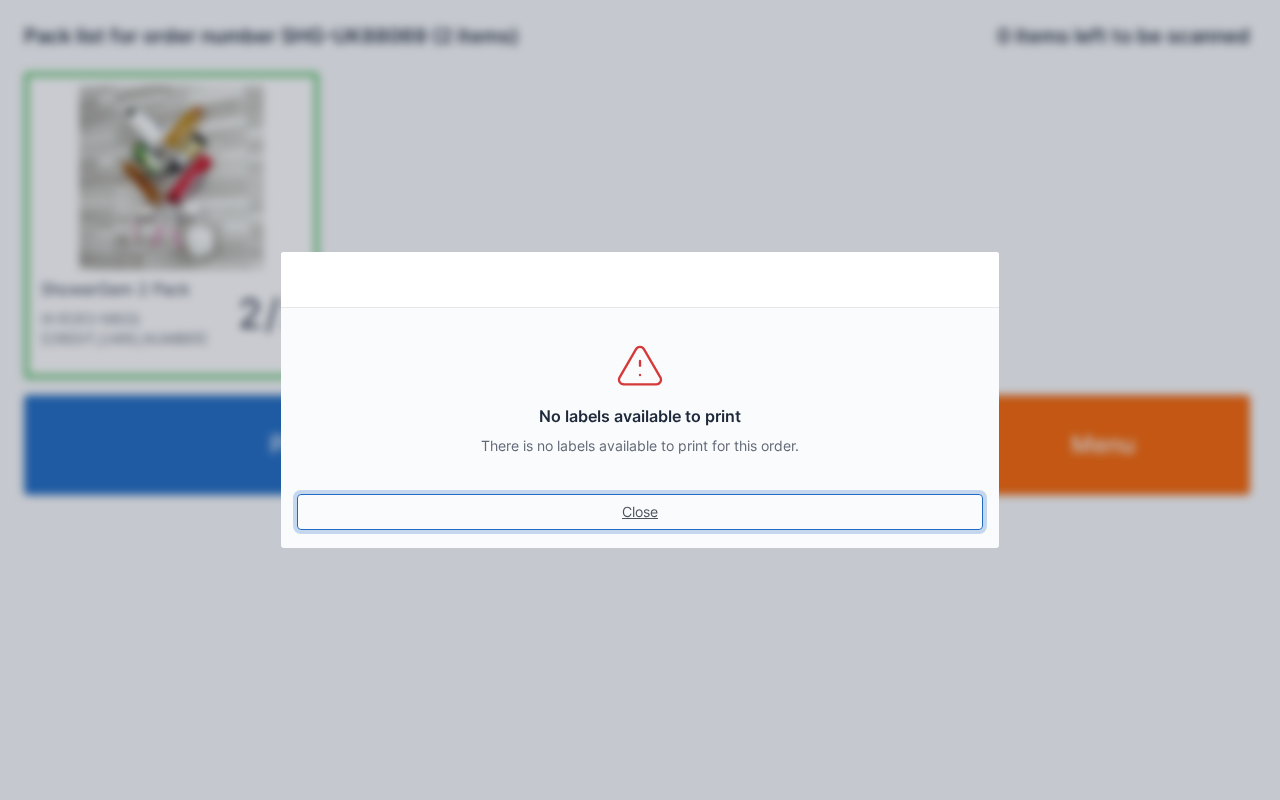 click on "Close" at bounding box center (640, 512) 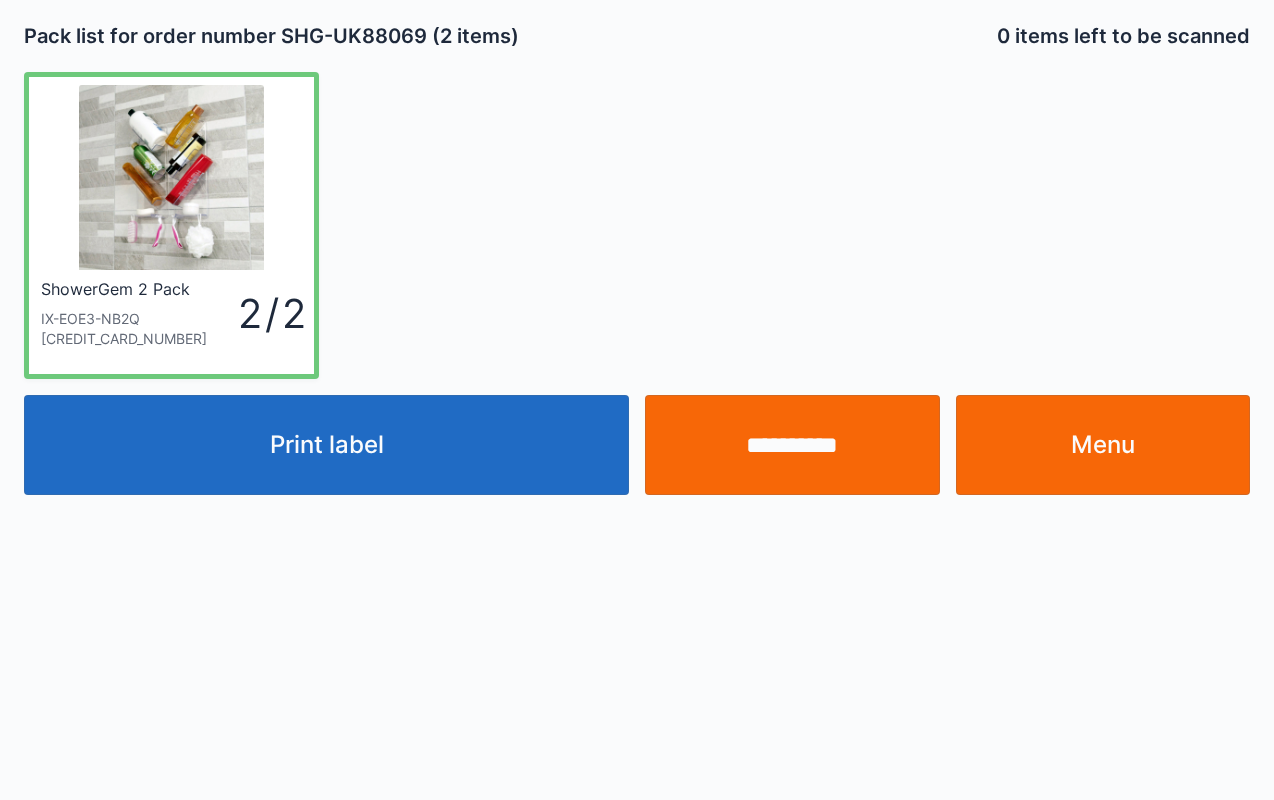 click on "Print label" at bounding box center (326, 445) 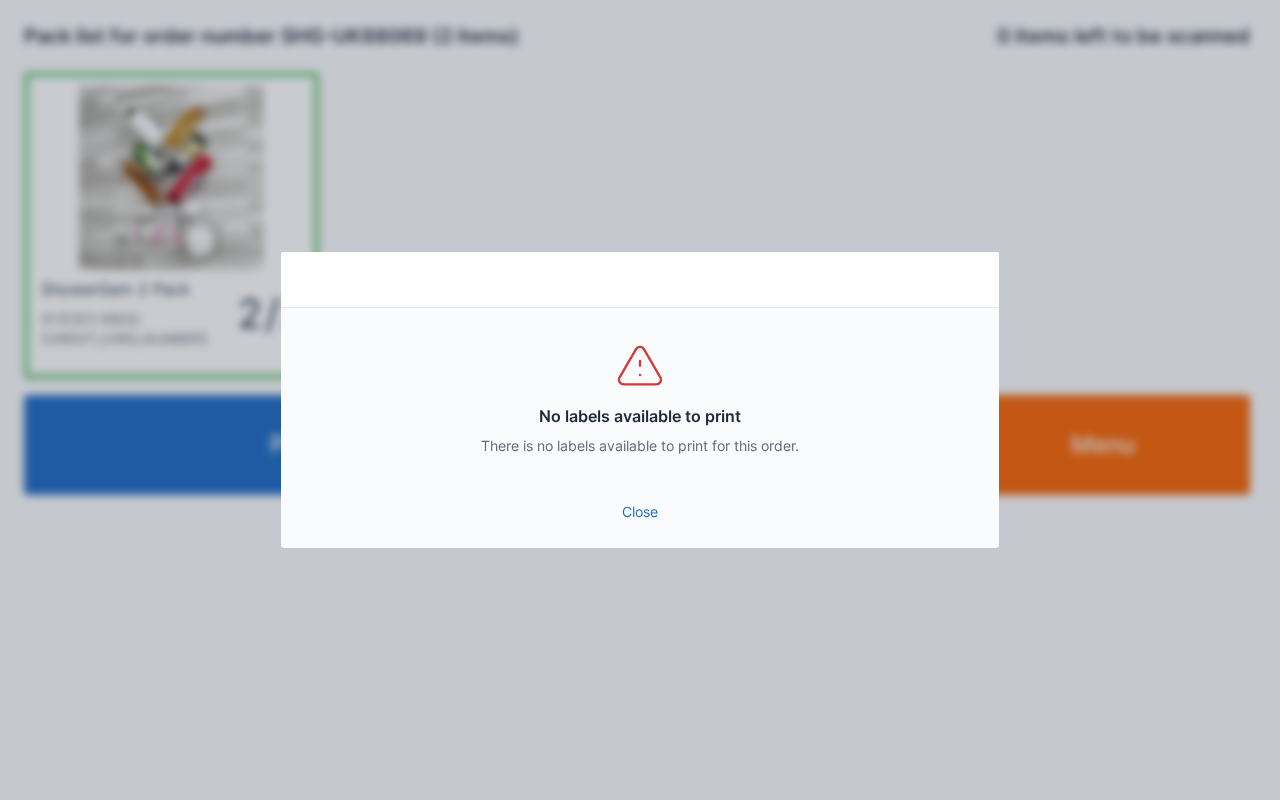 click on "Close" at bounding box center (640, 512) 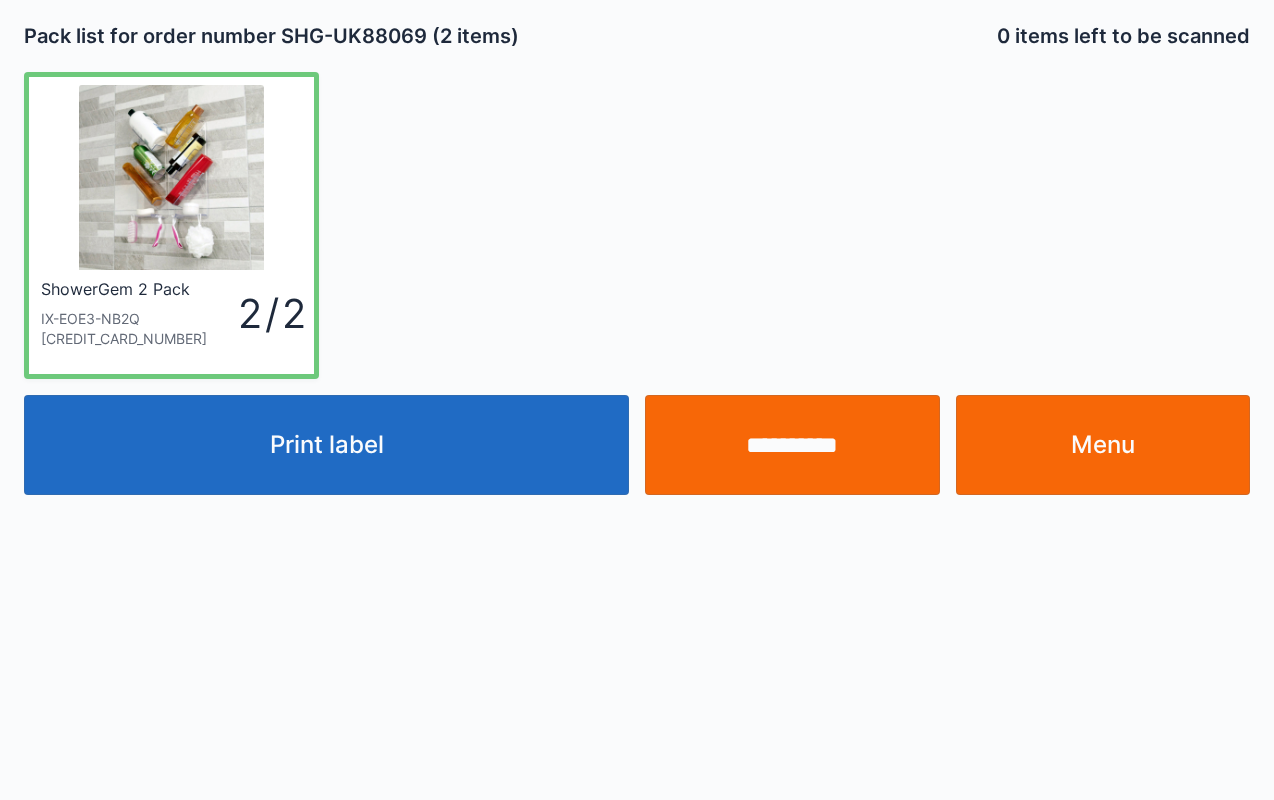 click on "Print label" at bounding box center (326, 445) 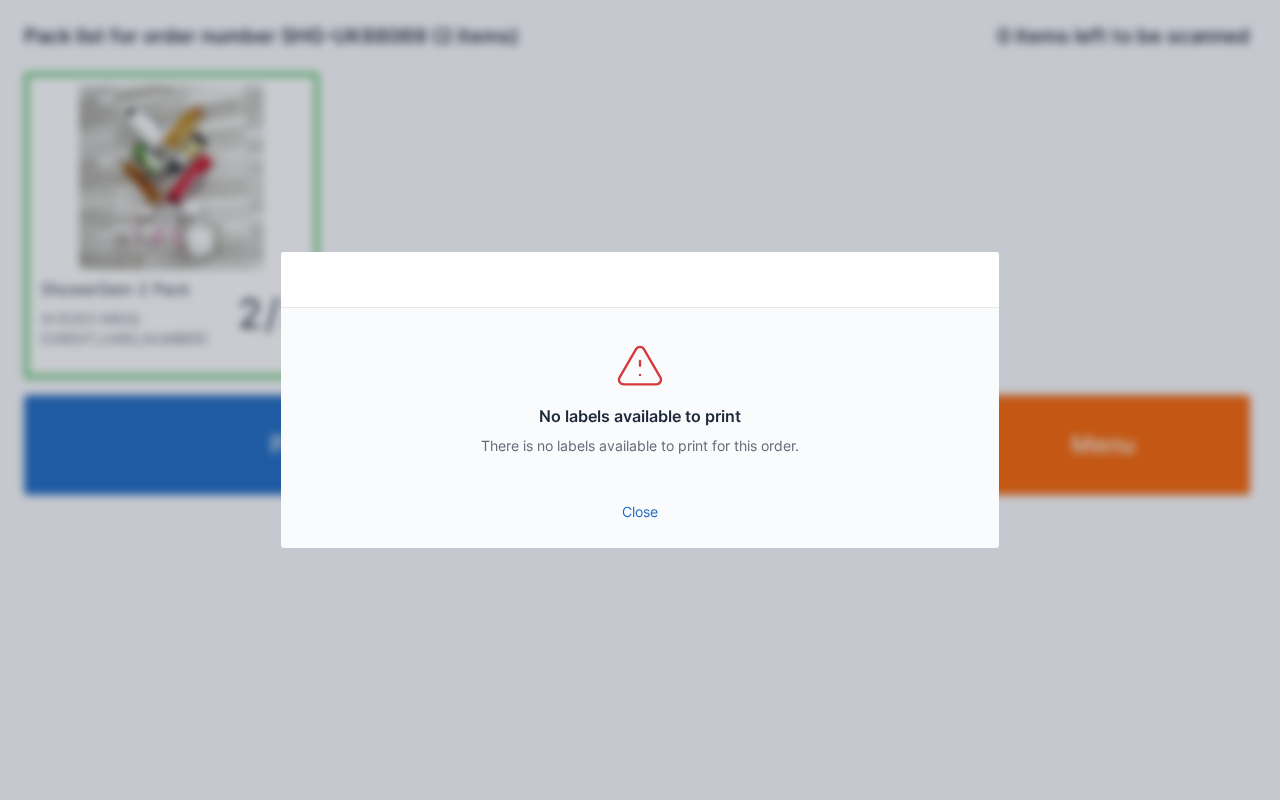 click on "Close" at bounding box center [640, 512] 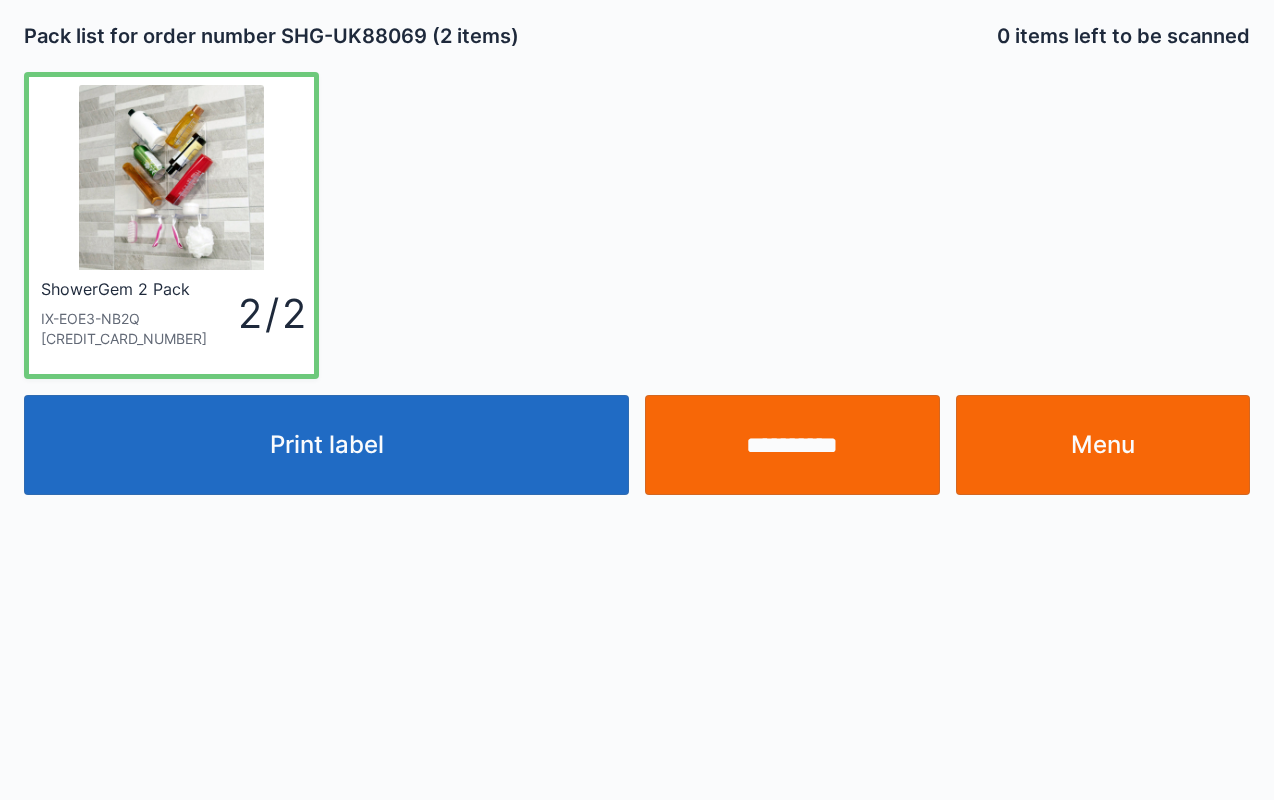 click on "Print label" at bounding box center [326, 445] 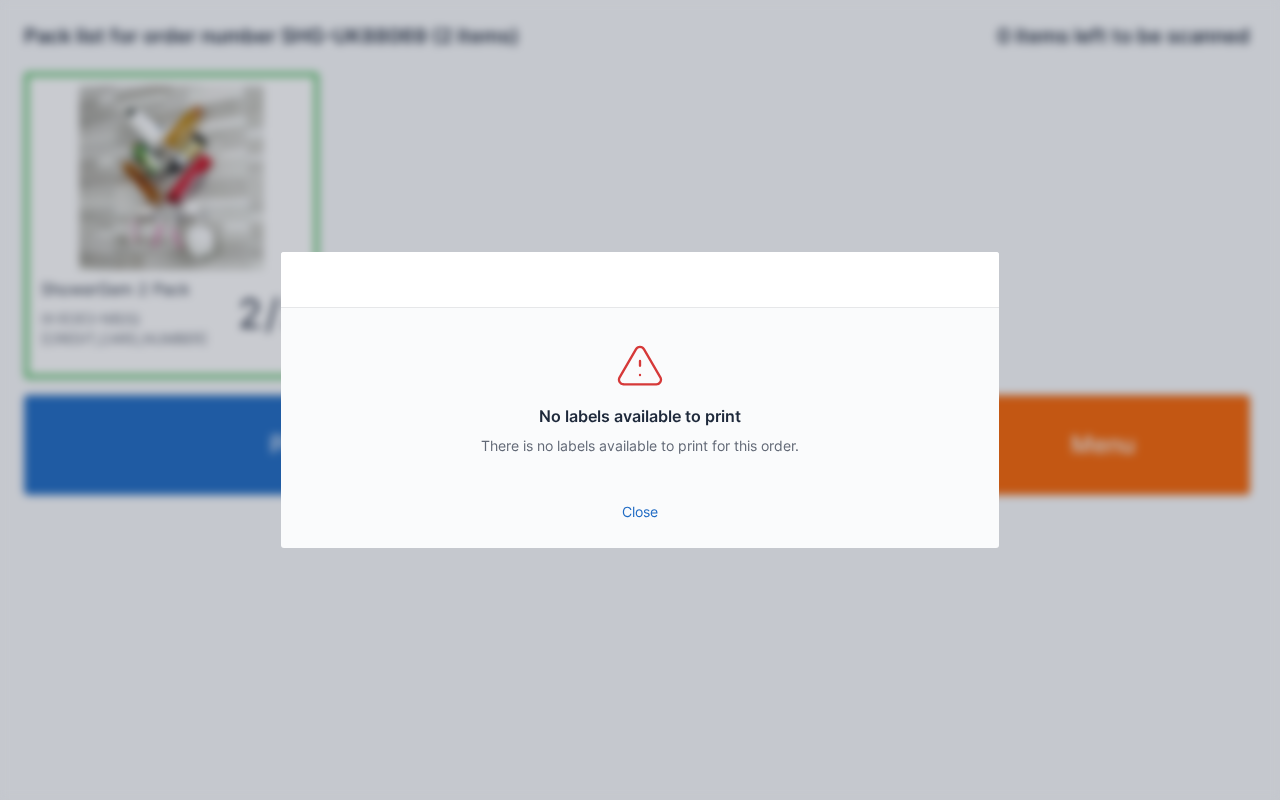 click on "Close" at bounding box center [640, 512] 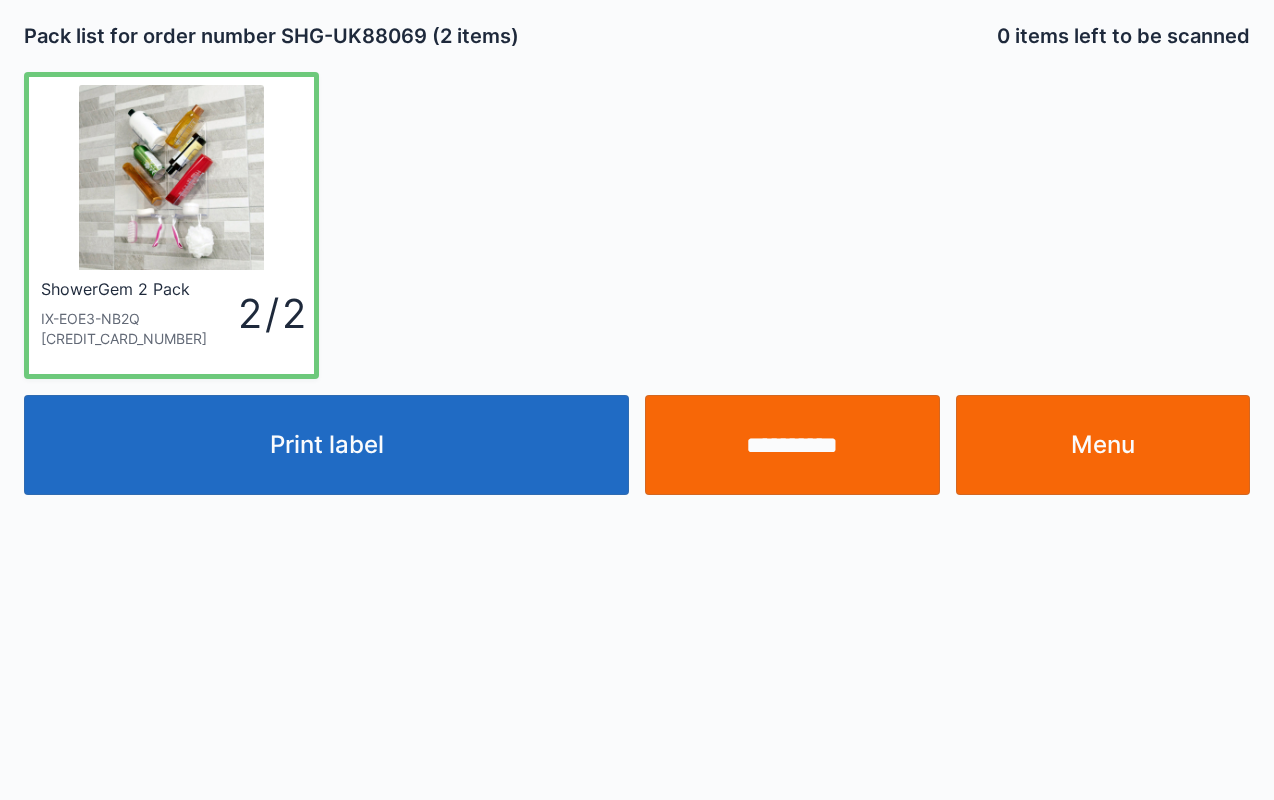 click on "Print label" at bounding box center (326, 445) 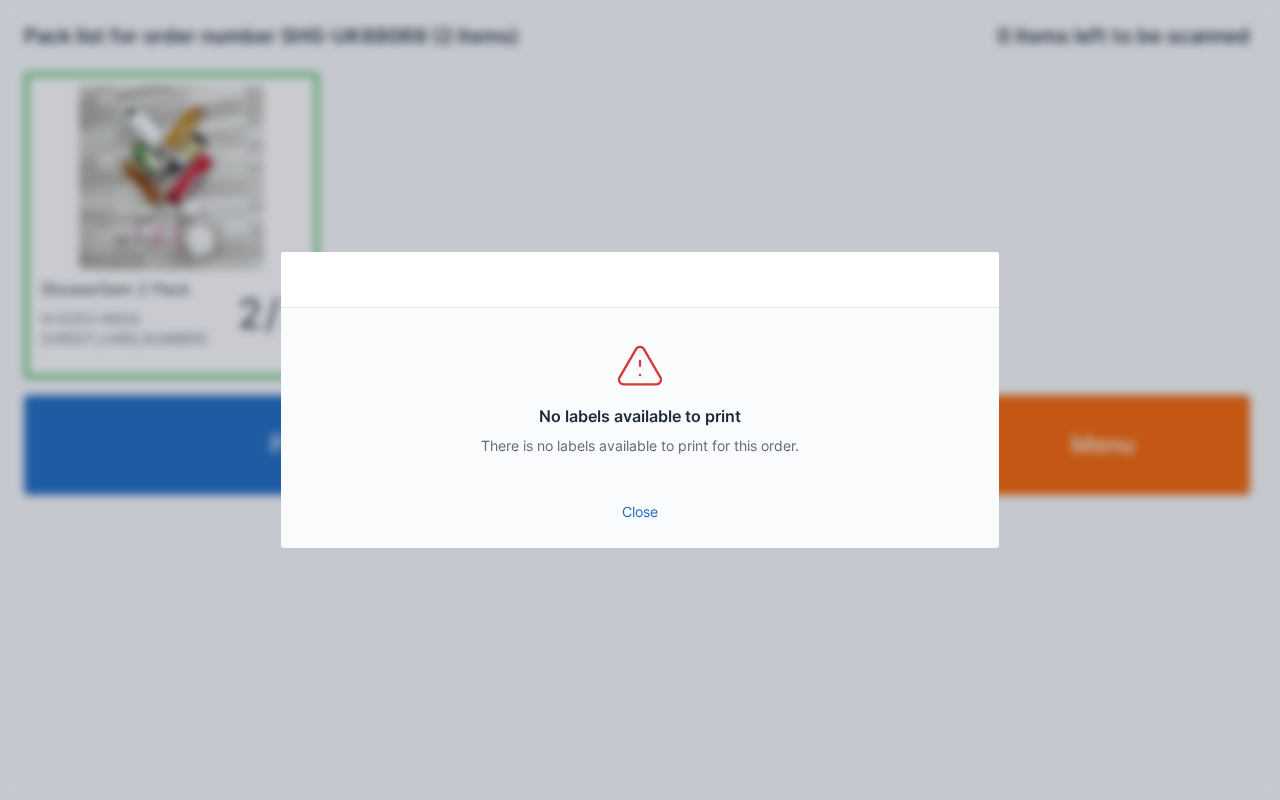 click on "Close" at bounding box center [640, 512] 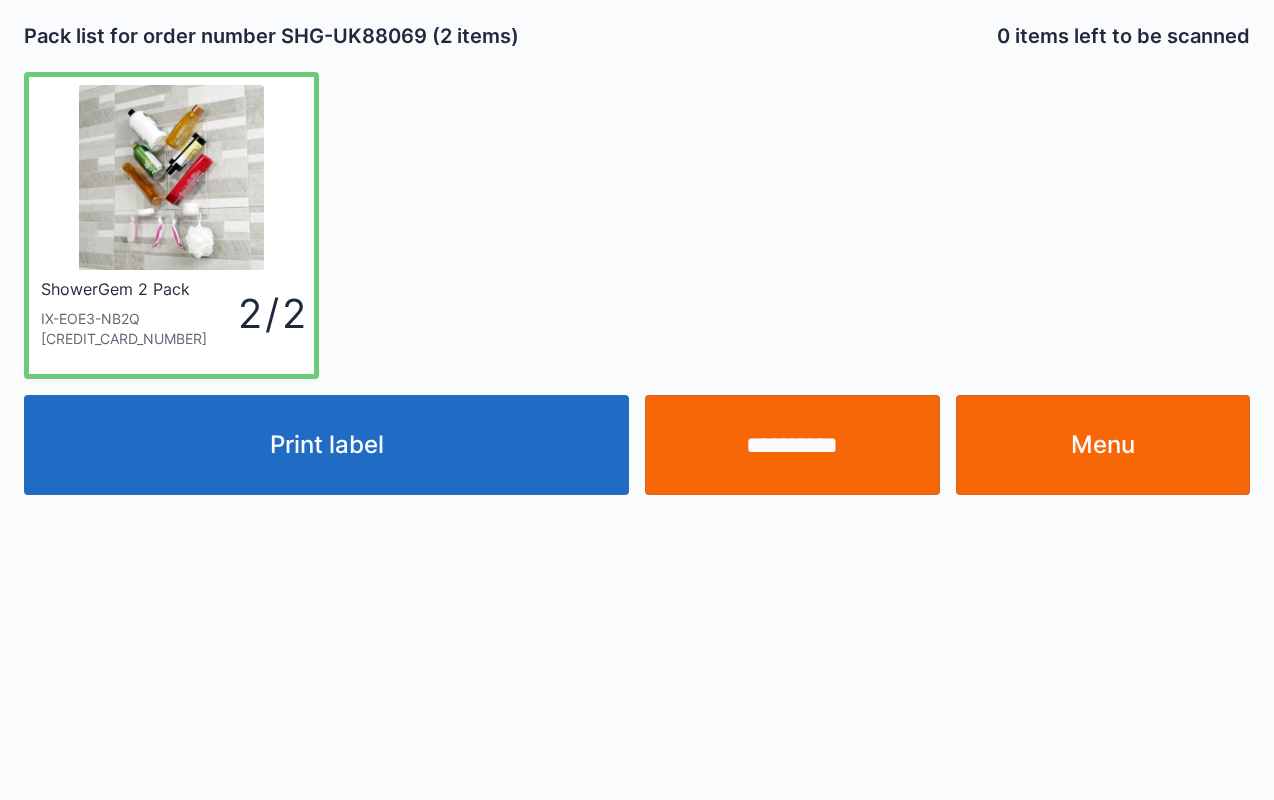 click on "Menu" at bounding box center (1103, 445) 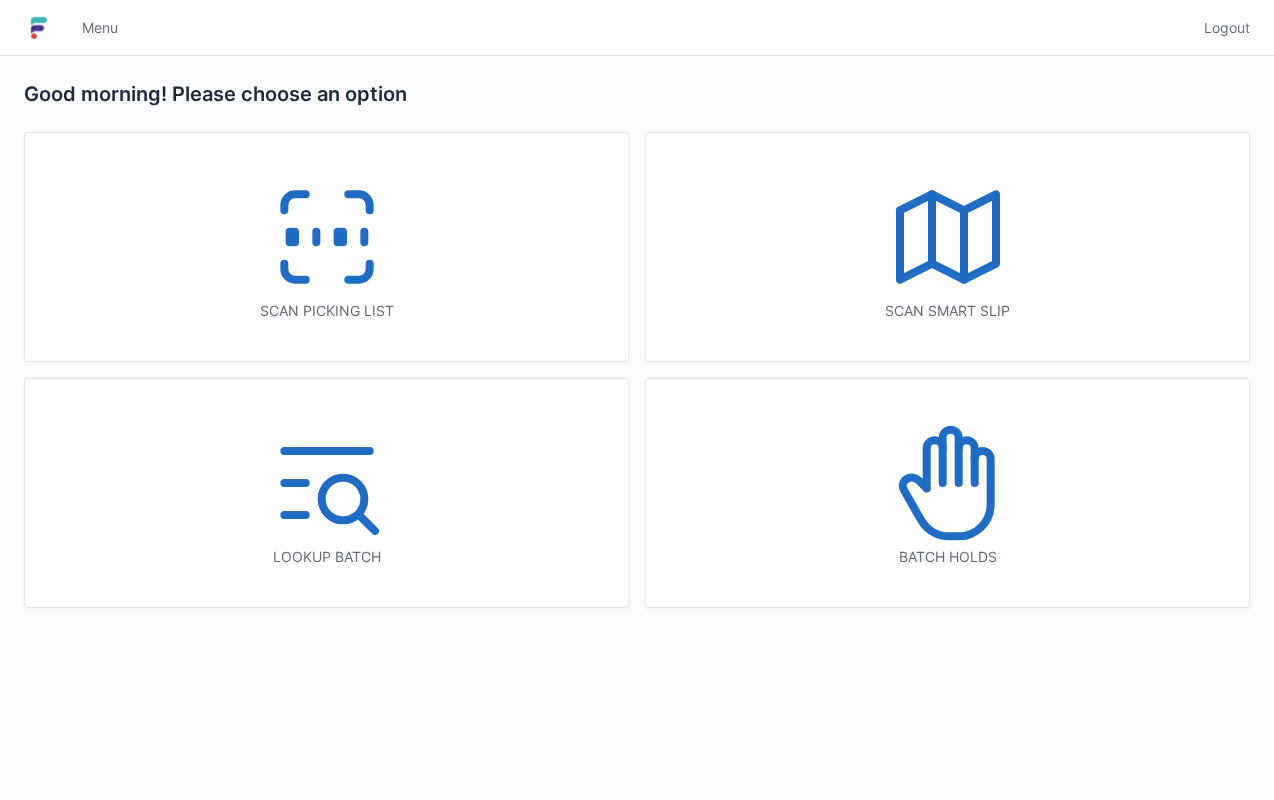 scroll, scrollTop: 0, scrollLeft: 0, axis: both 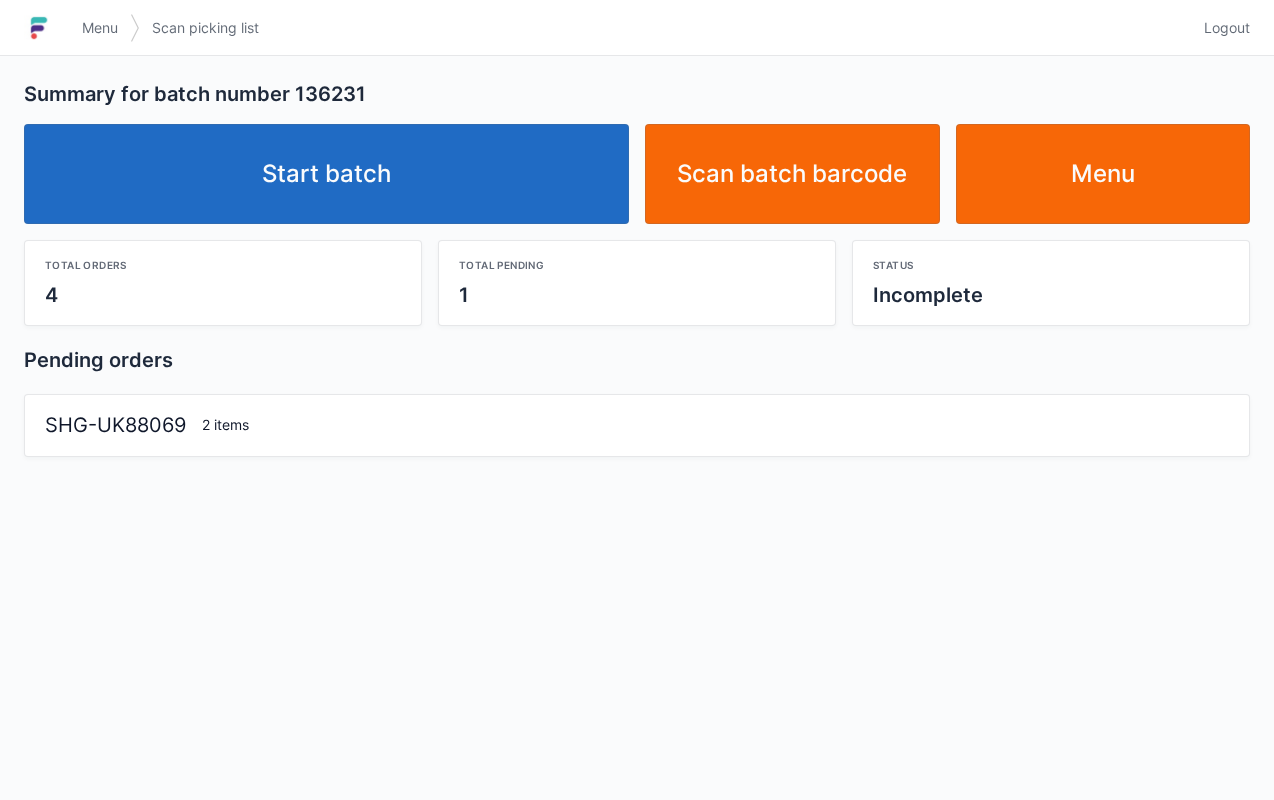 click on "Start batch" at bounding box center [326, 174] 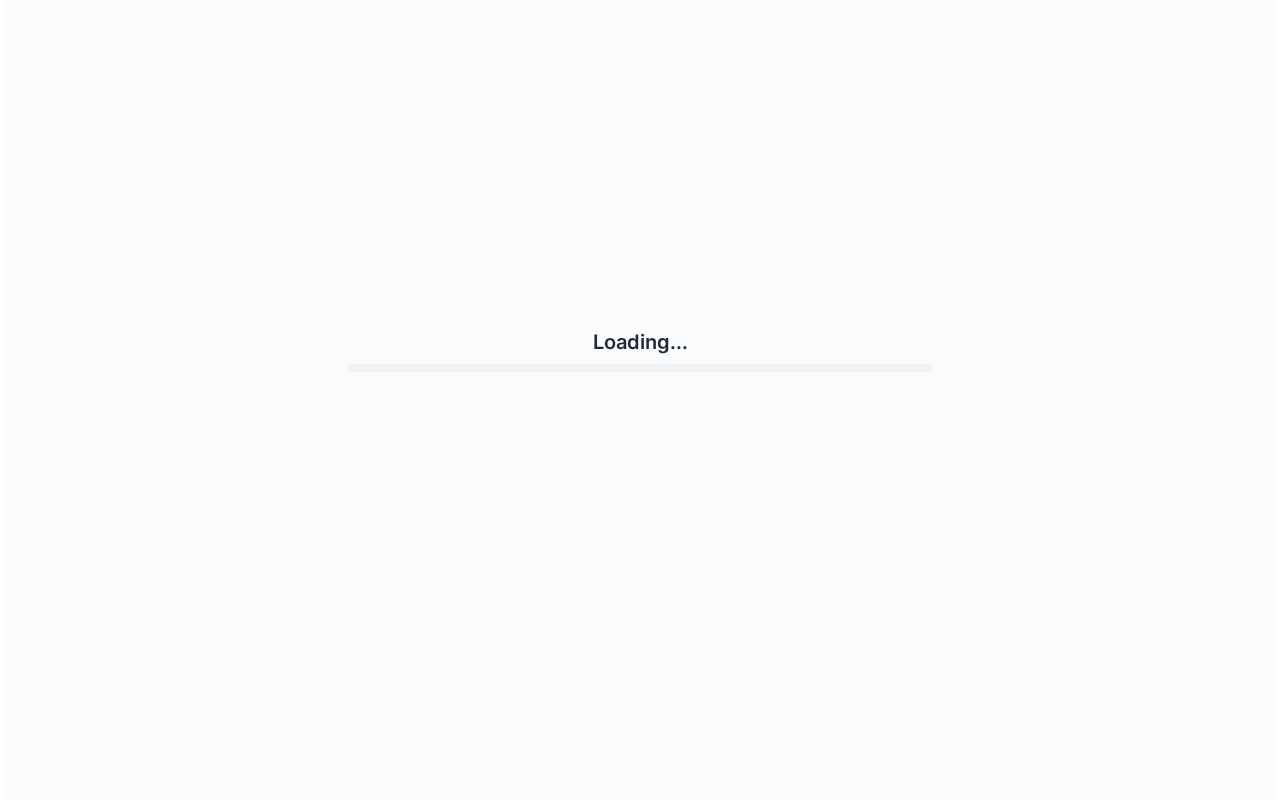 scroll, scrollTop: 0, scrollLeft: 0, axis: both 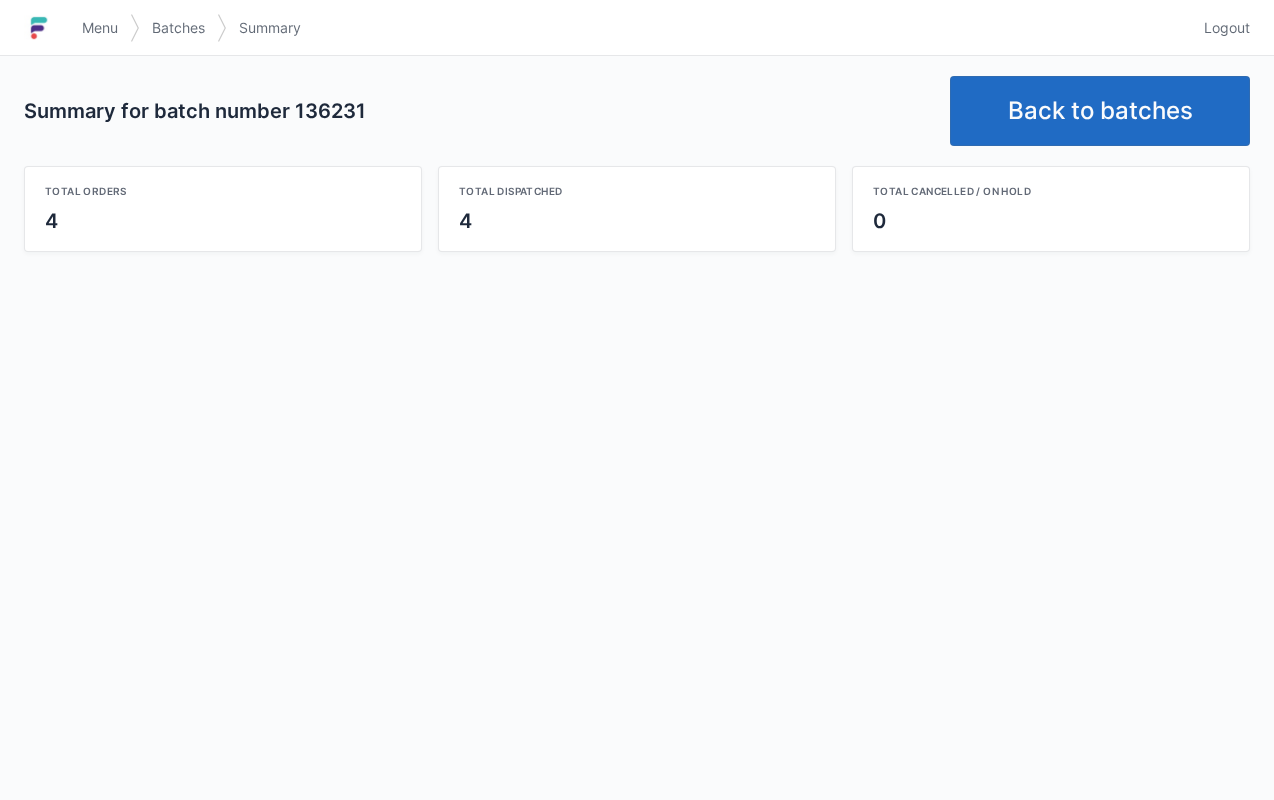 click on "Back to batches" at bounding box center [1100, 111] 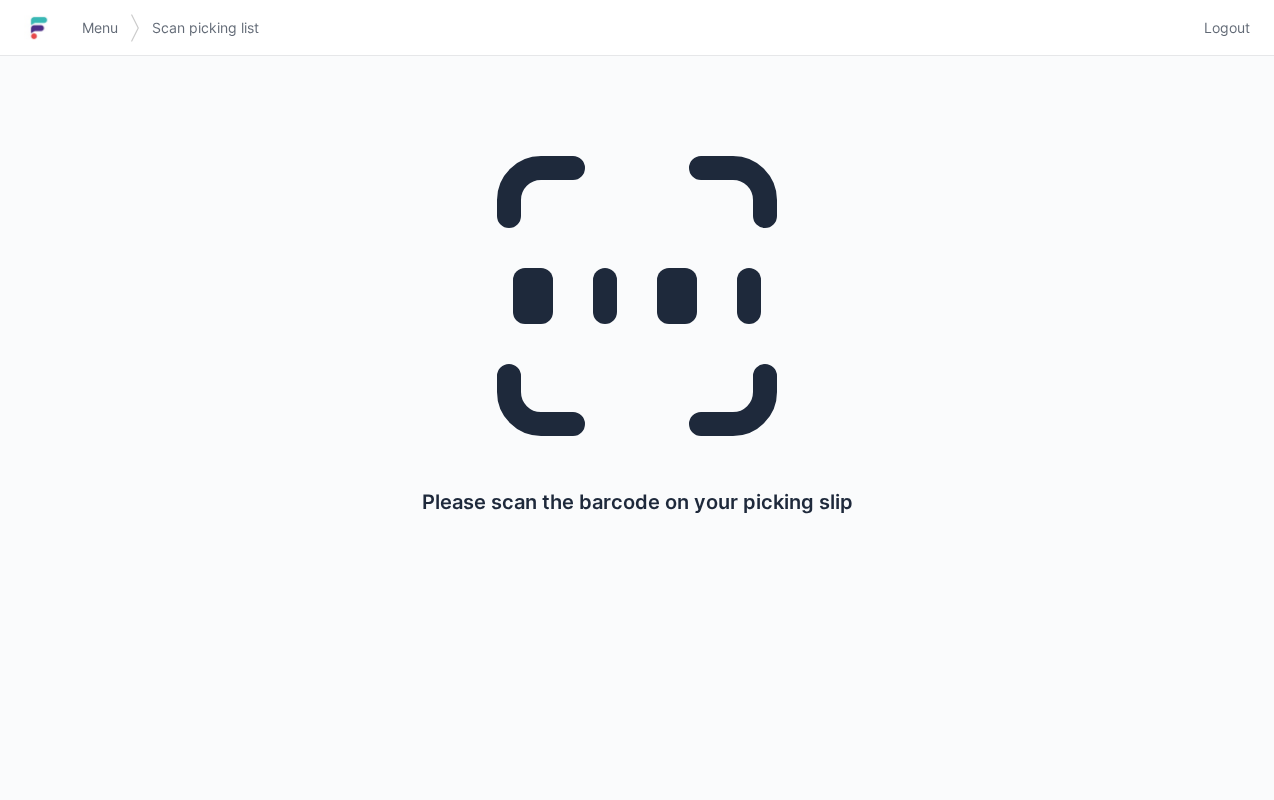 scroll, scrollTop: 0, scrollLeft: 0, axis: both 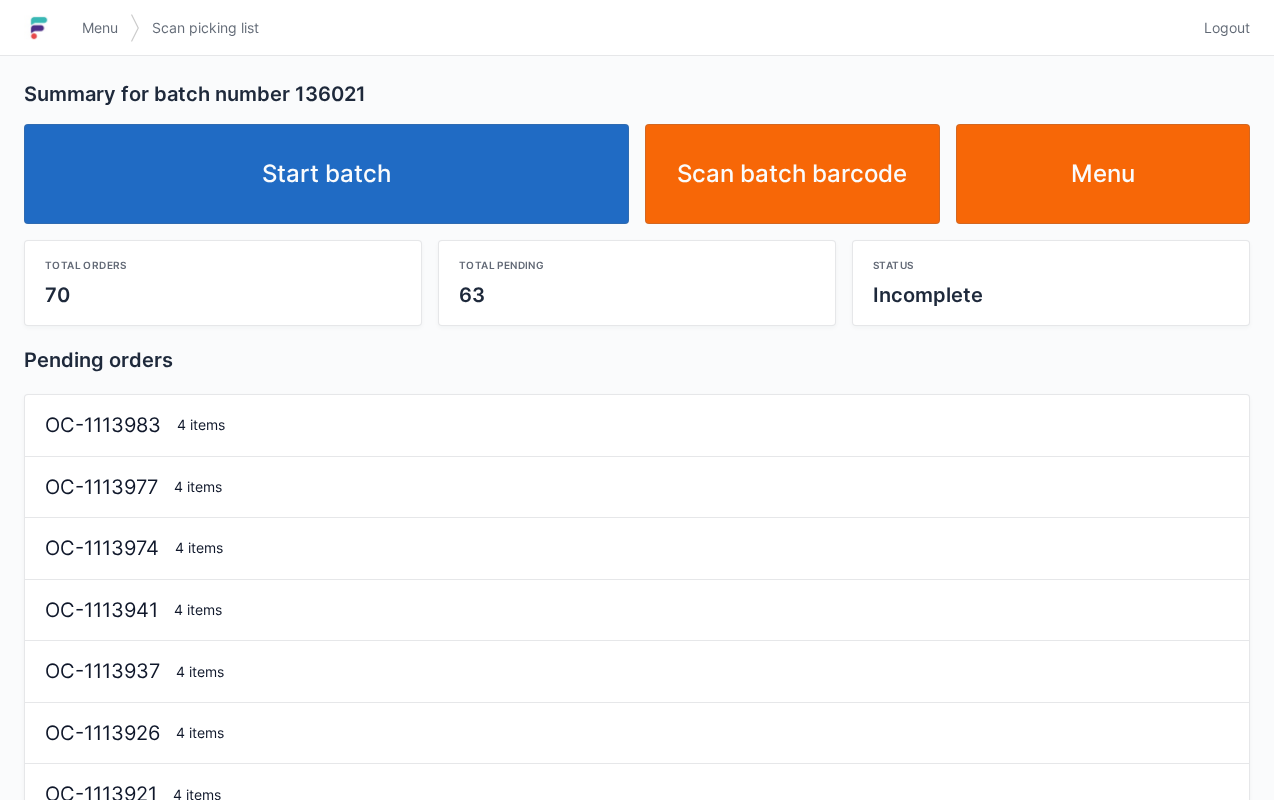 click on "Start batch" at bounding box center [326, 174] 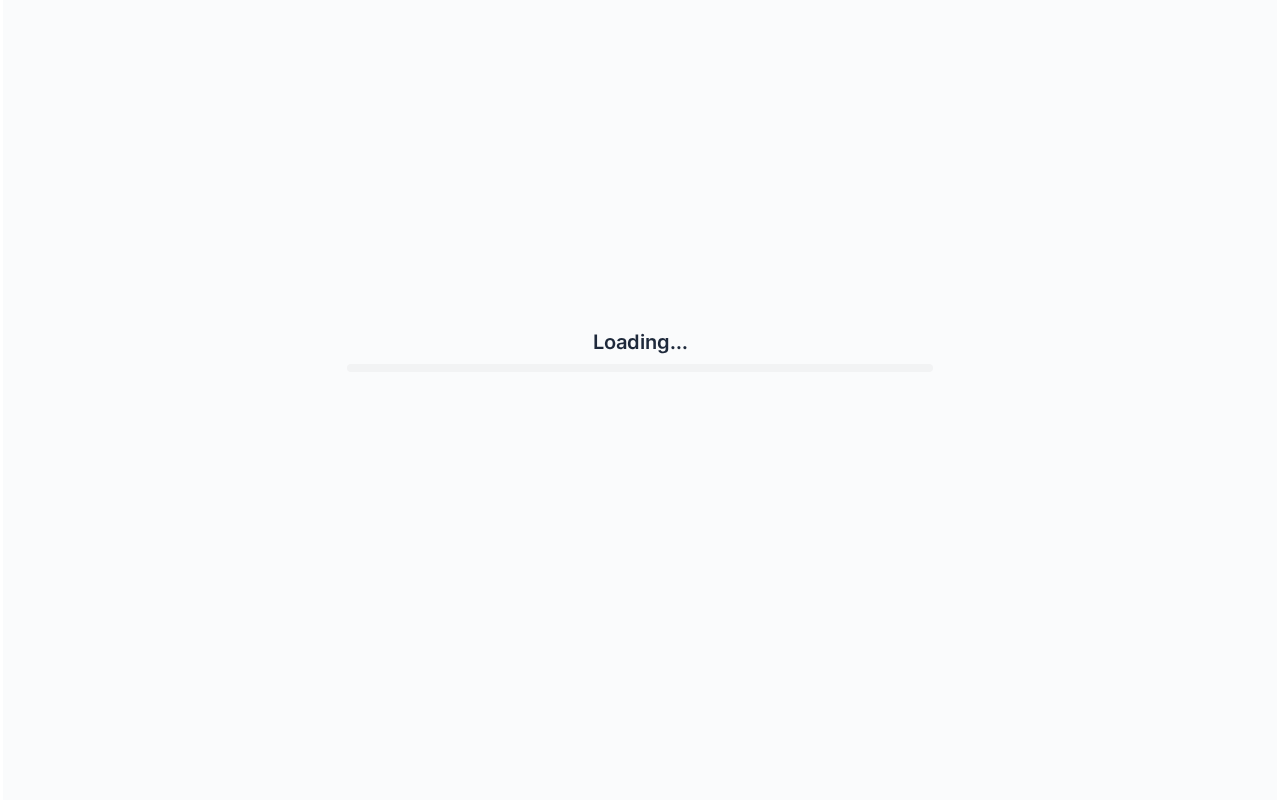 scroll, scrollTop: 0, scrollLeft: 0, axis: both 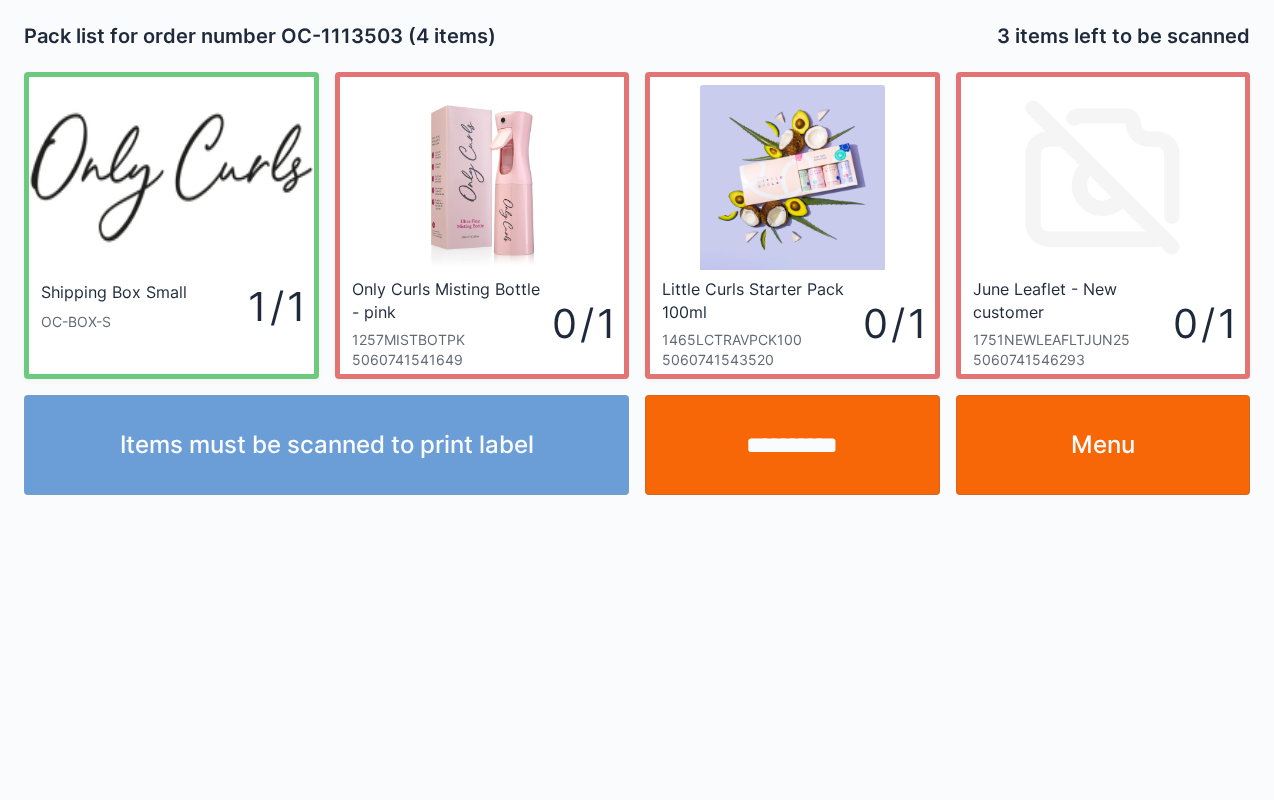 click on "Menu" at bounding box center [1103, 445] 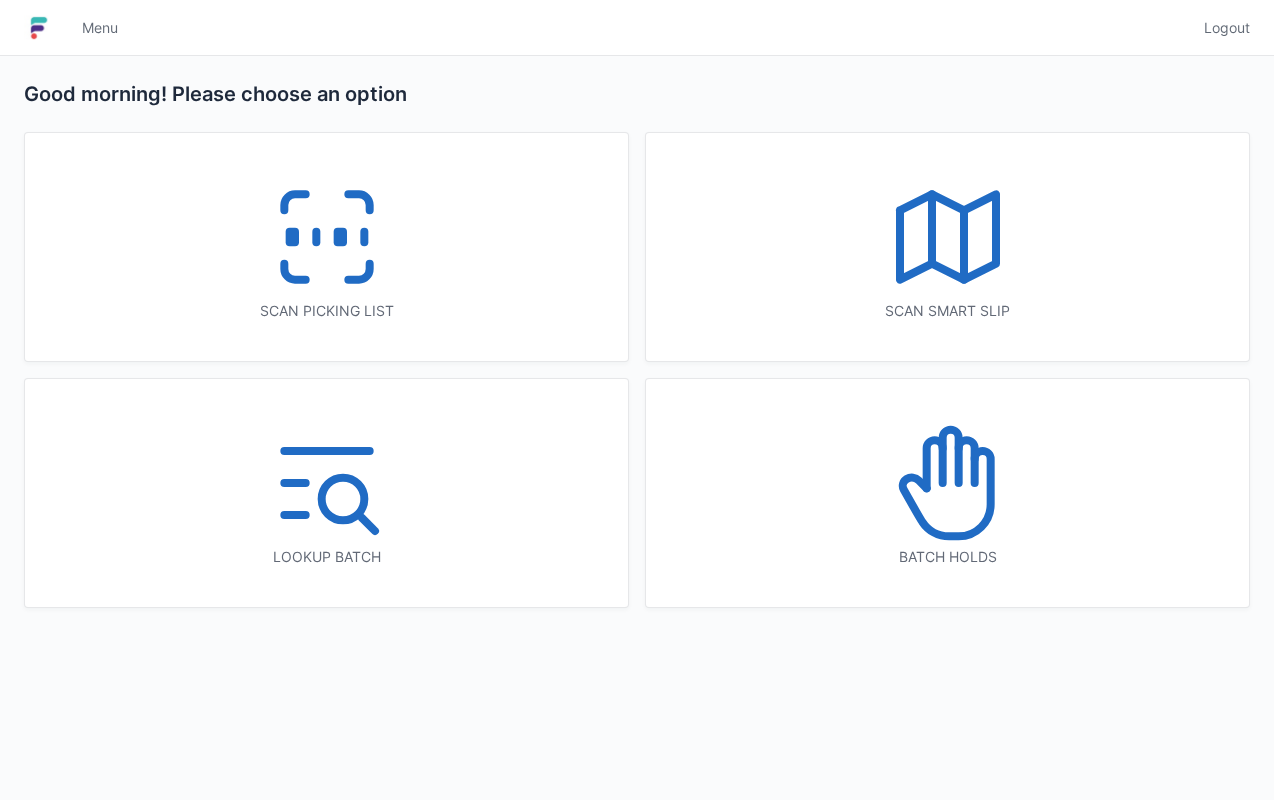 scroll, scrollTop: 0, scrollLeft: 0, axis: both 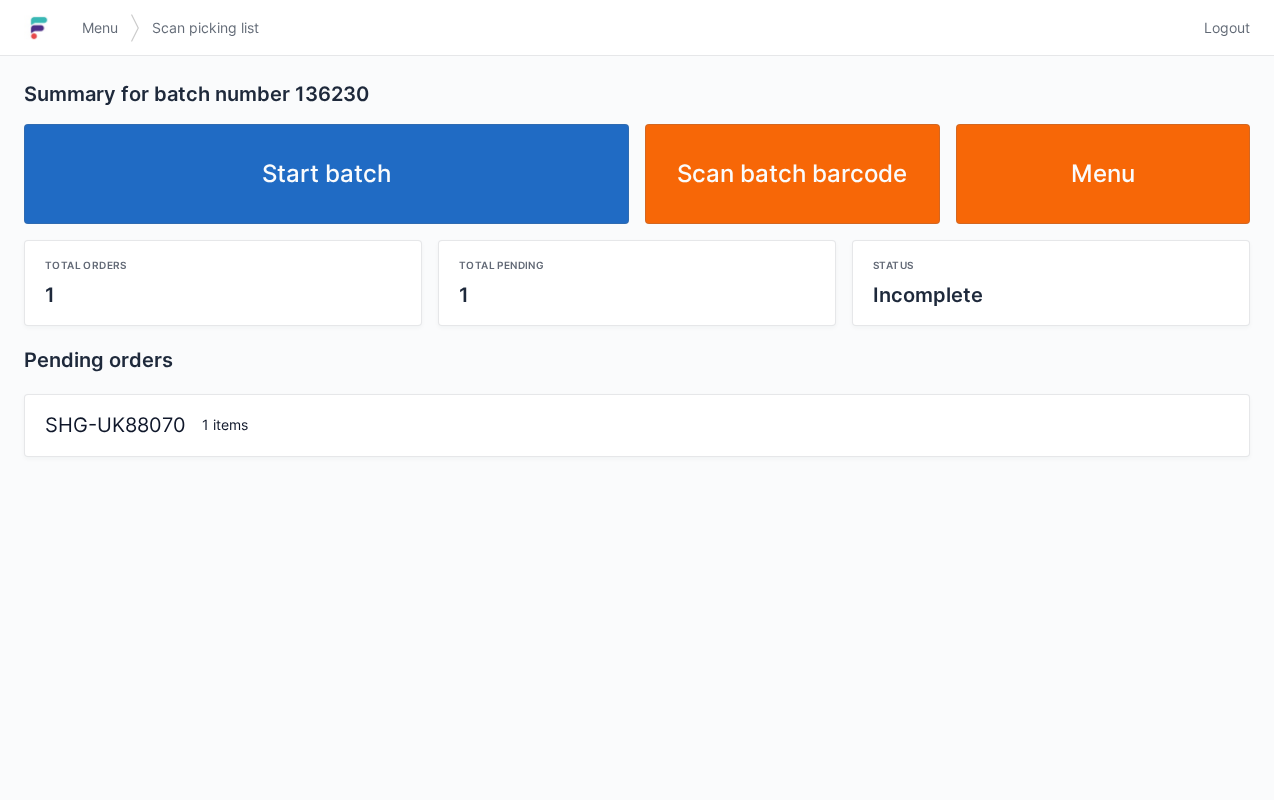 click on "Start batch" at bounding box center (326, 174) 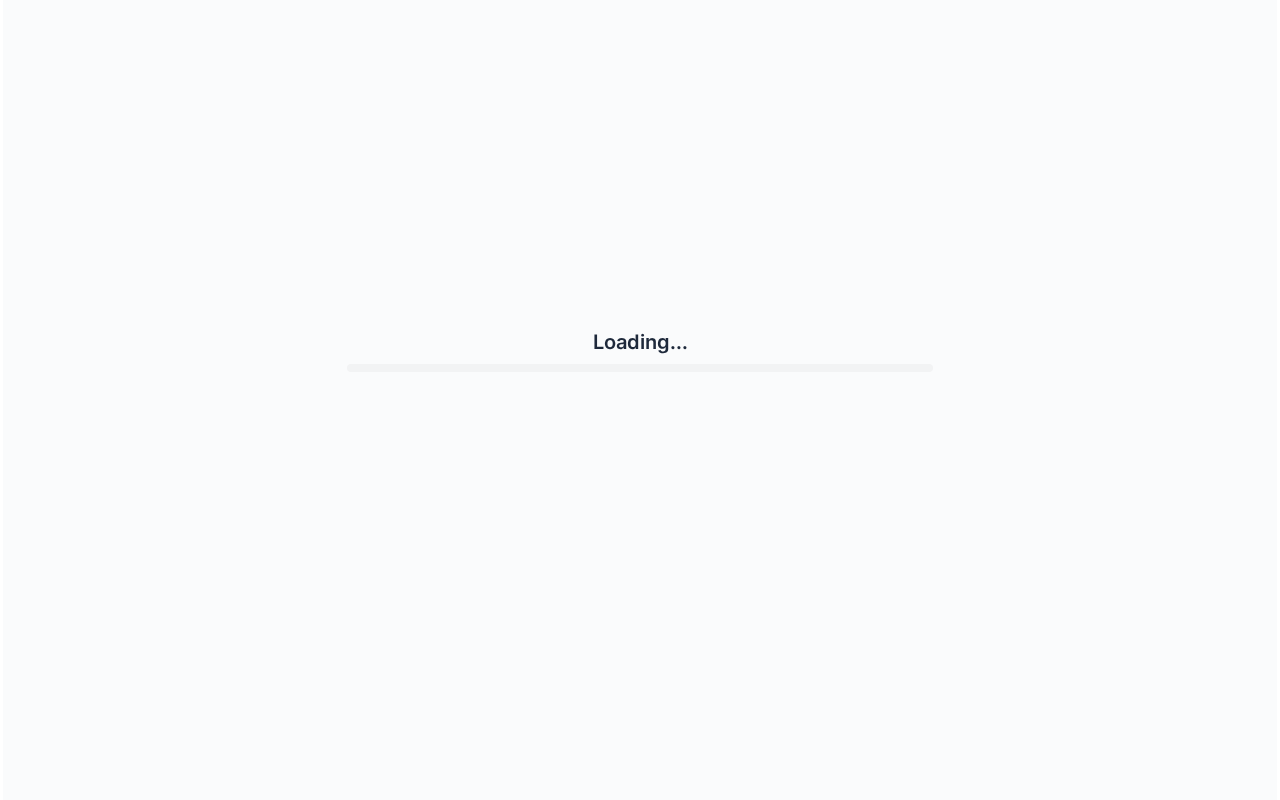 scroll, scrollTop: 0, scrollLeft: 0, axis: both 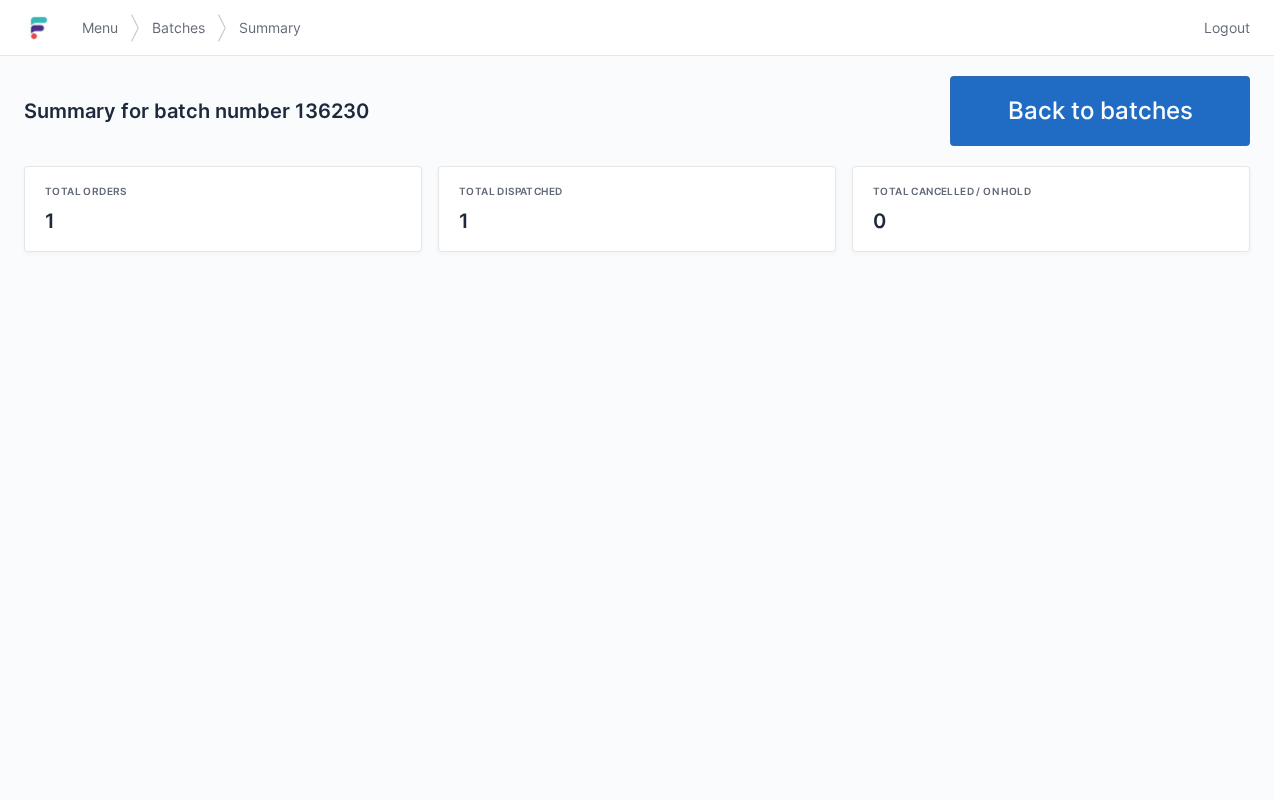 click on "Back to batches" at bounding box center (1100, 111) 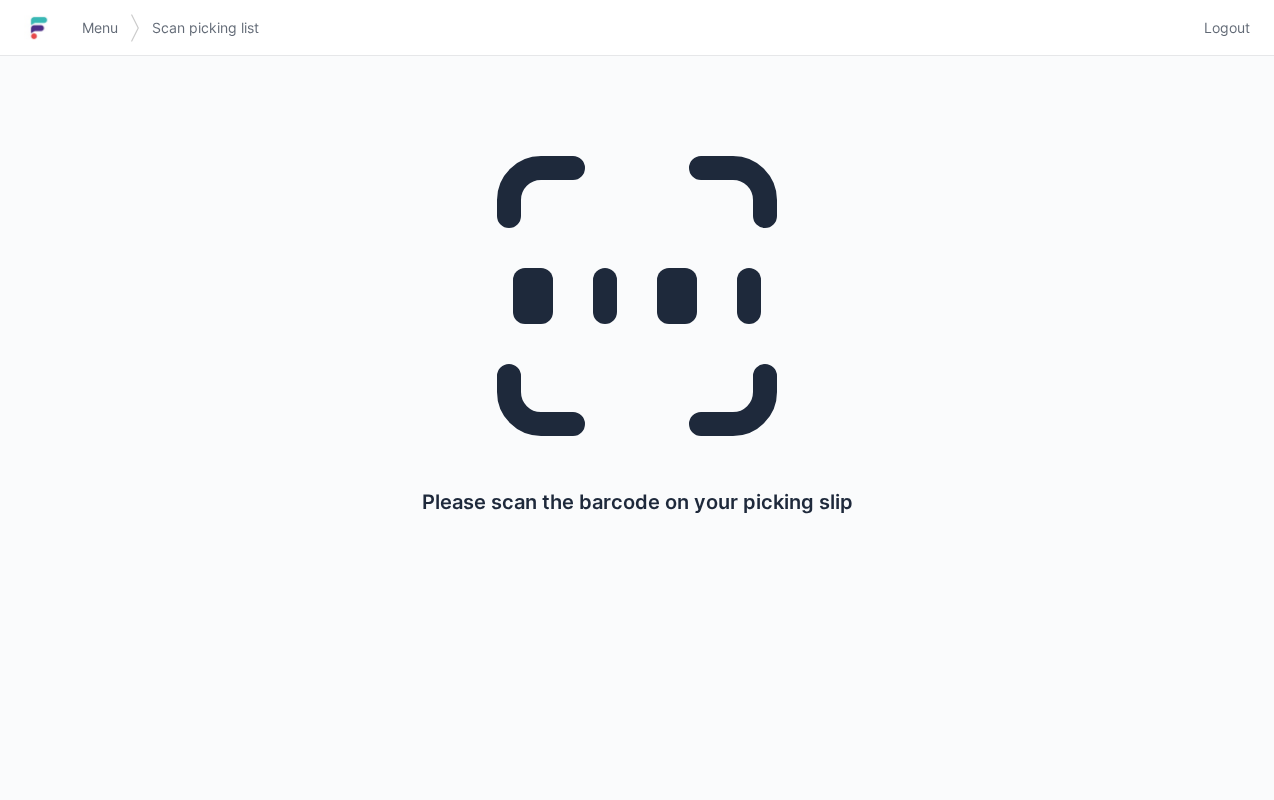 scroll, scrollTop: 0, scrollLeft: 0, axis: both 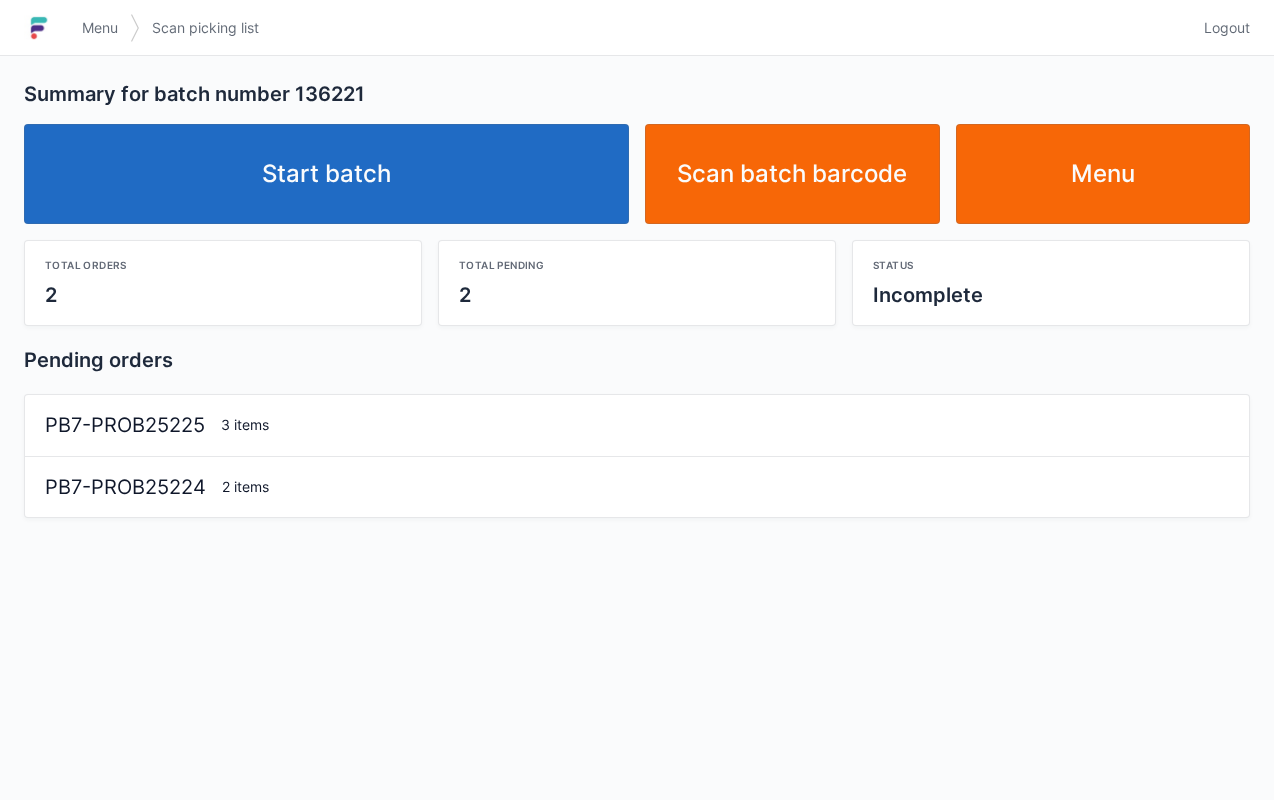 click on "Start batch" at bounding box center [326, 174] 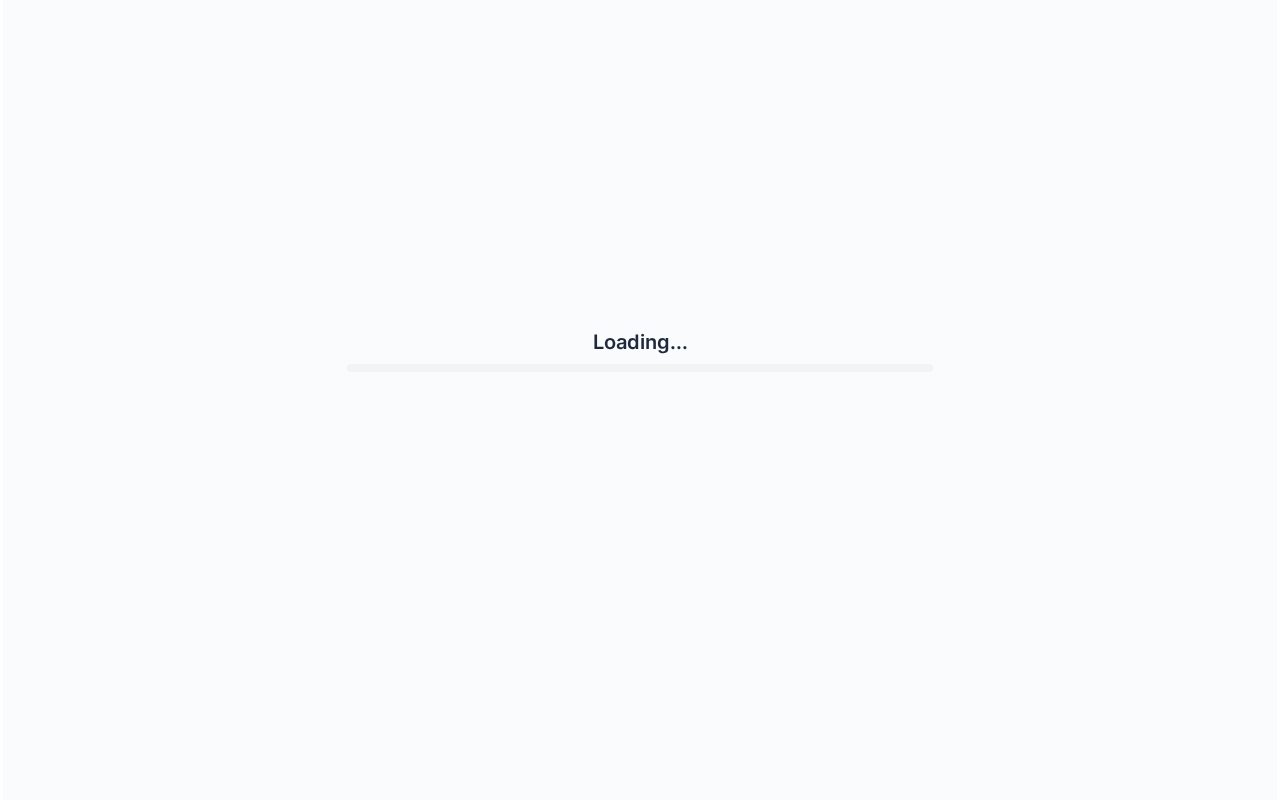 scroll, scrollTop: 0, scrollLeft: 0, axis: both 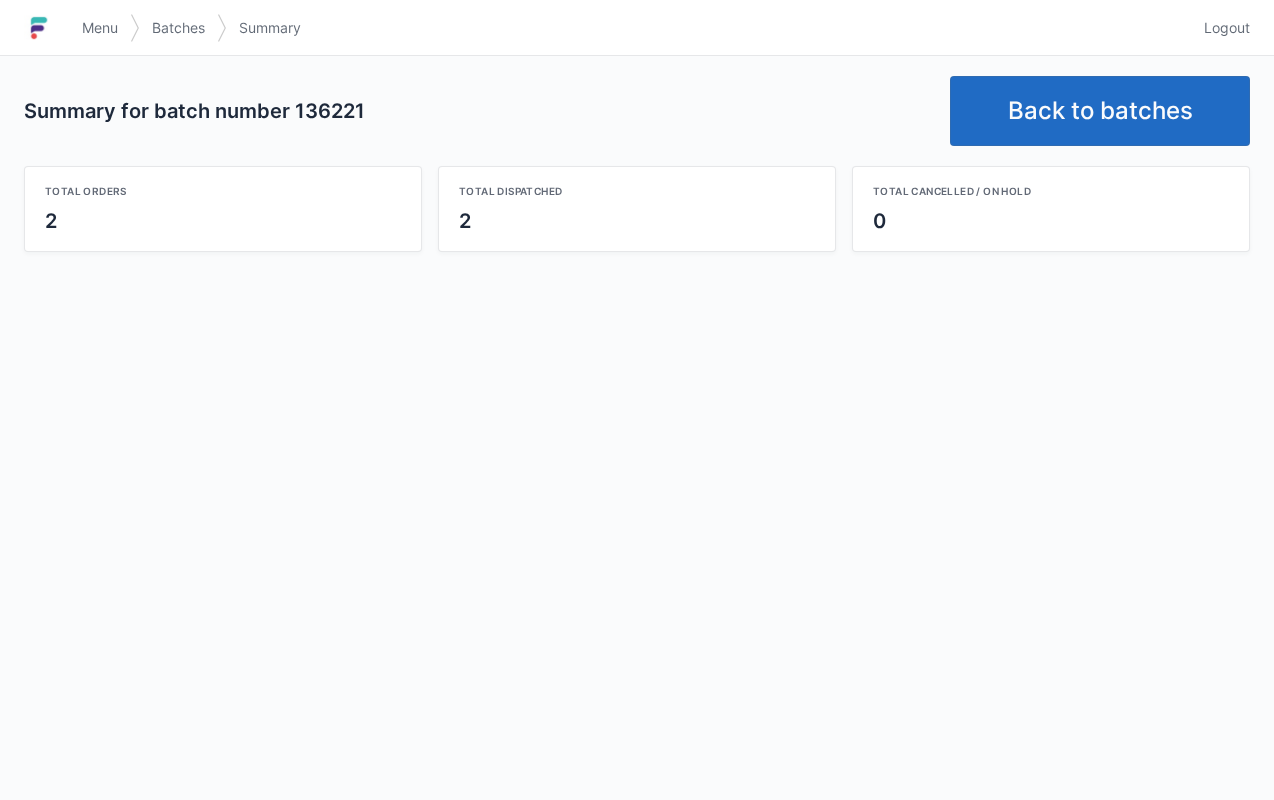 click on "Back to batches" at bounding box center (1100, 111) 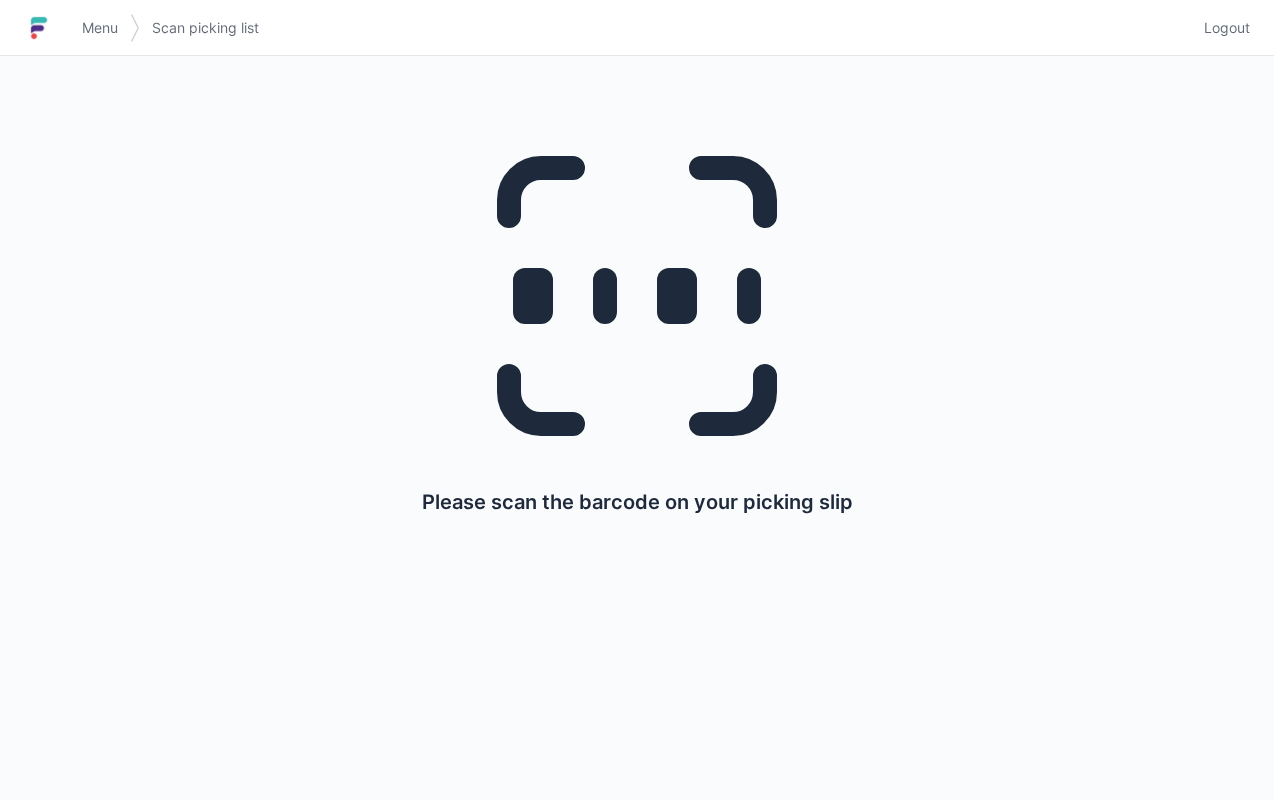 scroll, scrollTop: 0, scrollLeft: 0, axis: both 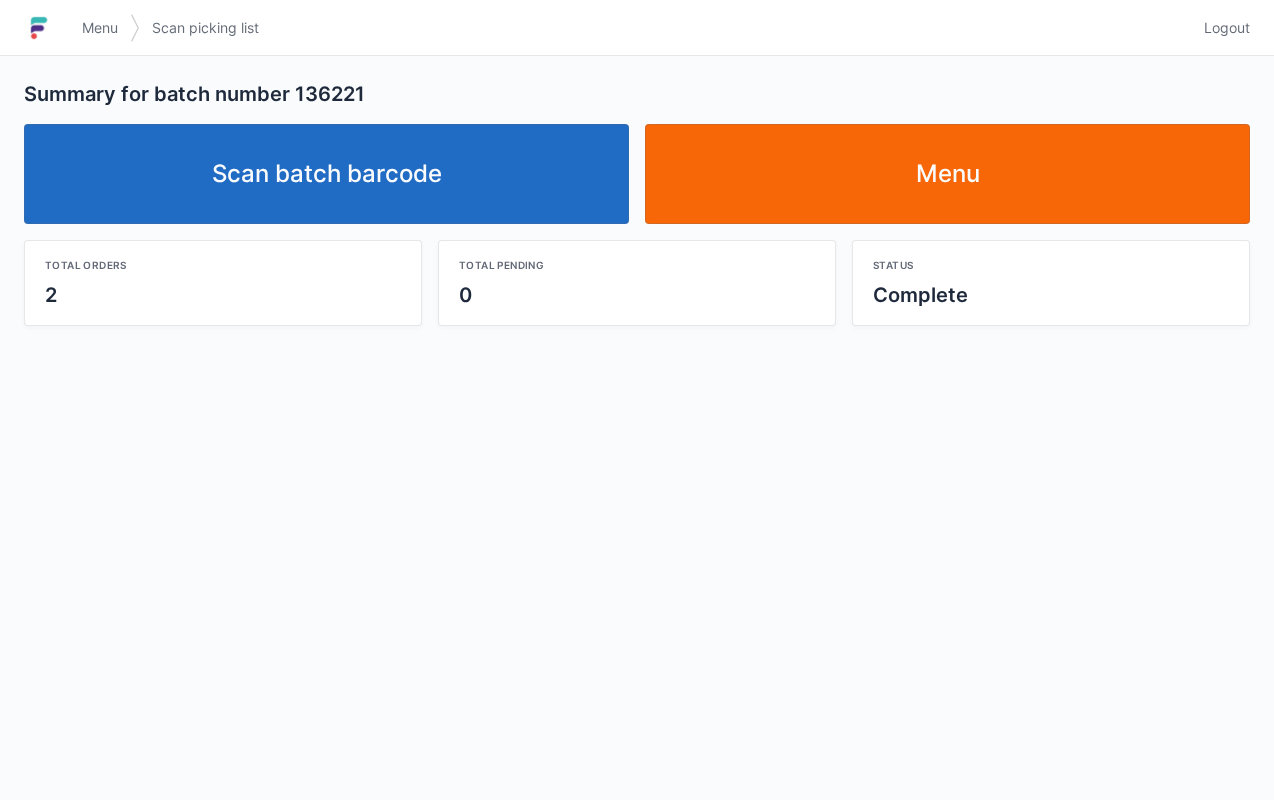 click on "Scan batch barcode" at bounding box center [326, 174] 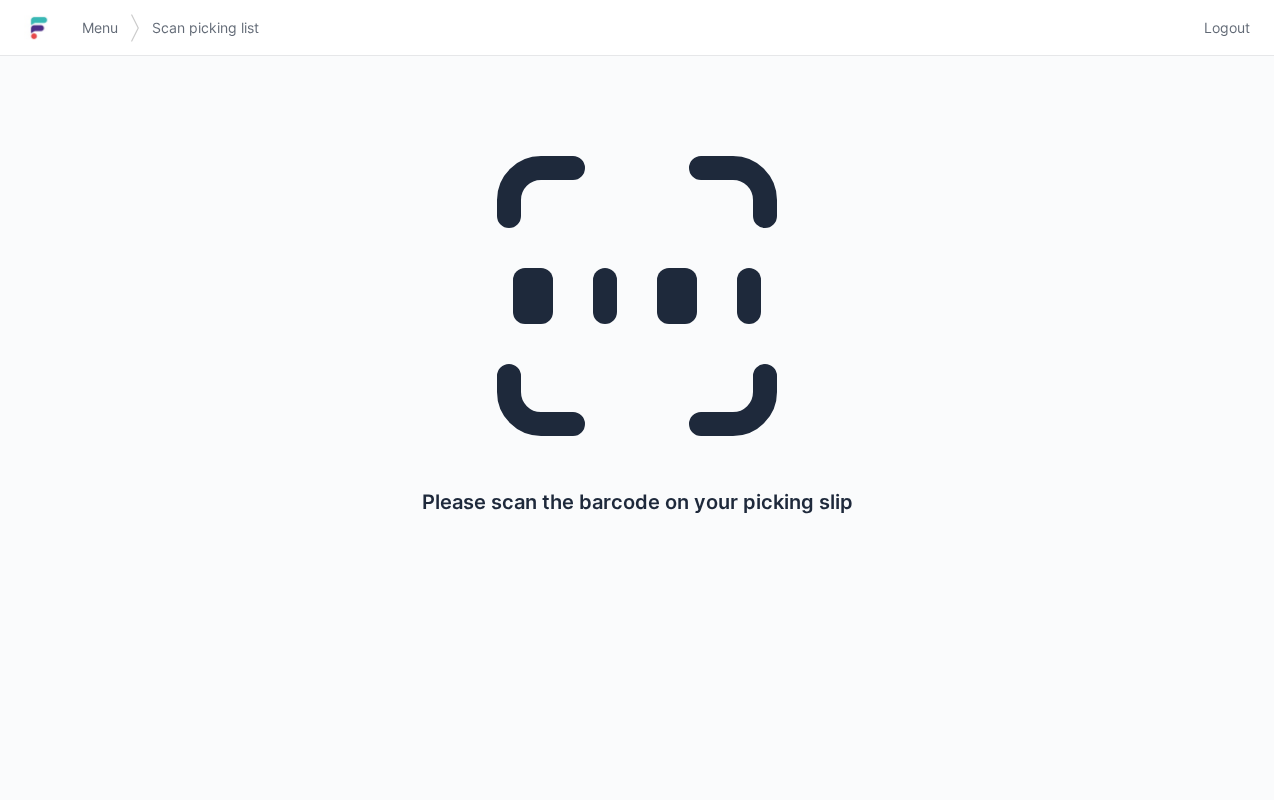 scroll, scrollTop: 0, scrollLeft: 0, axis: both 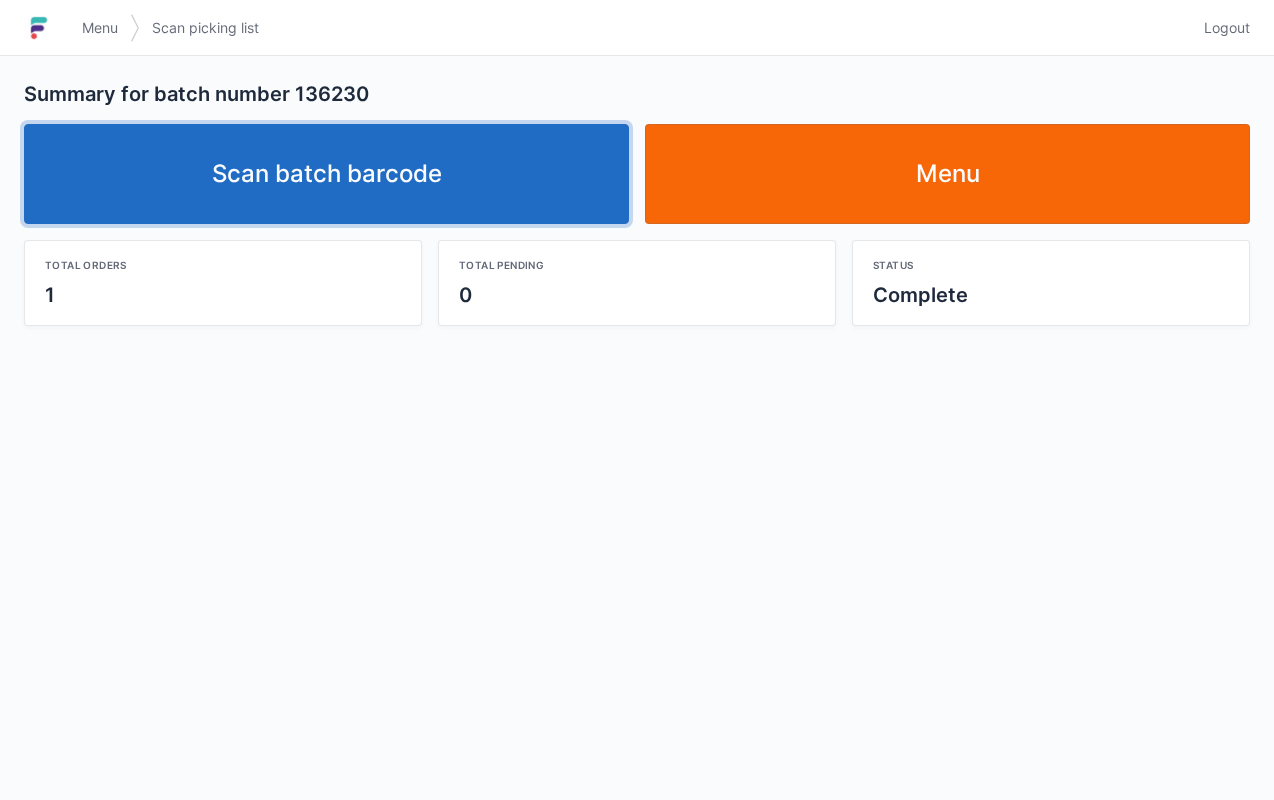 click on "Scan batch barcode" at bounding box center (326, 174) 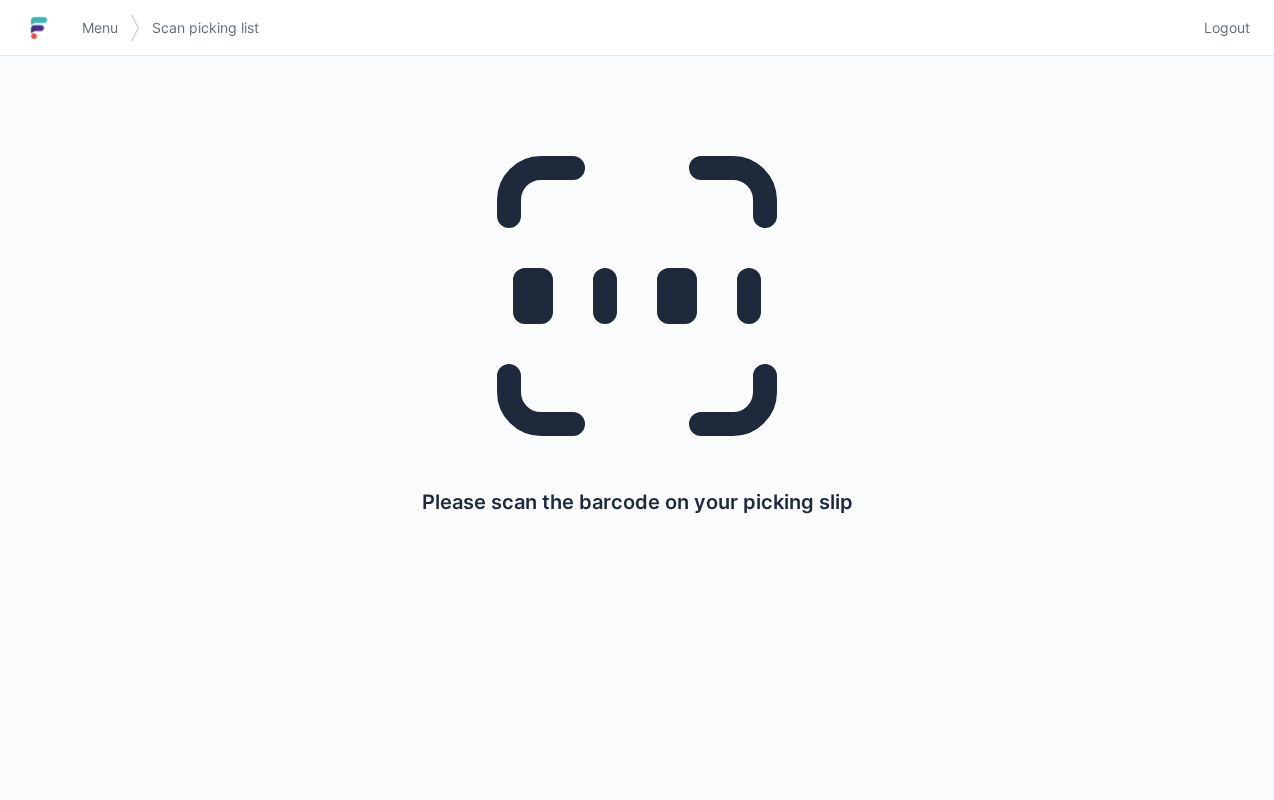 scroll, scrollTop: 0, scrollLeft: 0, axis: both 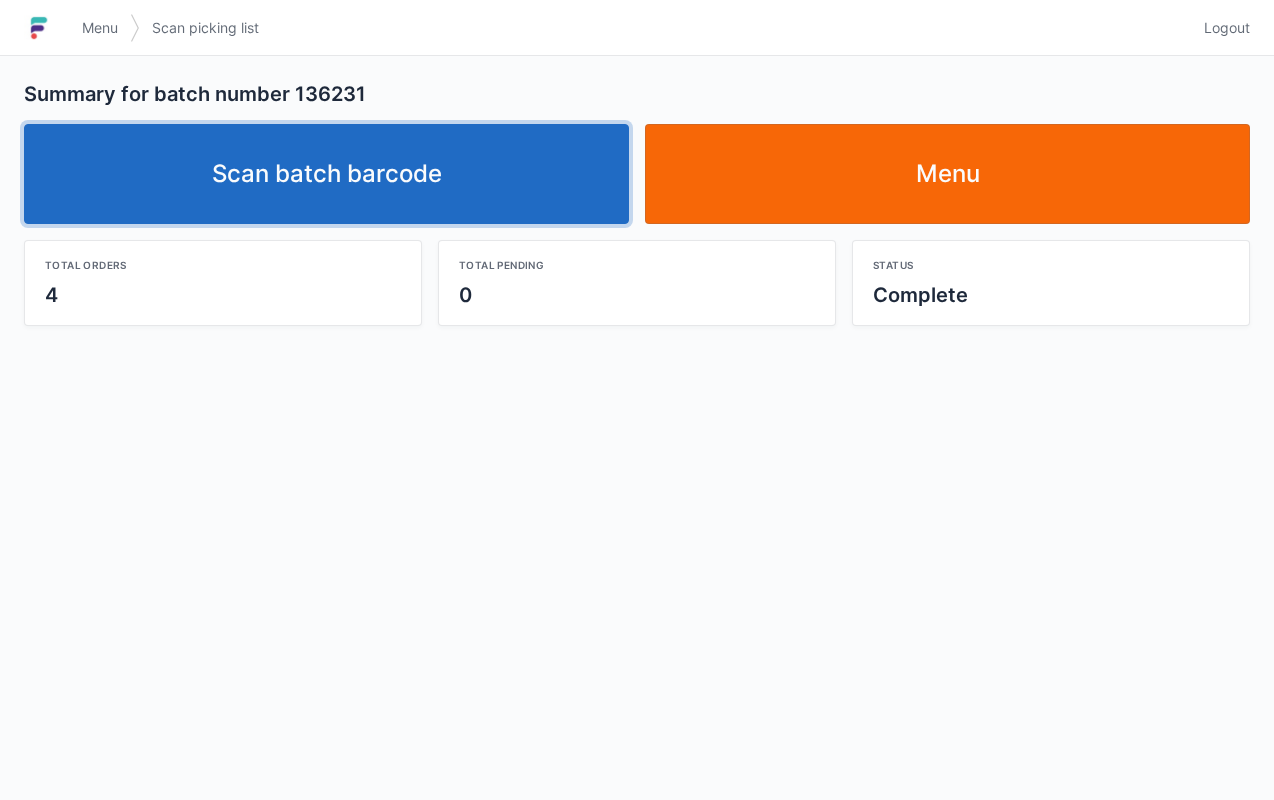 click on "Scan batch barcode" at bounding box center [326, 174] 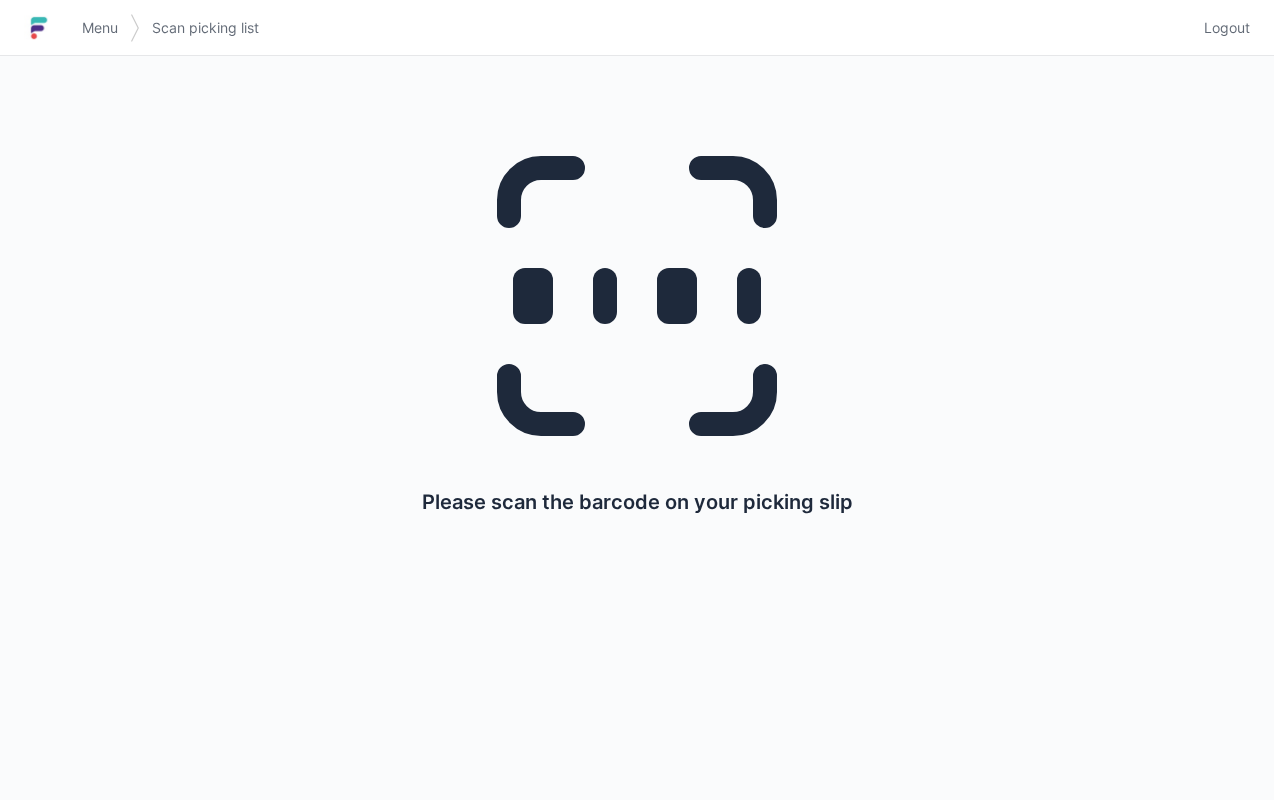 scroll, scrollTop: 0, scrollLeft: 0, axis: both 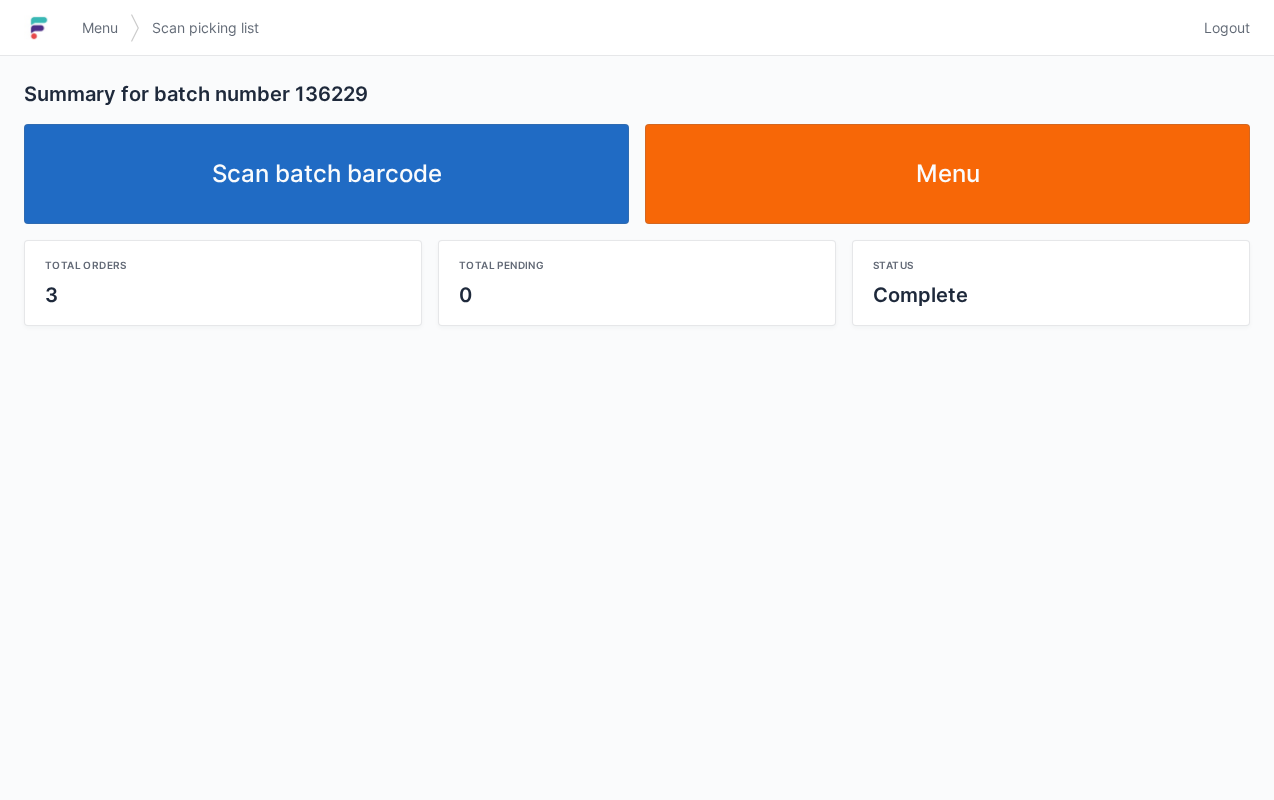 click on "Scan batch barcode" at bounding box center [326, 174] 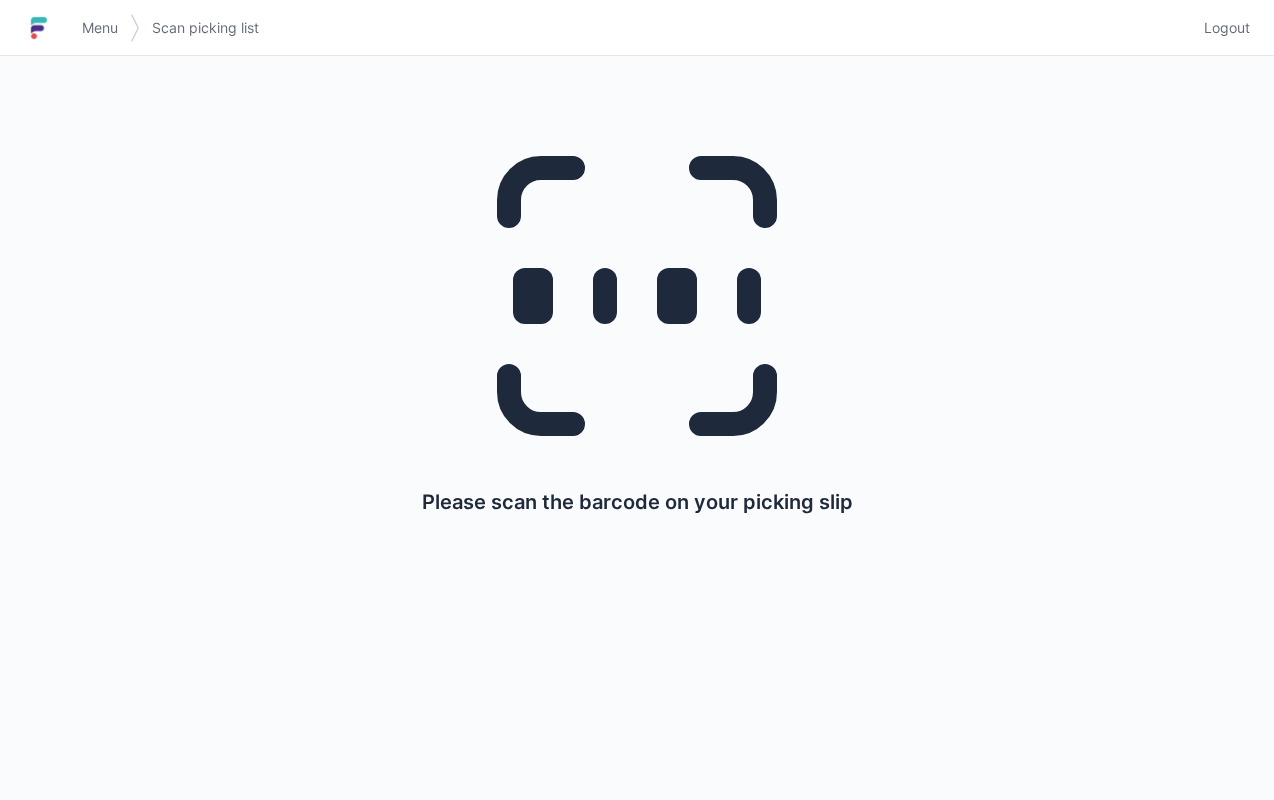 scroll, scrollTop: 0, scrollLeft: 0, axis: both 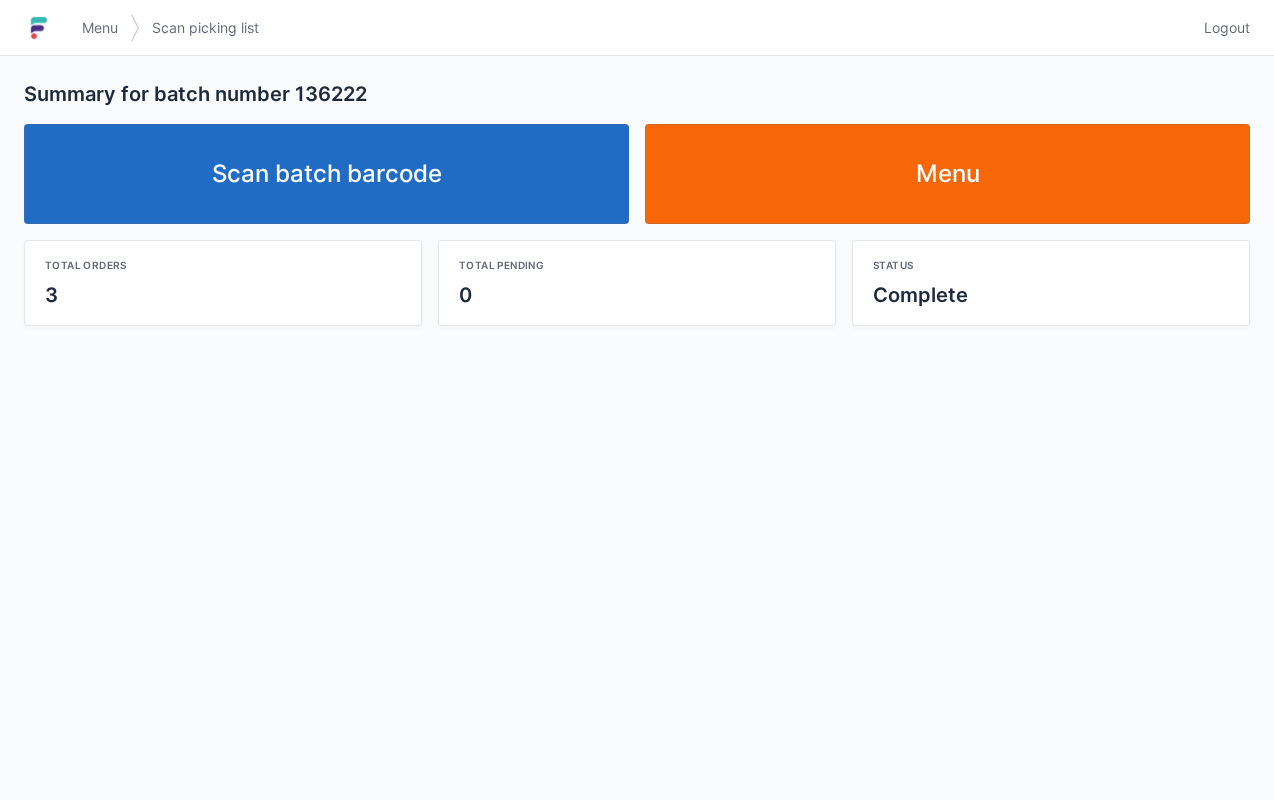 click on "Scan batch barcode" at bounding box center [326, 174] 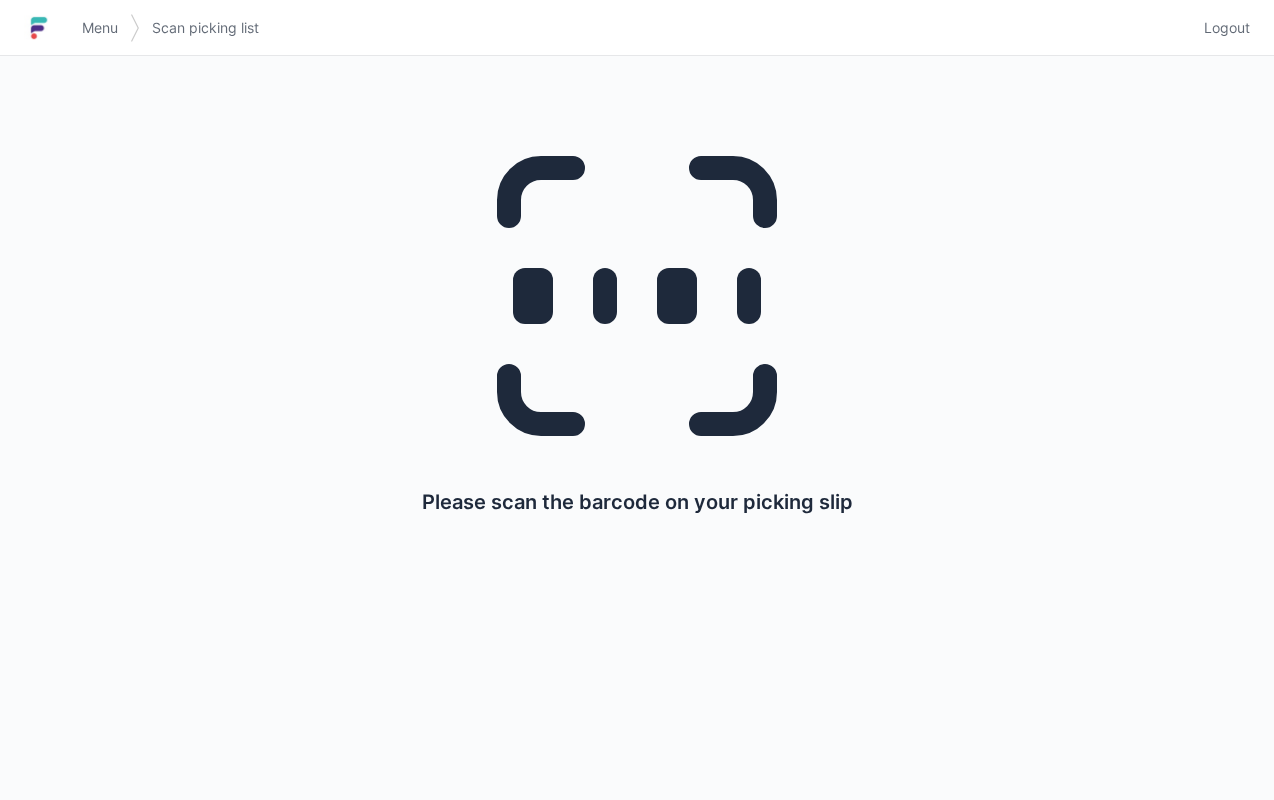 scroll, scrollTop: 0, scrollLeft: 0, axis: both 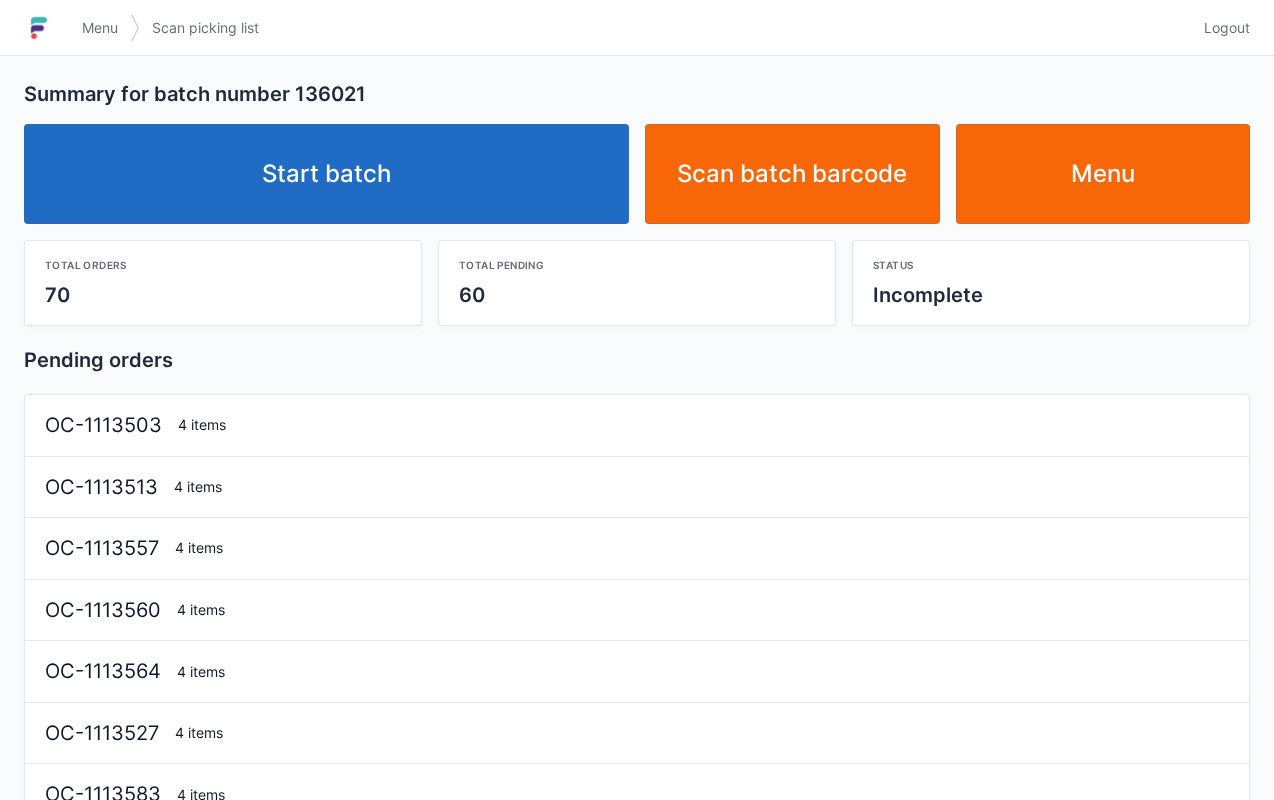 click on "Start batch" at bounding box center (326, 174) 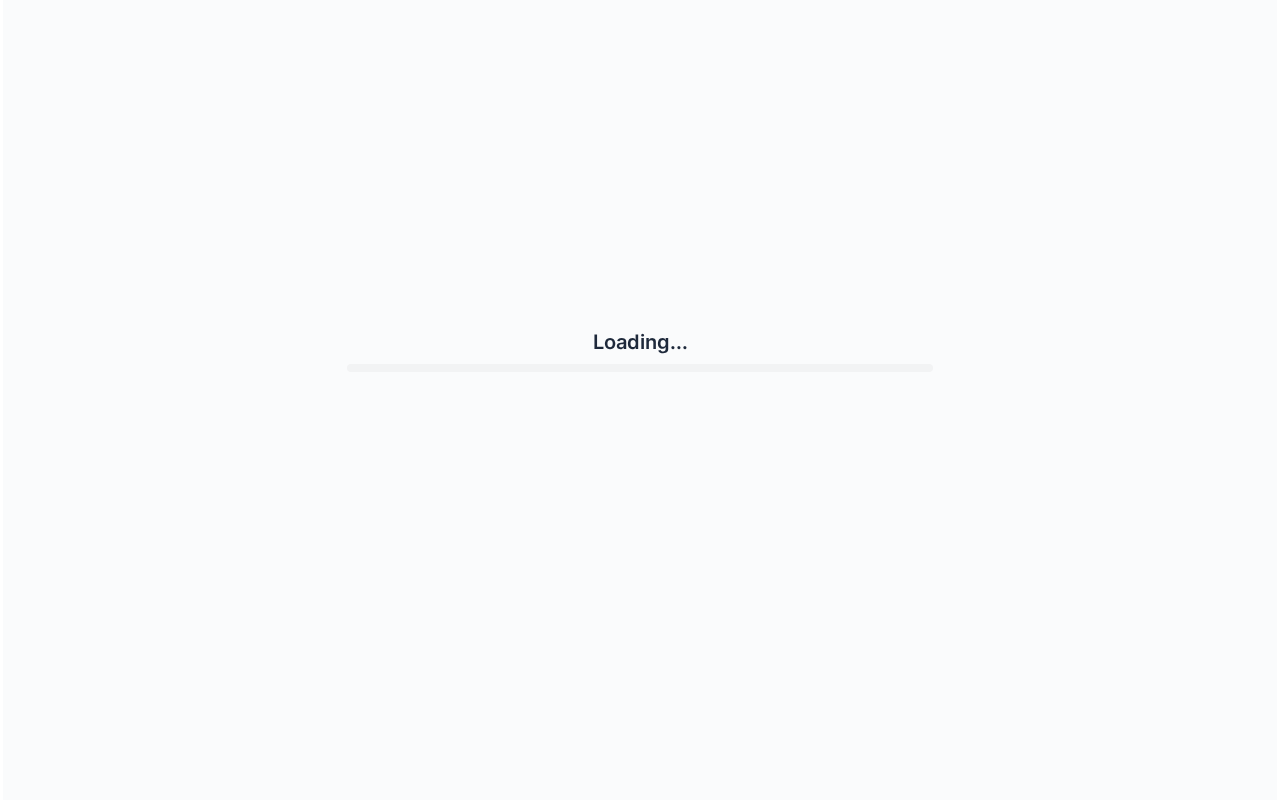 scroll, scrollTop: 0, scrollLeft: 0, axis: both 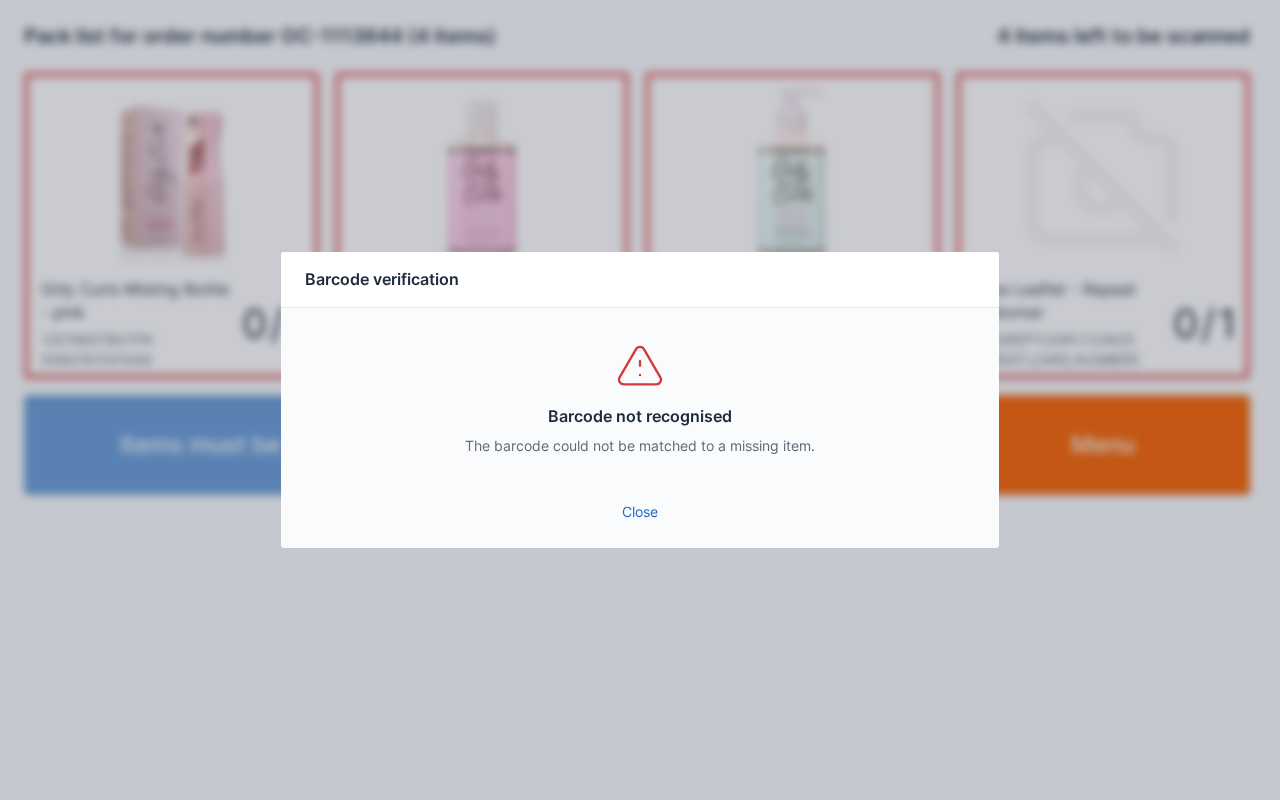 click on "Close" at bounding box center [640, 512] 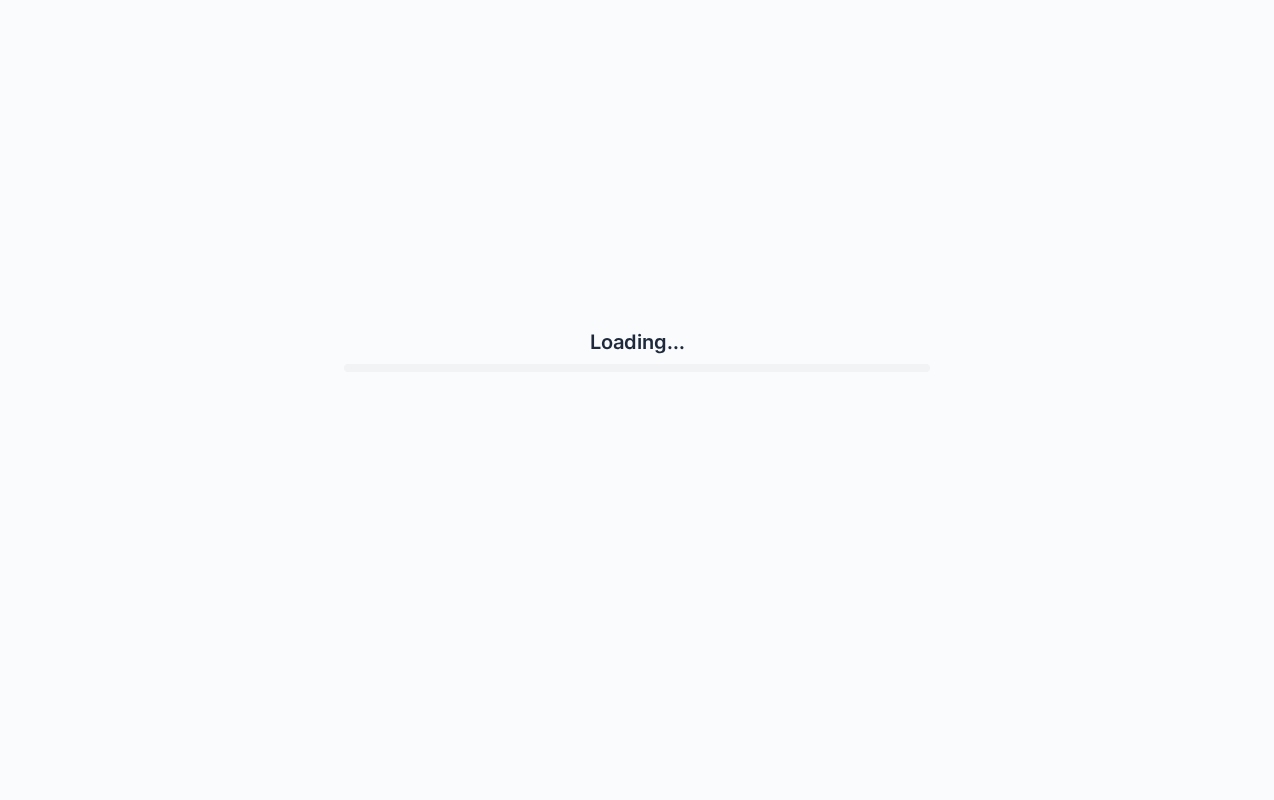 scroll, scrollTop: 0, scrollLeft: 0, axis: both 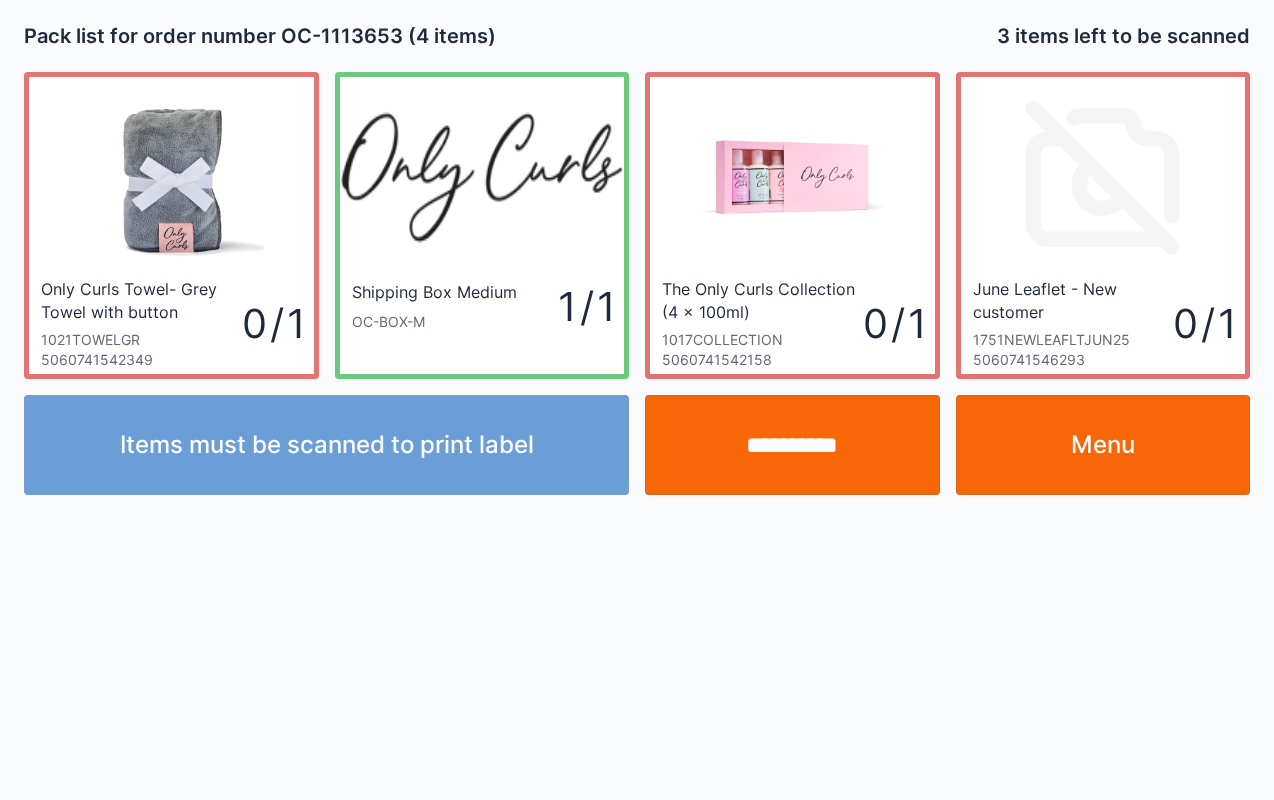 click on "Menu" at bounding box center [1103, 445] 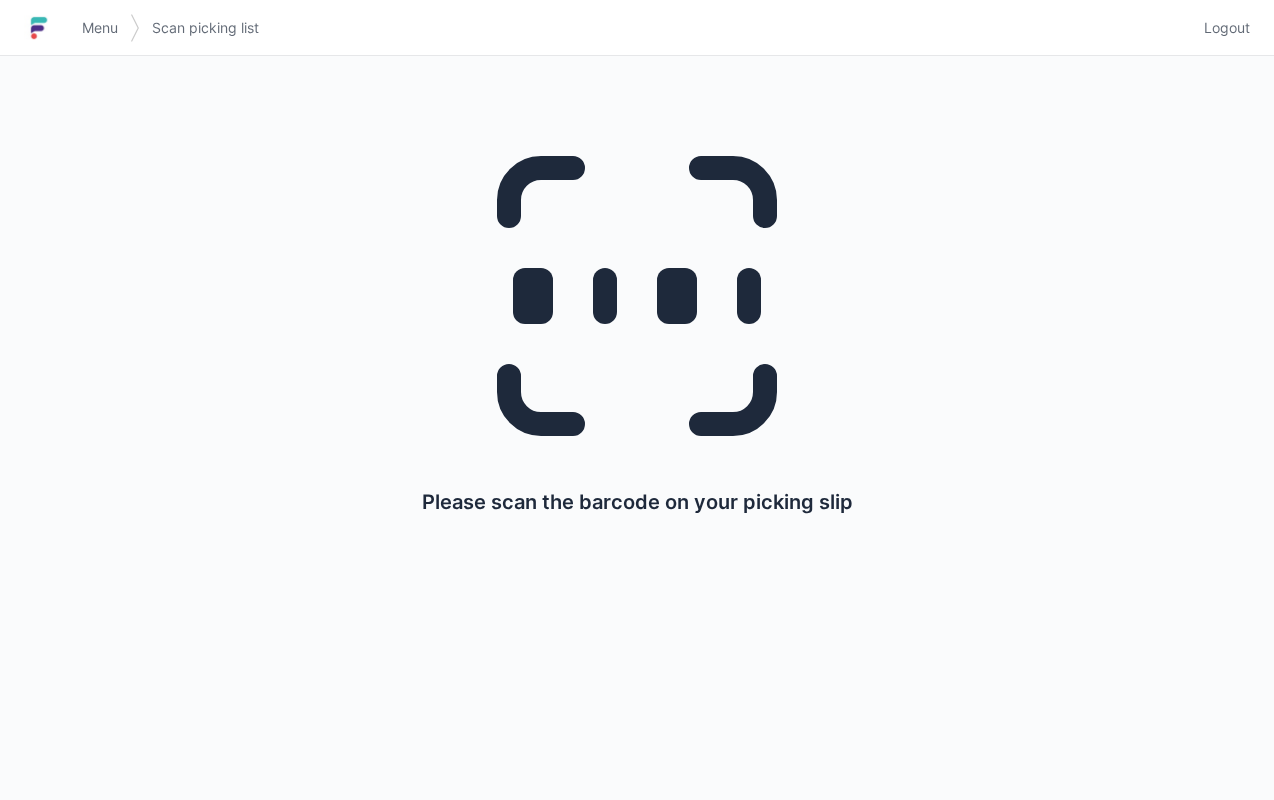 scroll, scrollTop: 0, scrollLeft: 0, axis: both 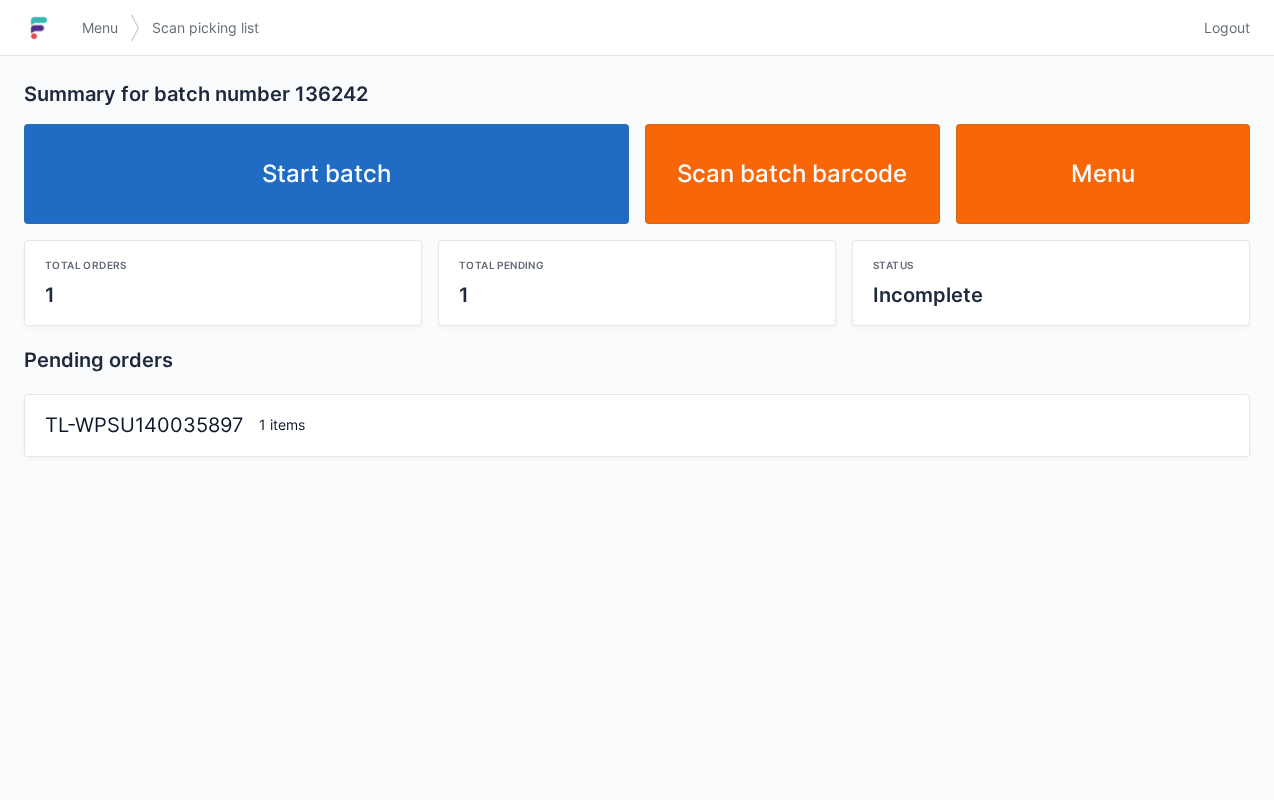 click on "Start batch" at bounding box center (326, 174) 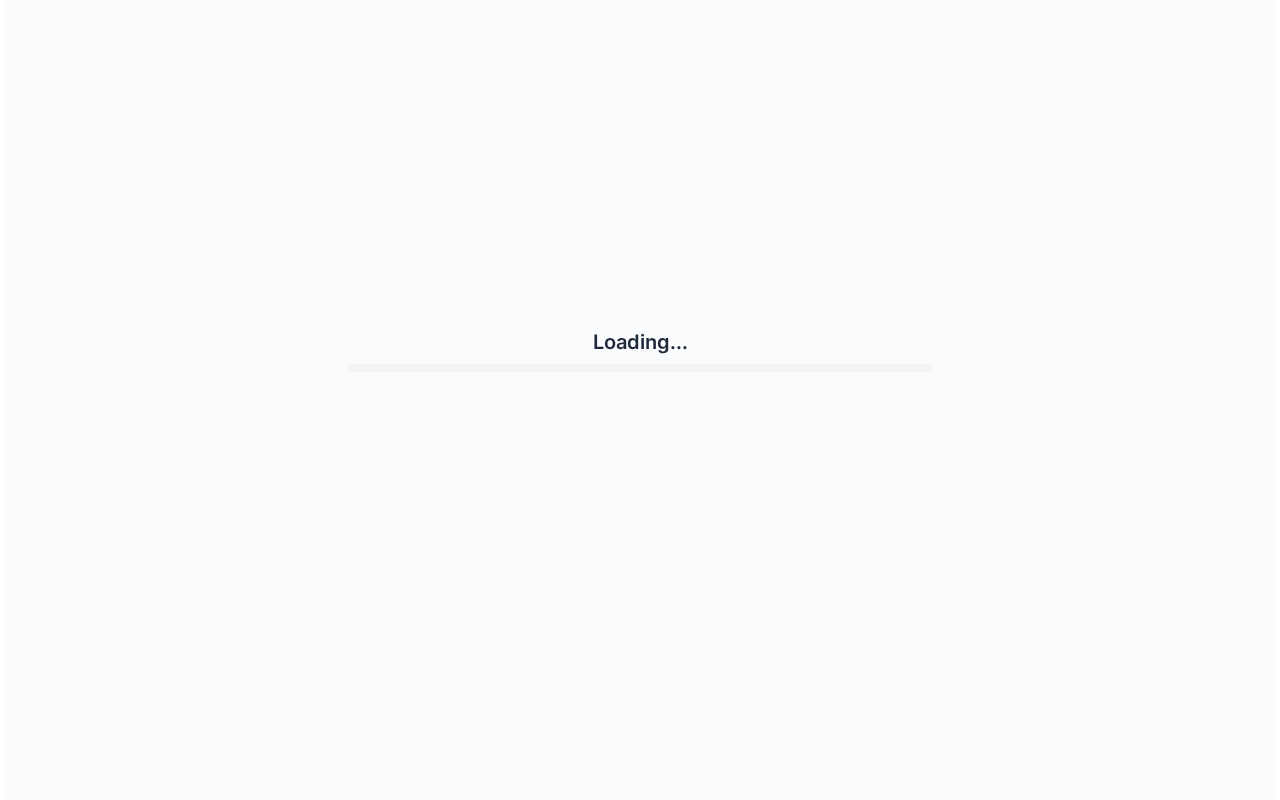 scroll, scrollTop: 0, scrollLeft: 0, axis: both 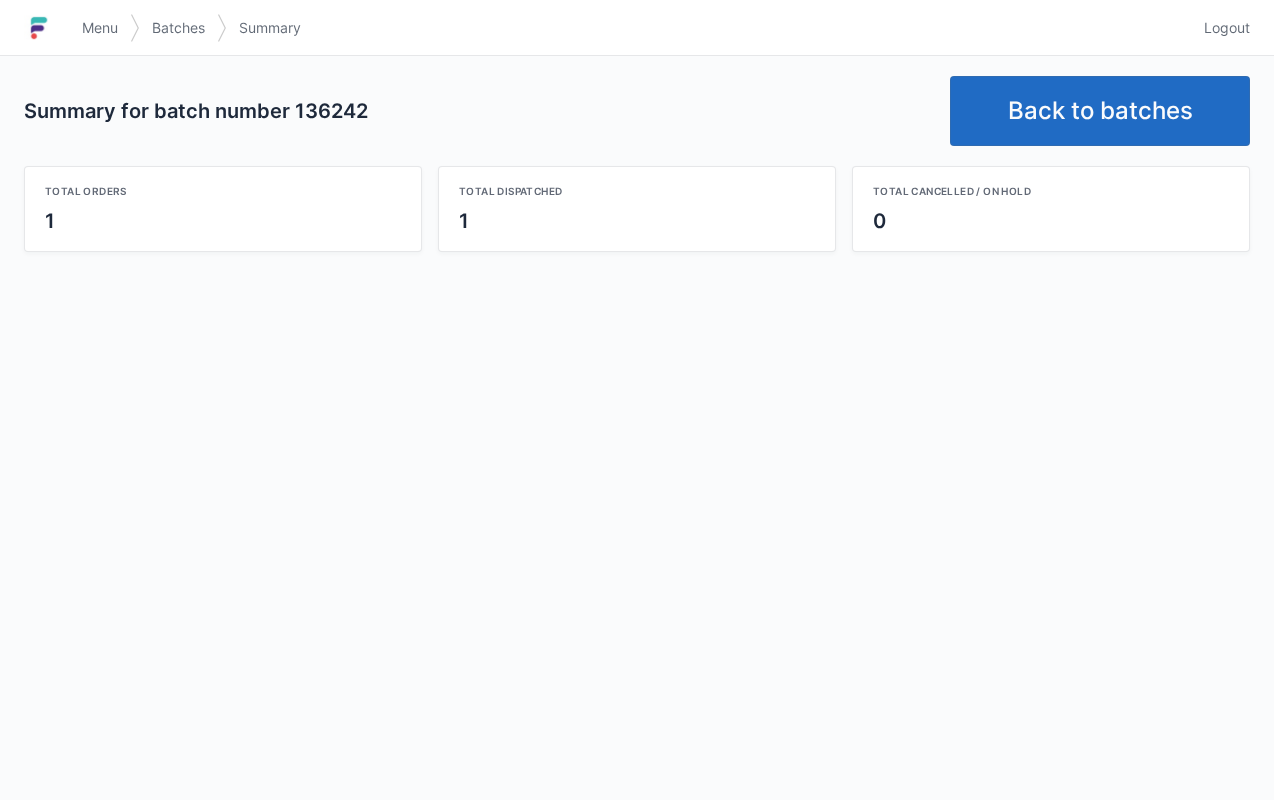 click on "Back to batches" at bounding box center (1100, 111) 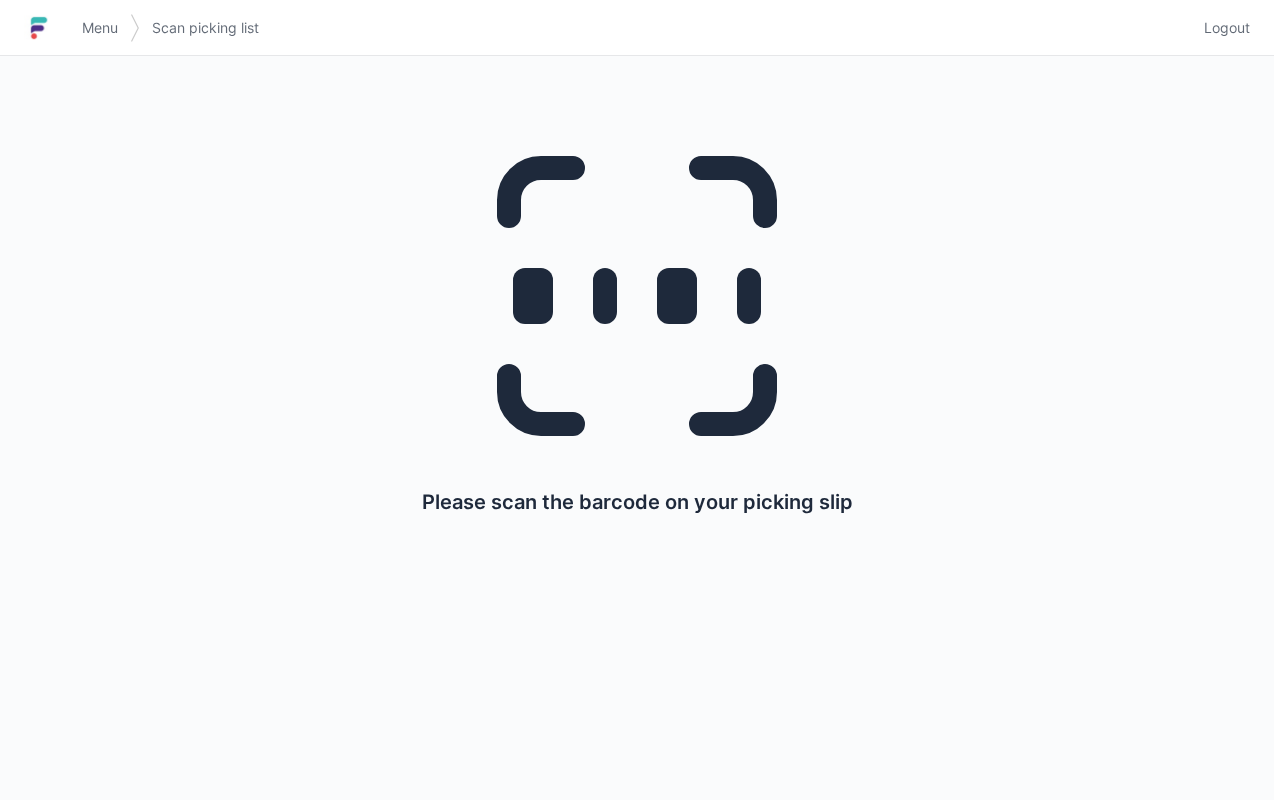 scroll, scrollTop: 0, scrollLeft: 0, axis: both 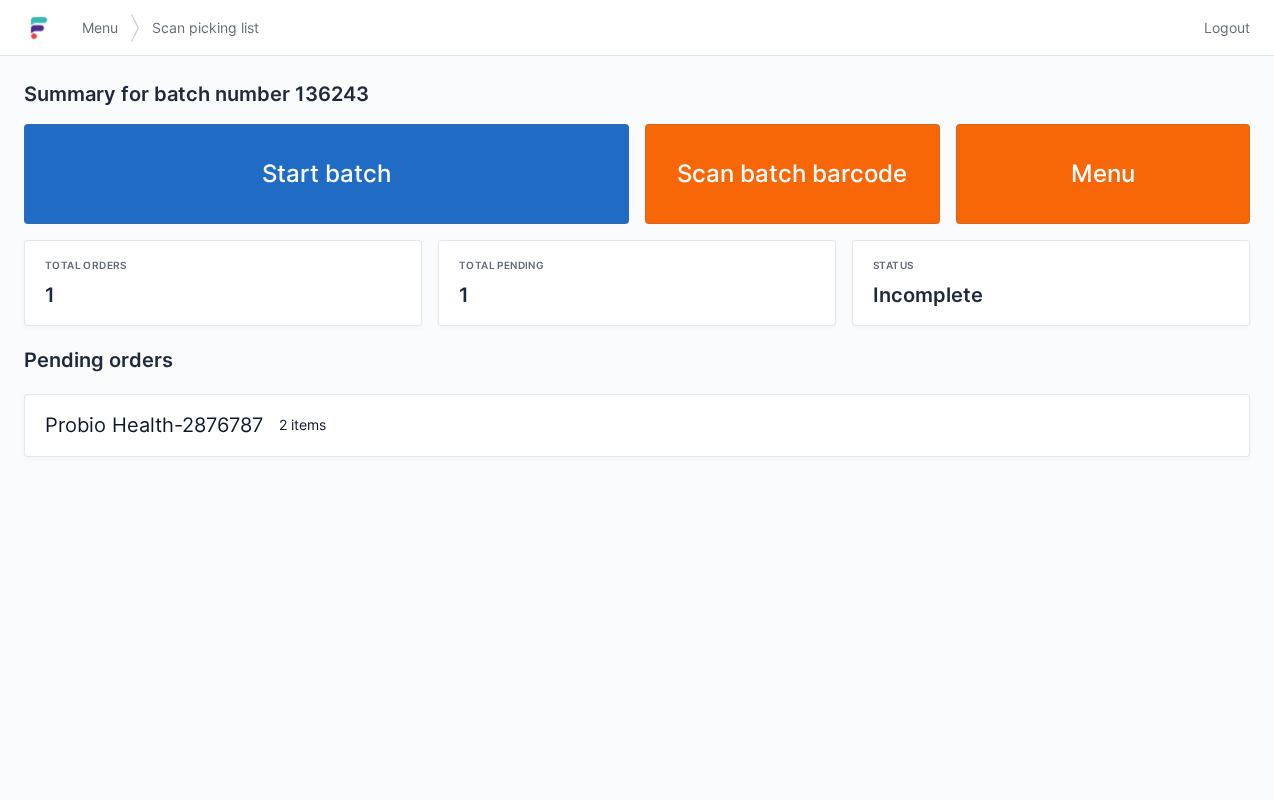 click on "Start batch" at bounding box center (326, 174) 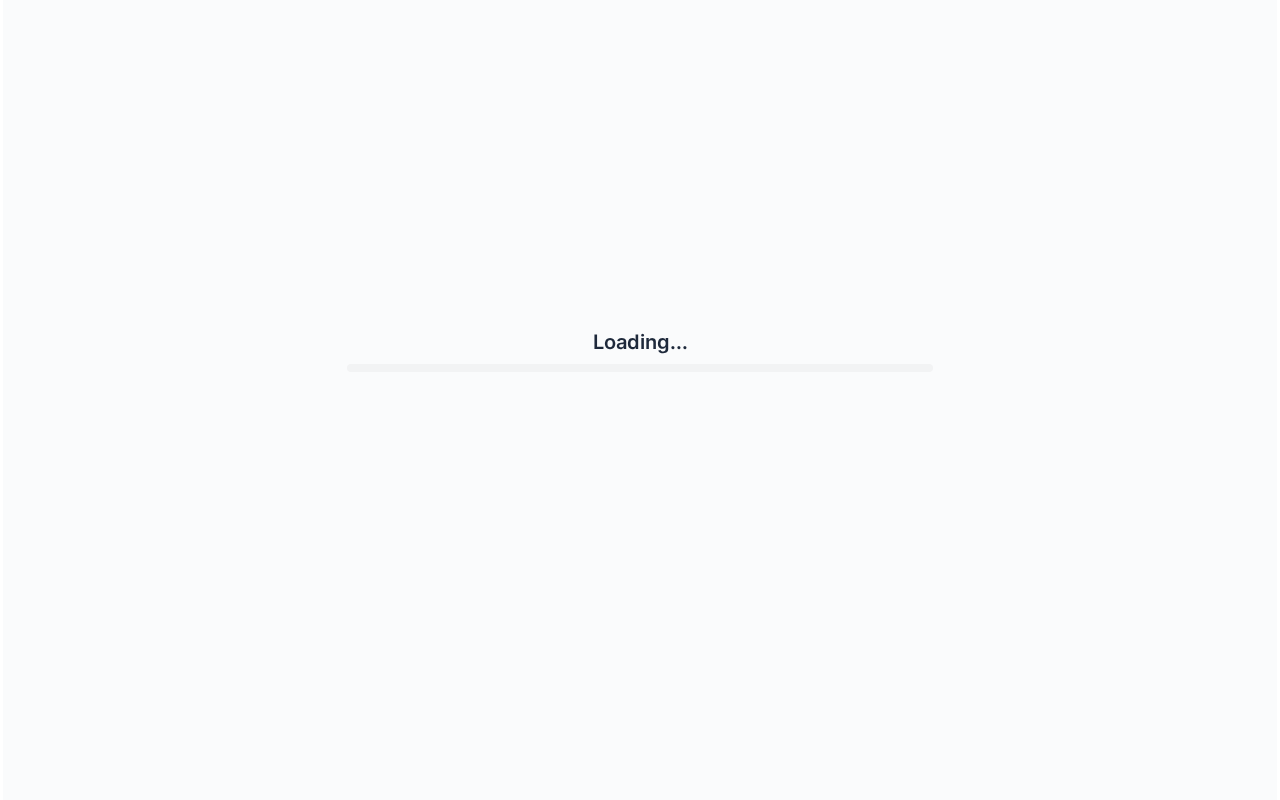 scroll, scrollTop: 0, scrollLeft: 0, axis: both 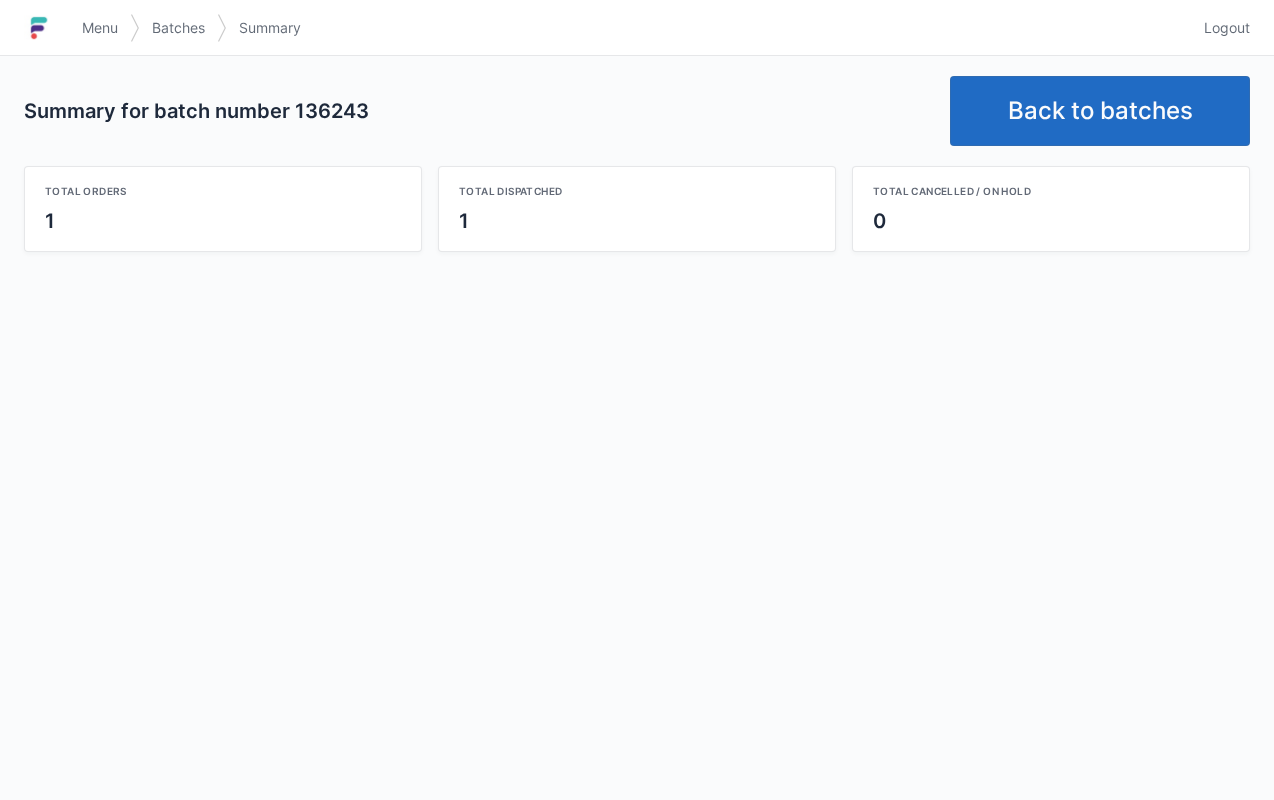 click on "Back to batches" at bounding box center (1100, 111) 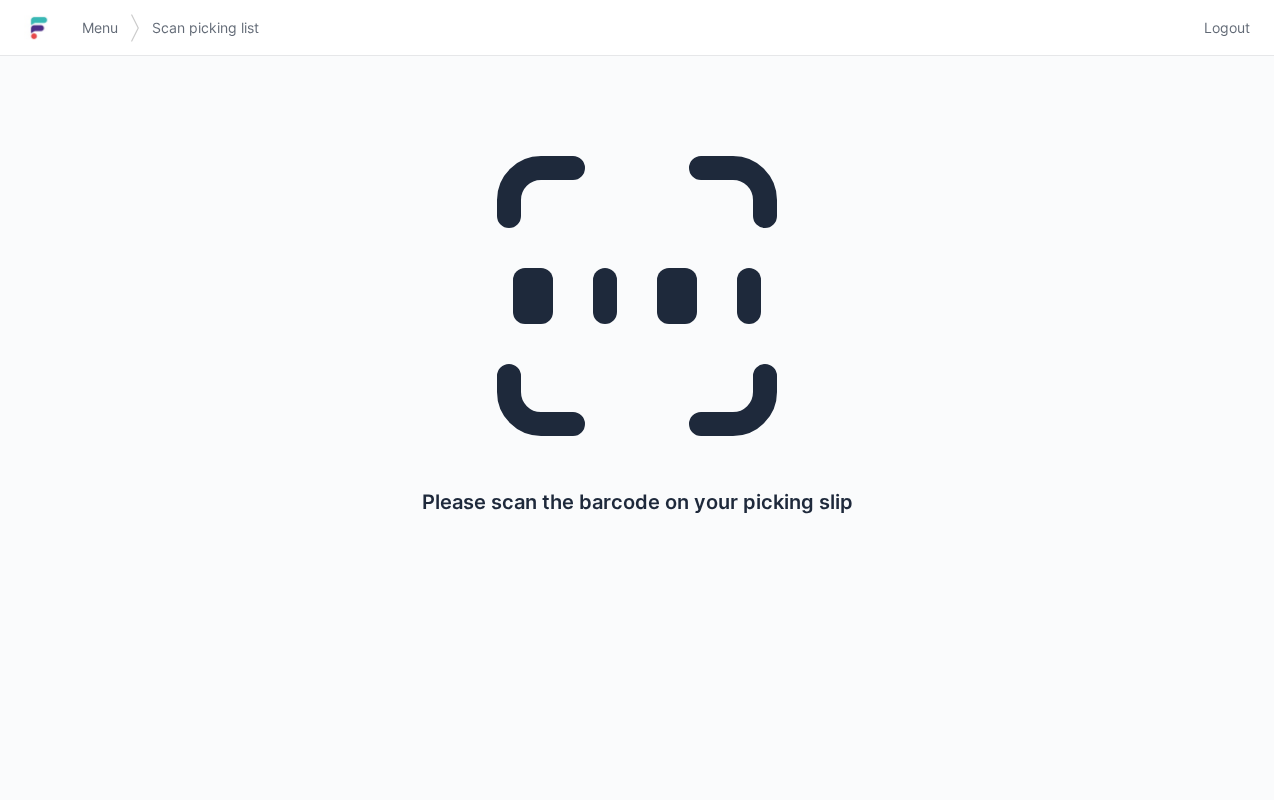 scroll, scrollTop: 0, scrollLeft: 0, axis: both 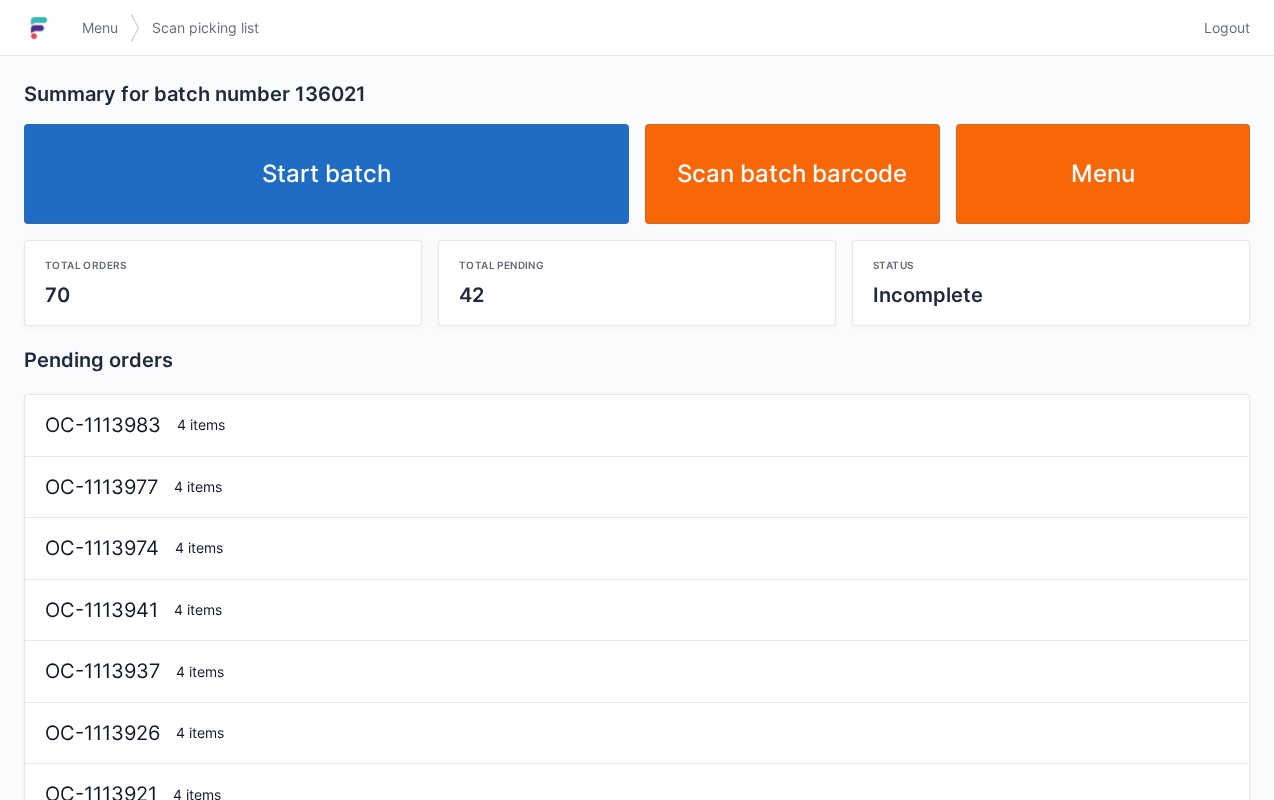 click on "Start batch" at bounding box center [326, 174] 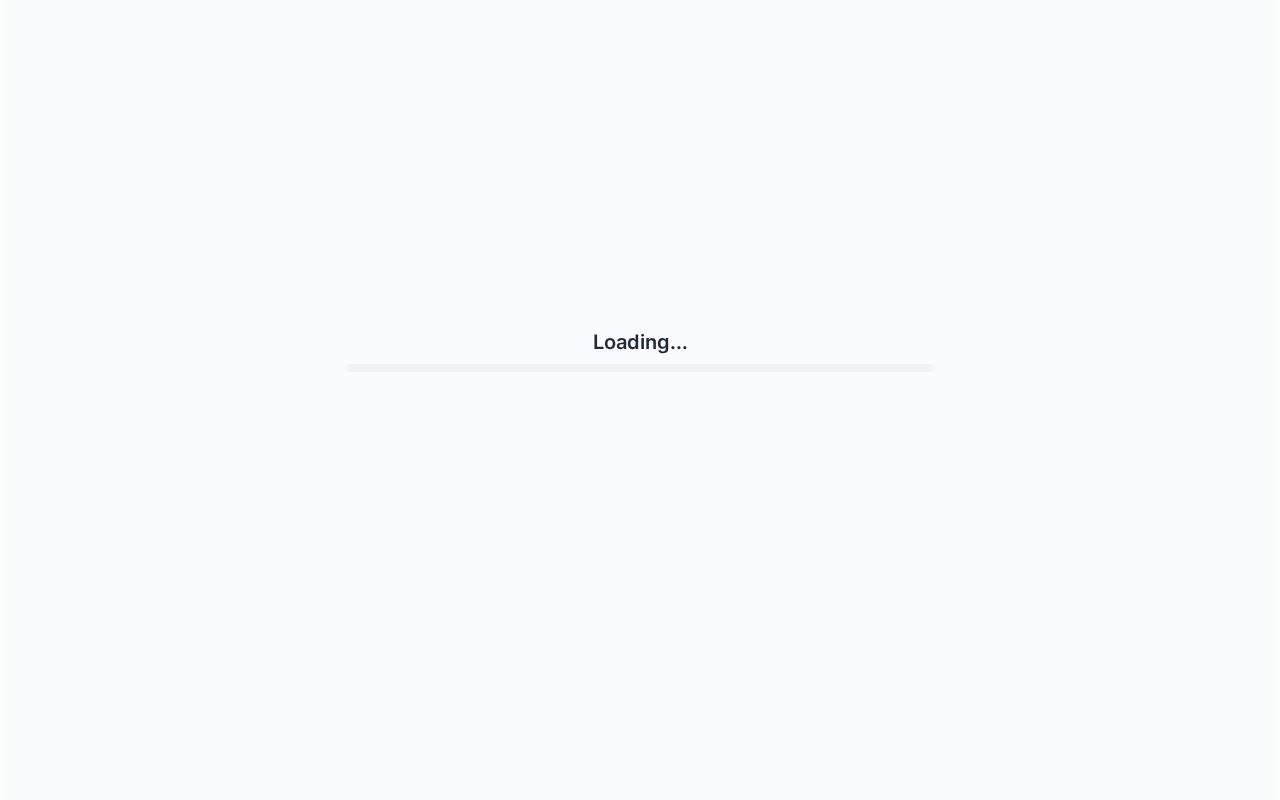 scroll, scrollTop: 0, scrollLeft: 0, axis: both 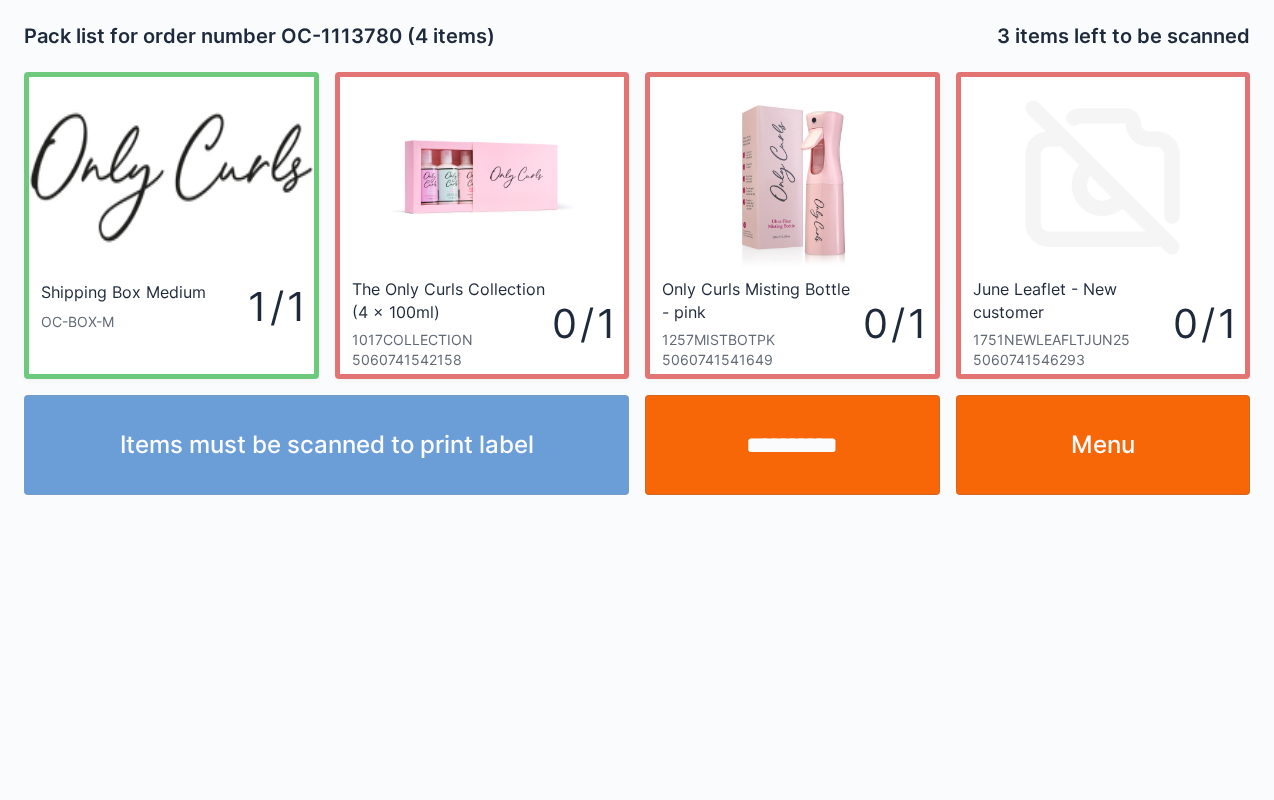 click on "Menu" at bounding box center (1103, 445) 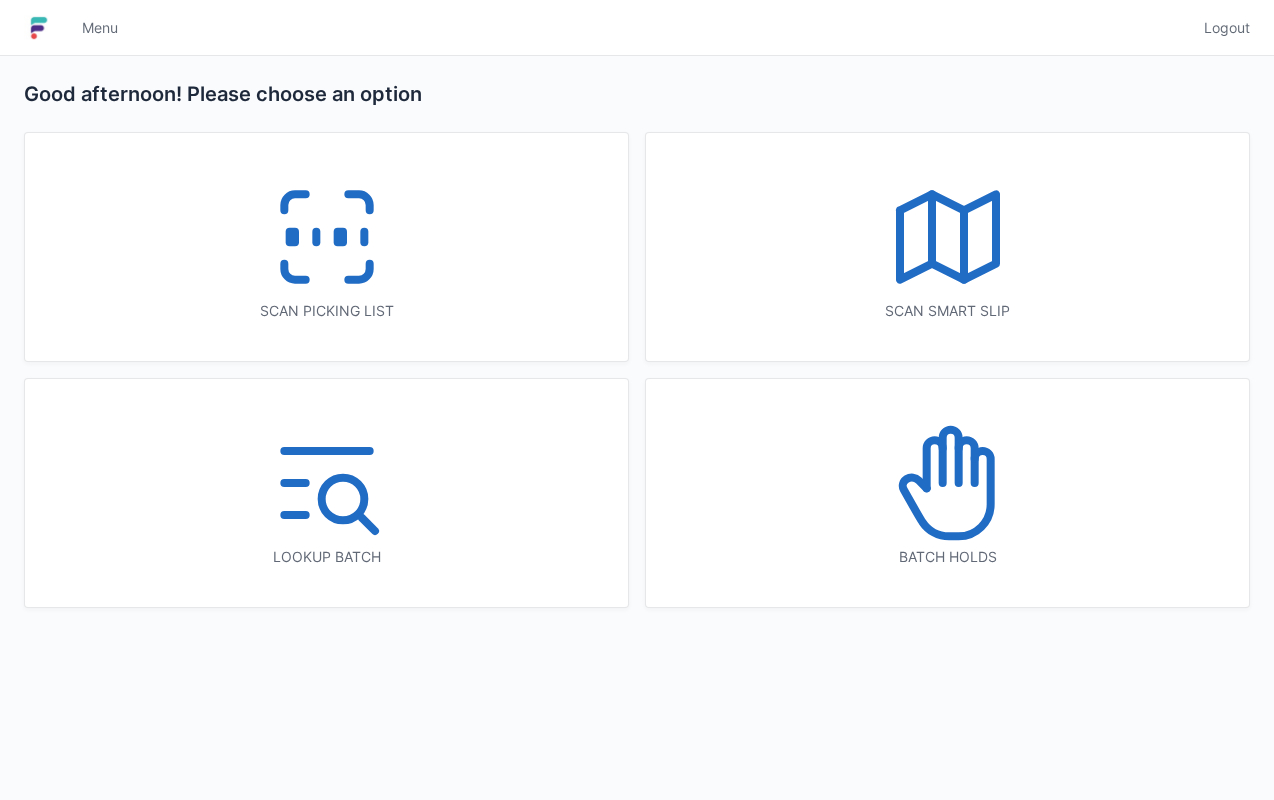 scroll, scrollTop: 0, scrollLeft: 0, axis: both 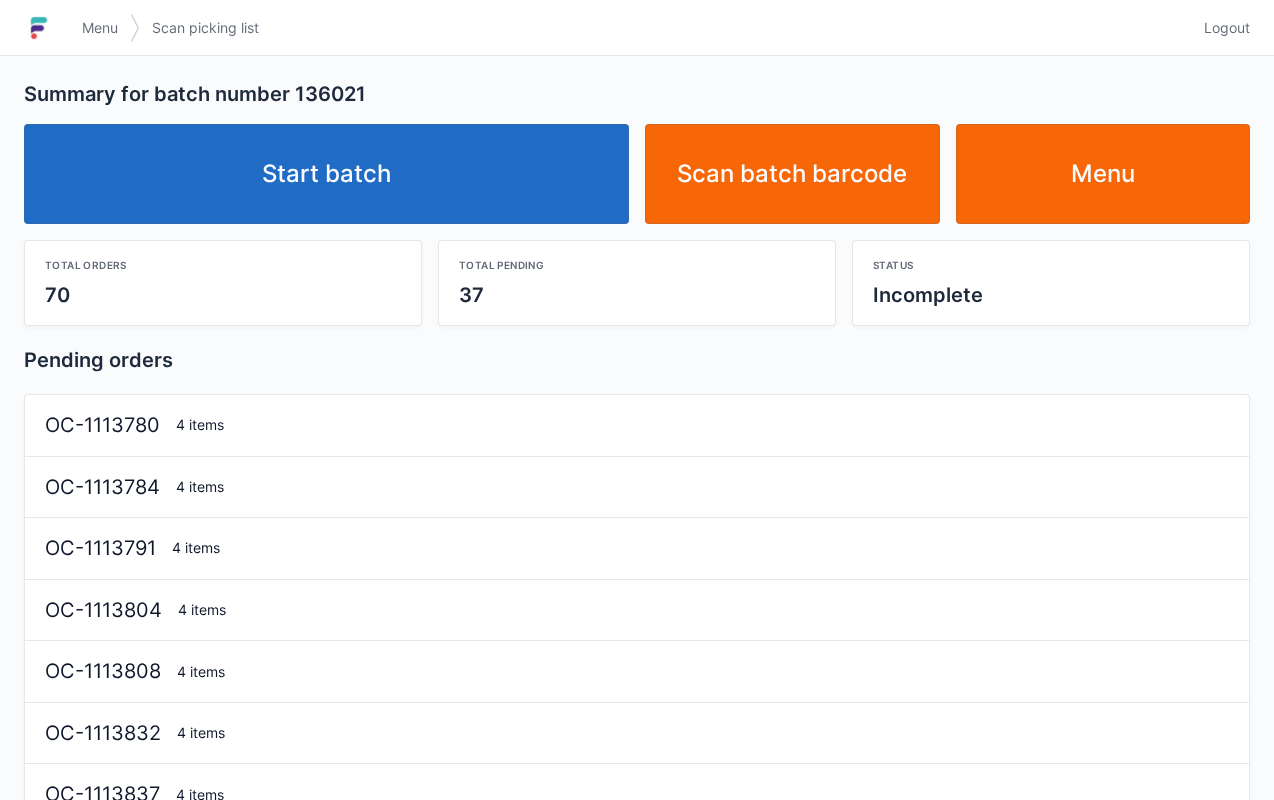 click on "Start batch" at bounding box center (326, 174) 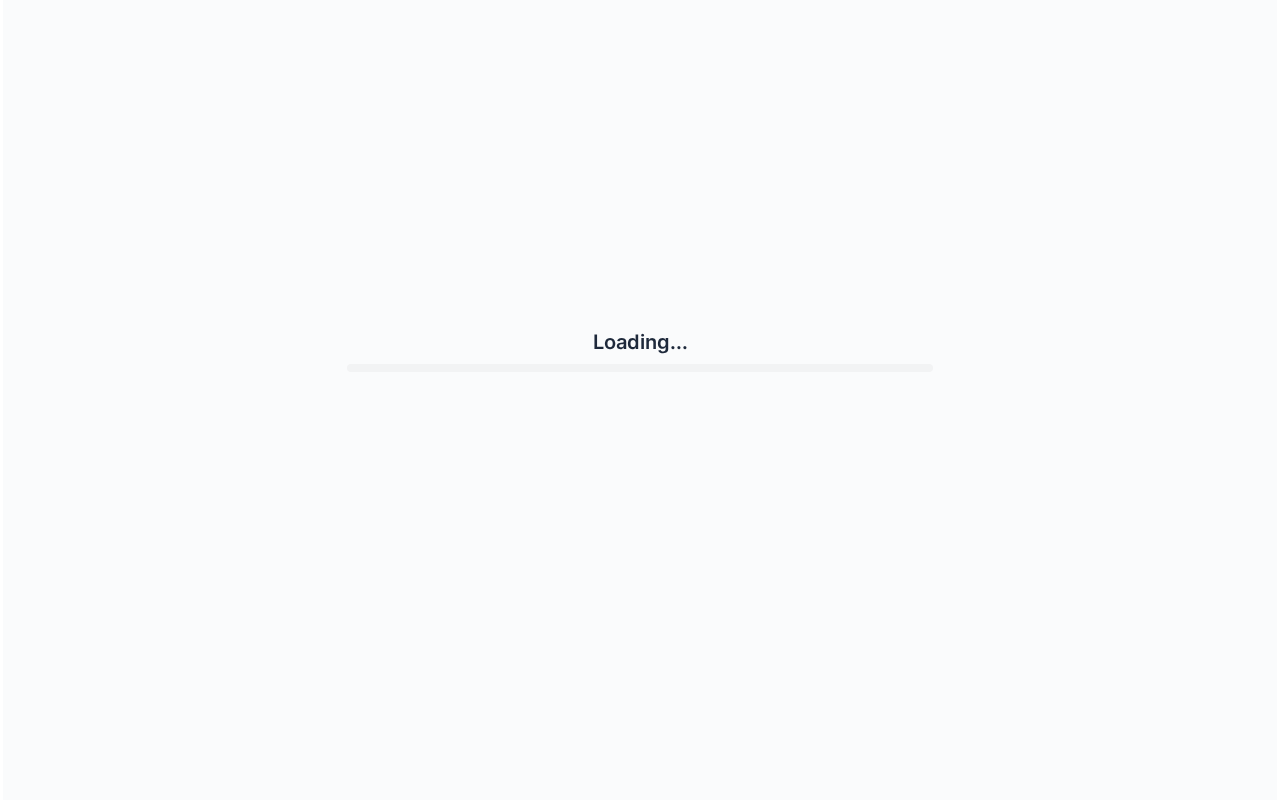 scroll, scrollTop: 0, scrollLeft: 0, axis: both 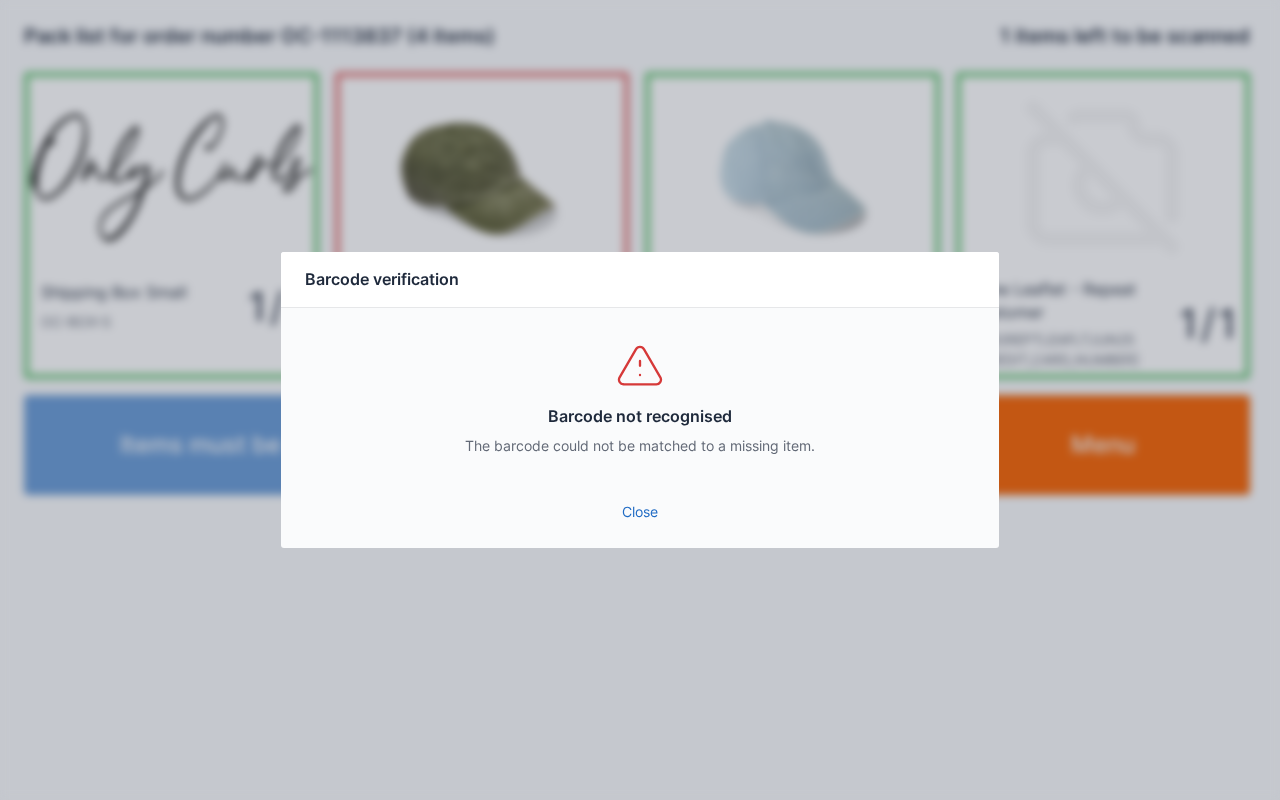 click on "Close" at bounding box center (640, 512) 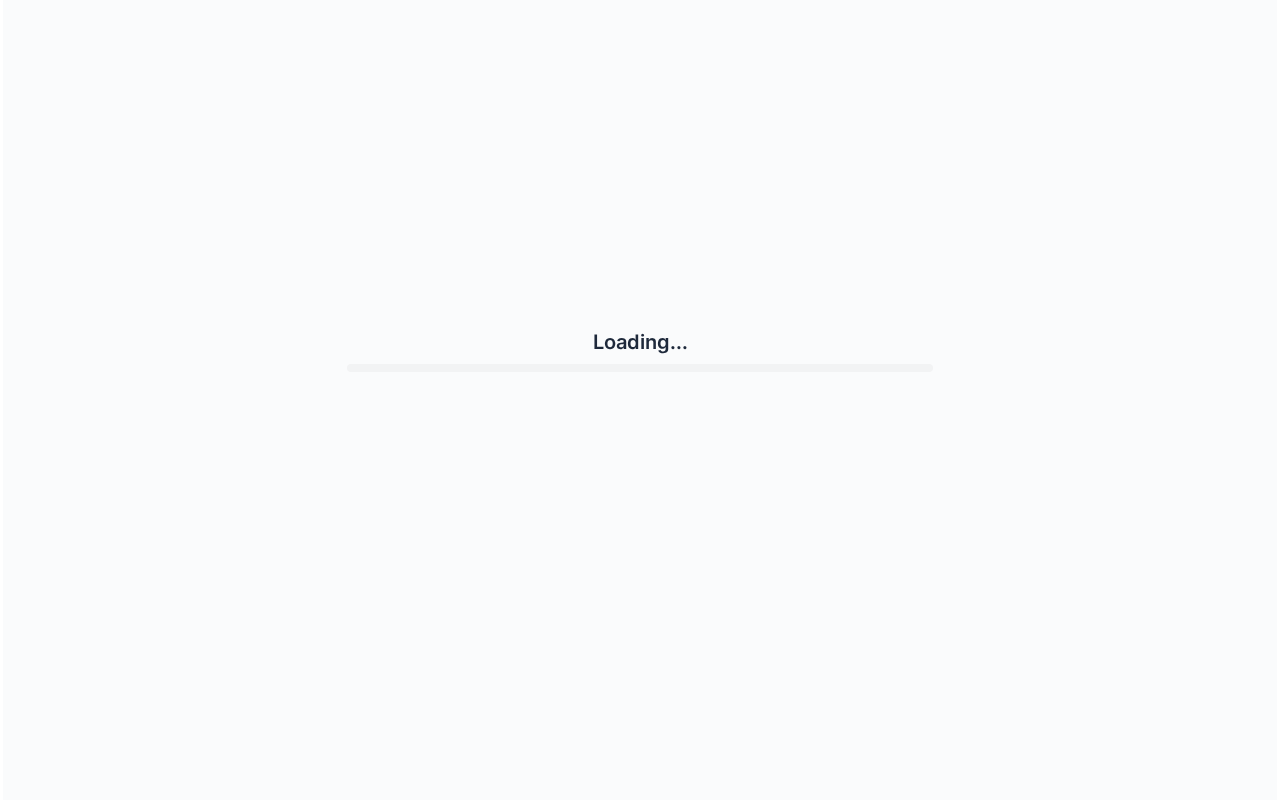 scroll, scrollTop: 0, scrollLeft: 0, axis: both 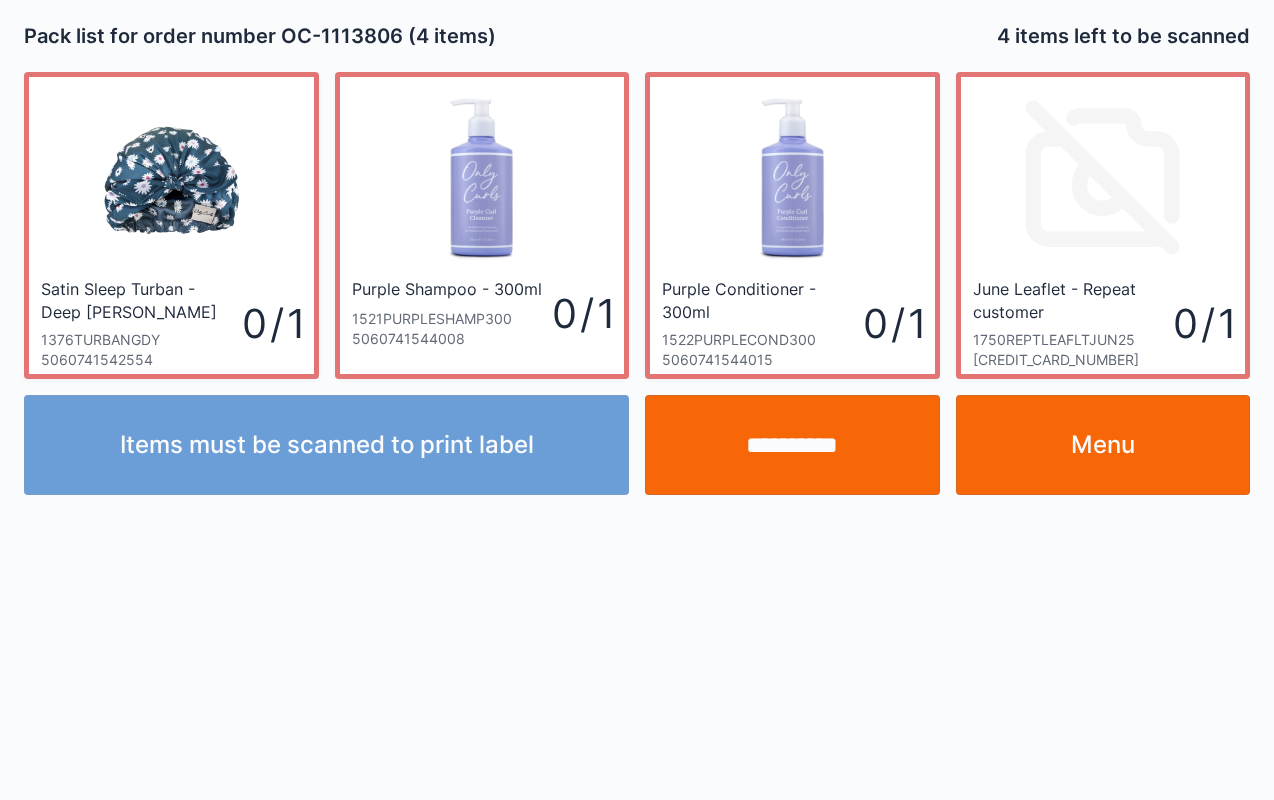 click on "Menu" at bounding box center [1103, 445] 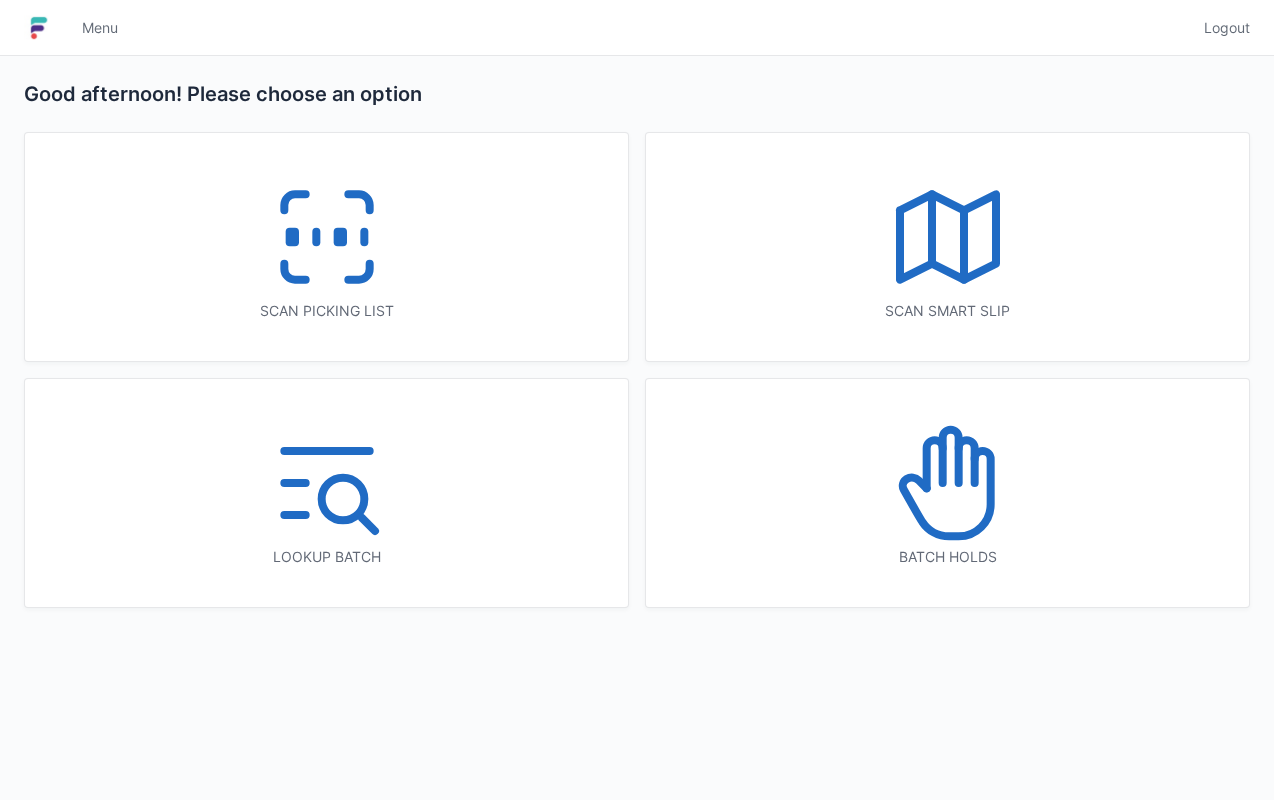 scroll, scrollTop: 0, scrollLeft: 0, axis: both 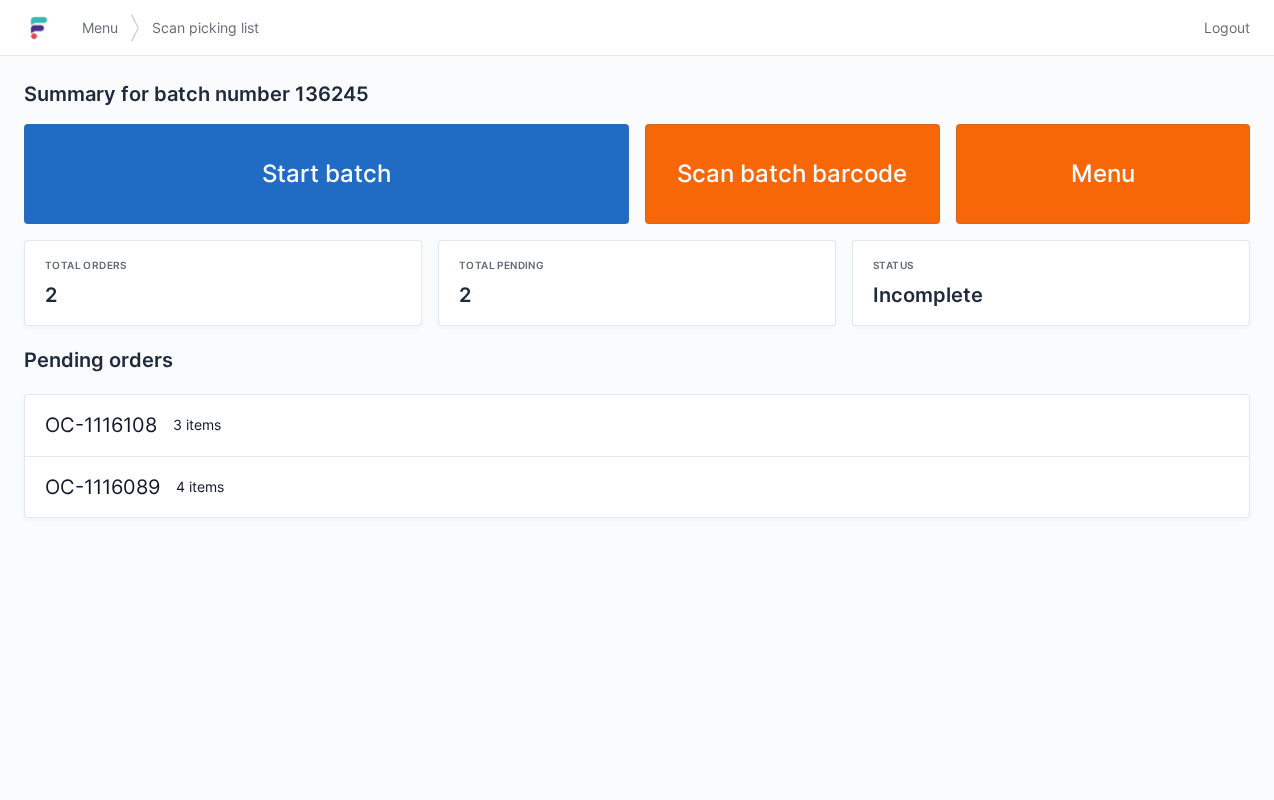 click on "Total pending 2" at bounding box center (637, 283) 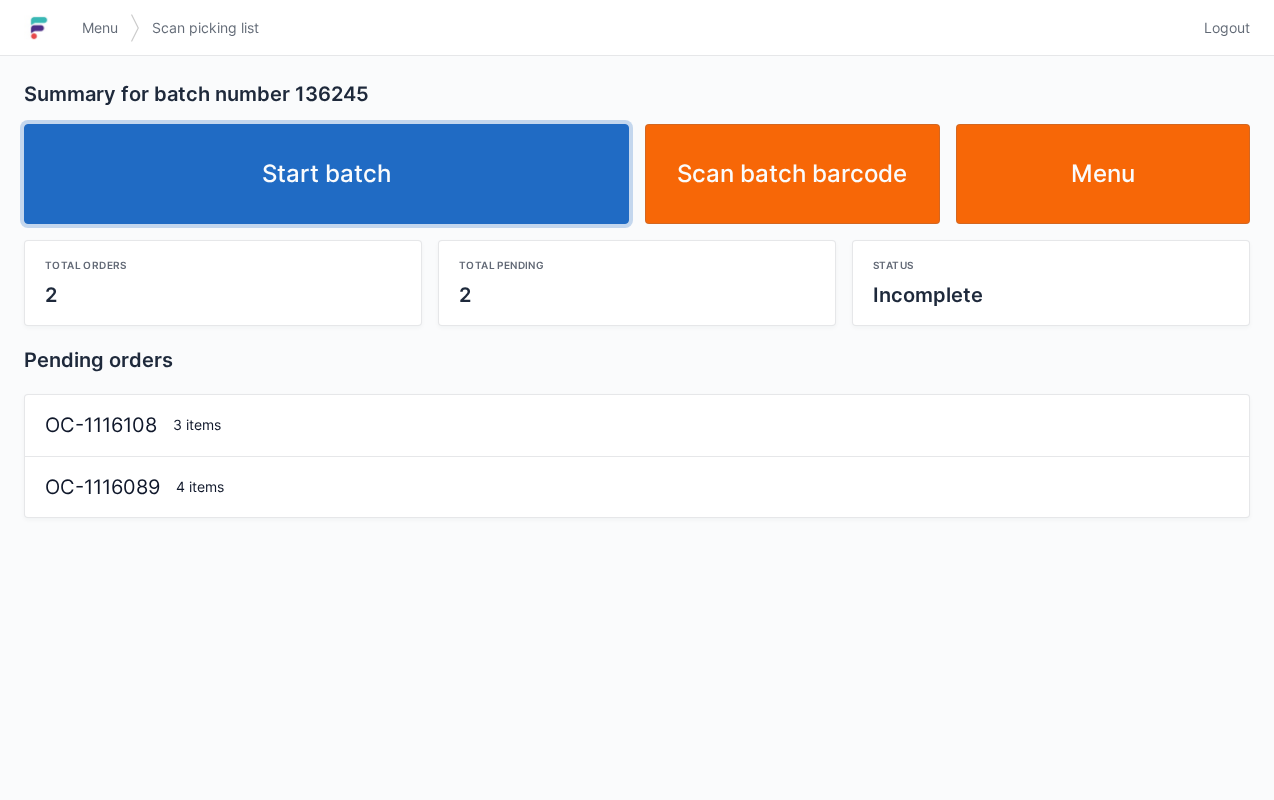 click on "Start batch" at bounding box center [326, 174] 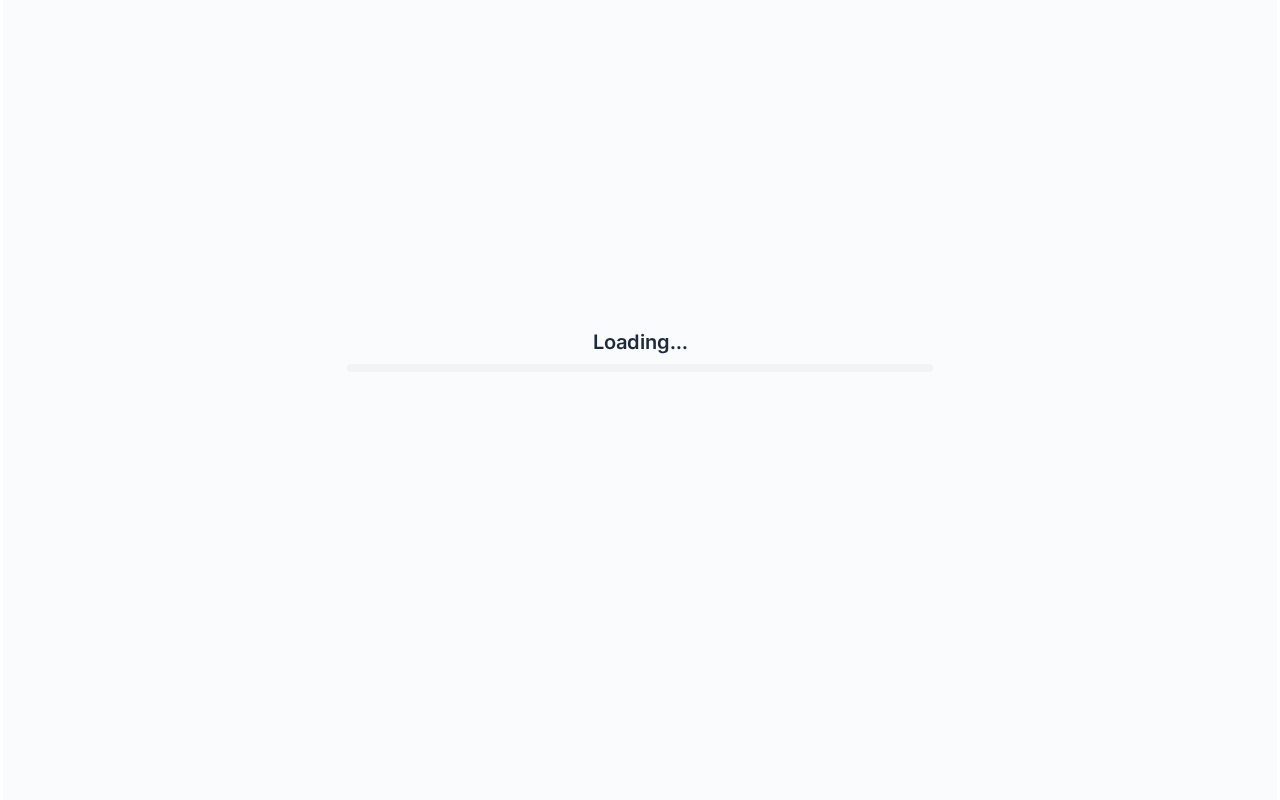 scroll, scrollTop: 0, scrollLeft: 0, axis: both 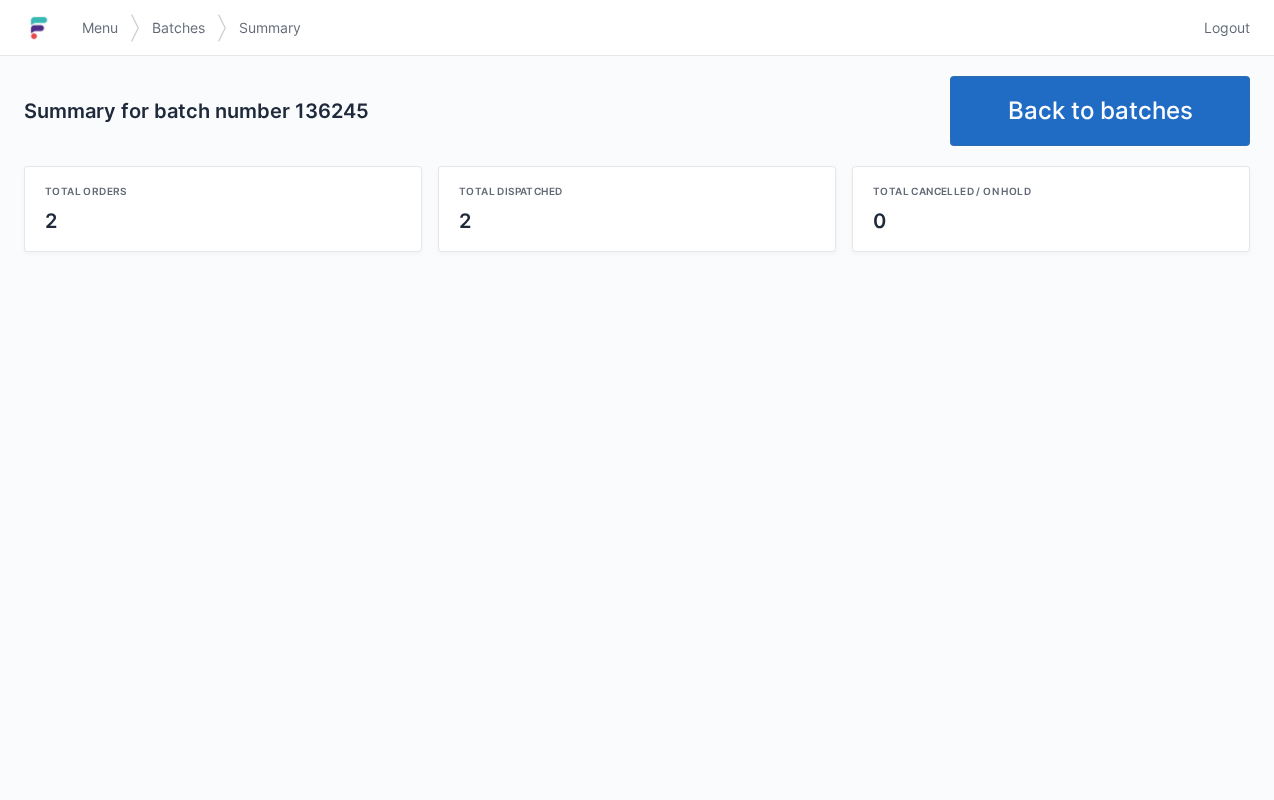 click on "Back to batches" at bounding box center [1100, 111] 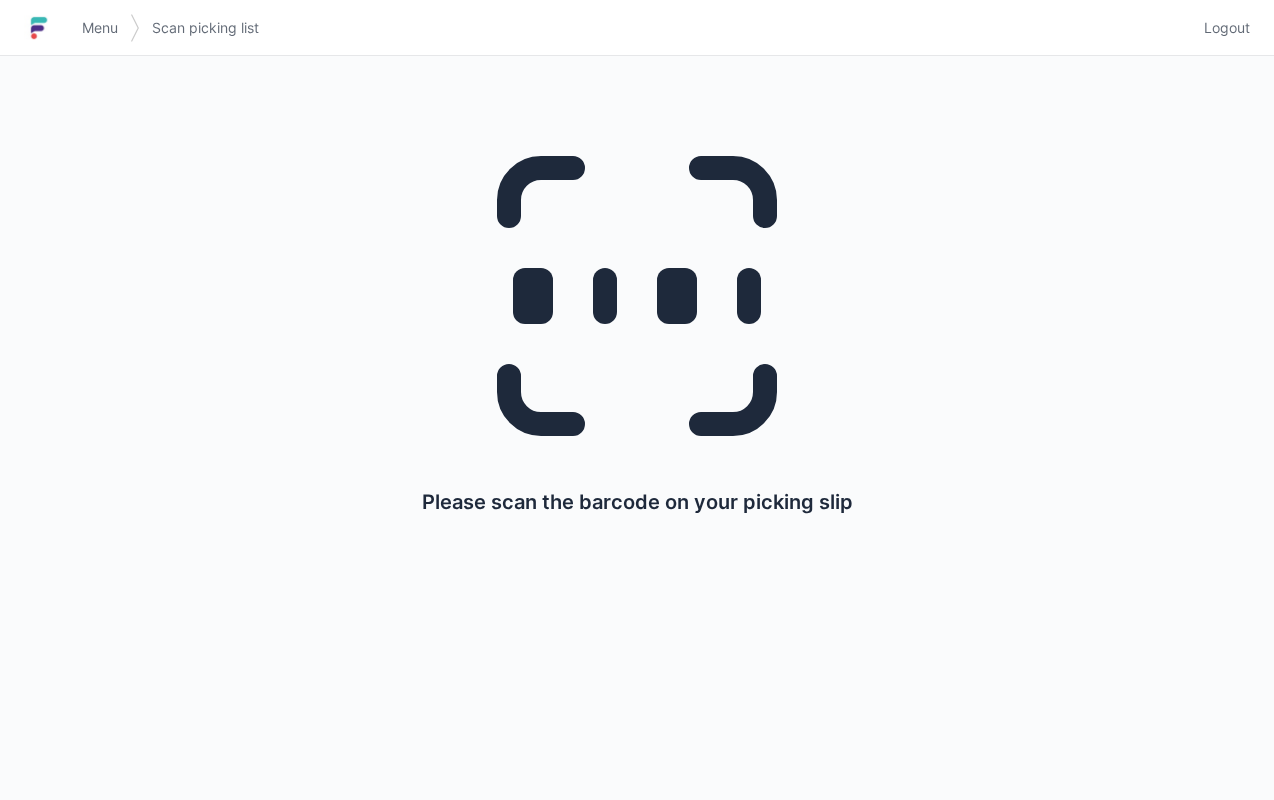 scroll, scrollTop: 0, scrollLeft: 0, axis: both 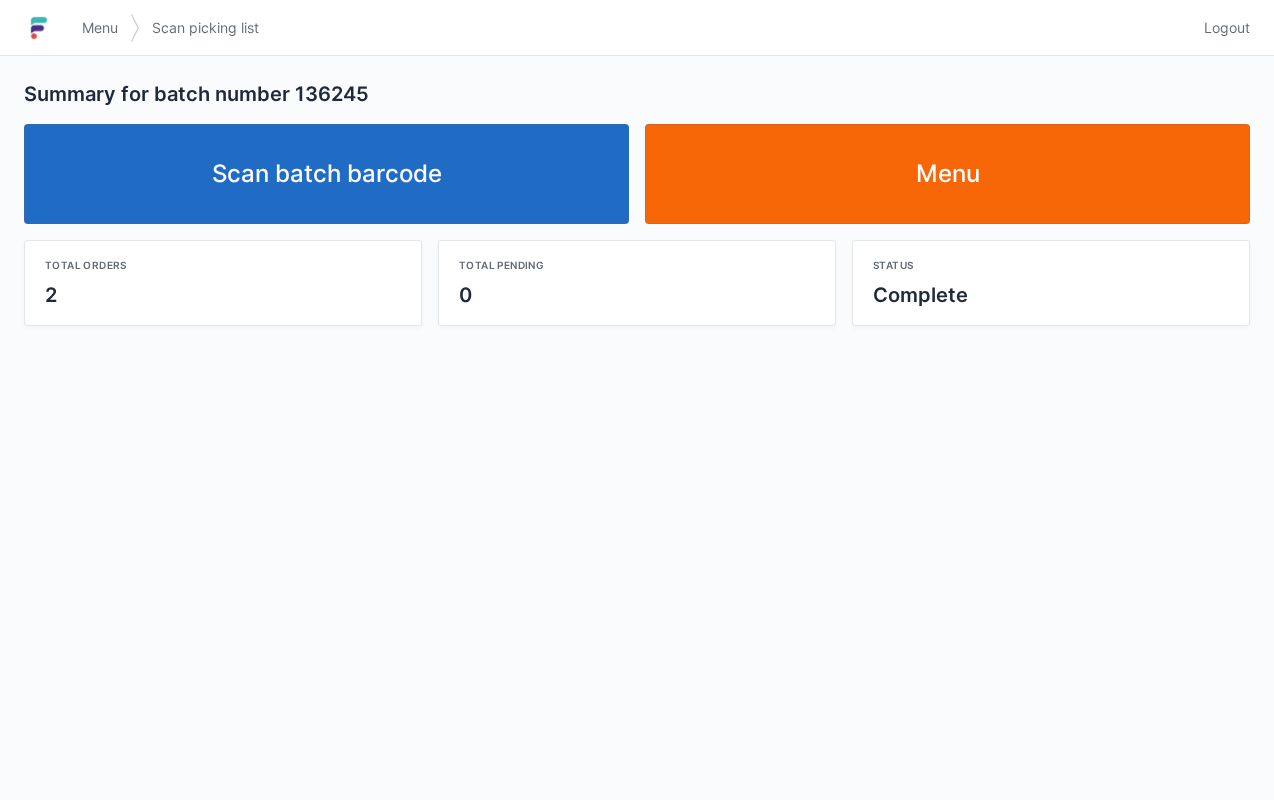click on "Scan batch barcode" at bounding box center [326, 174] 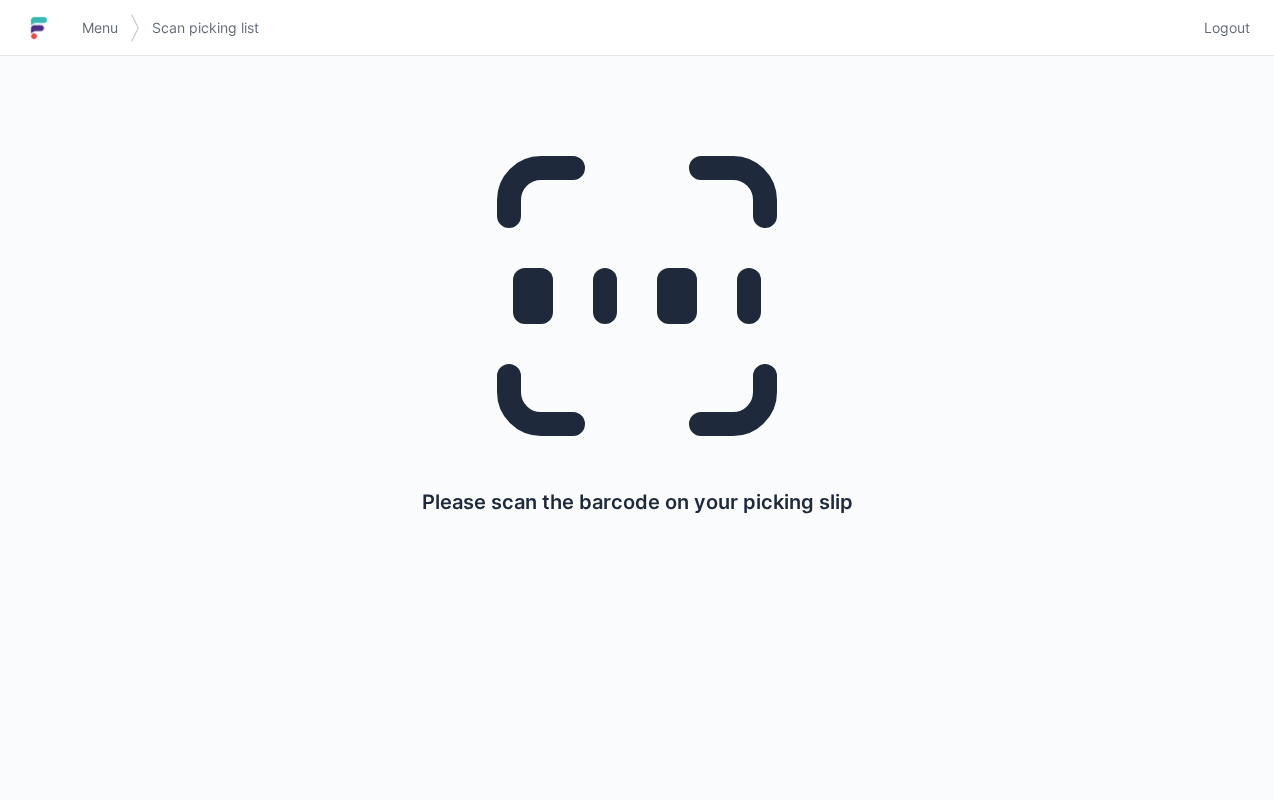 scroll, scrollTop: 0, scrollLeft: 0, axis: both 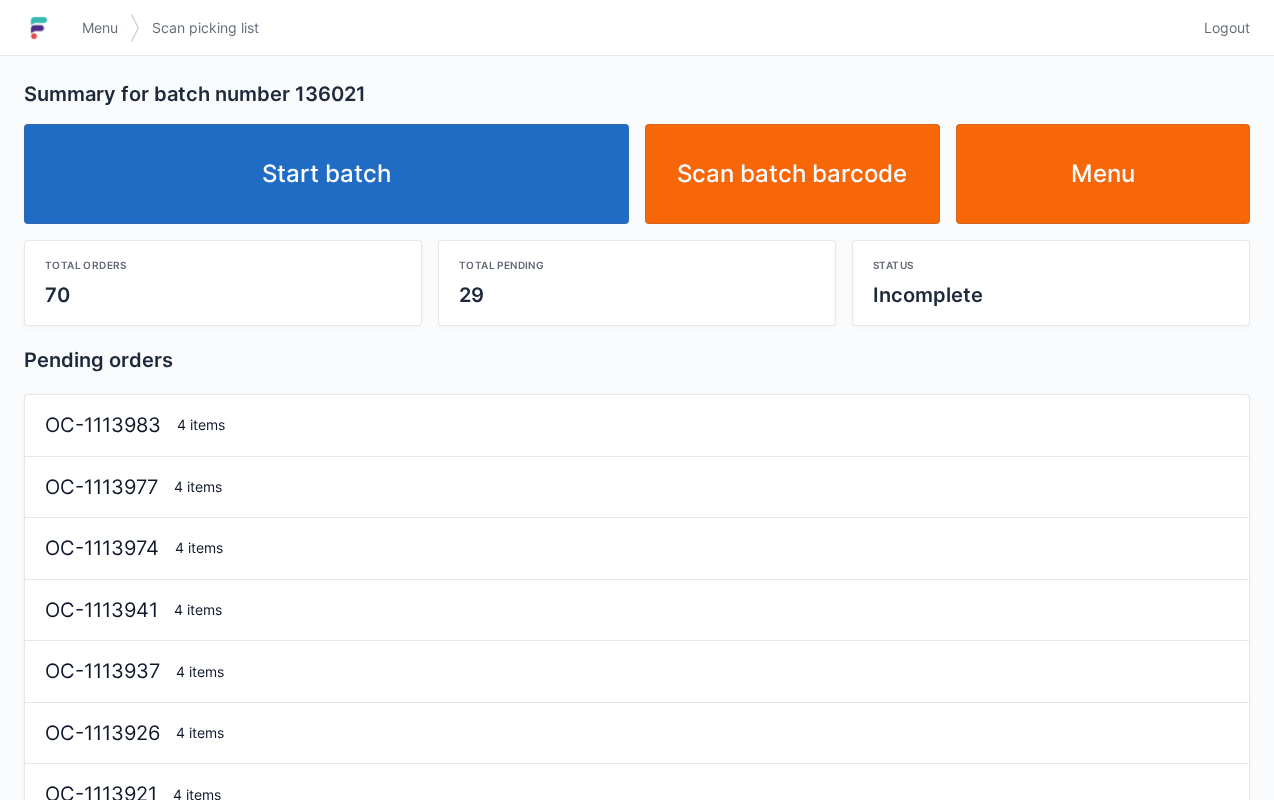 click on "Start batch" at bounding box center [326, 174] 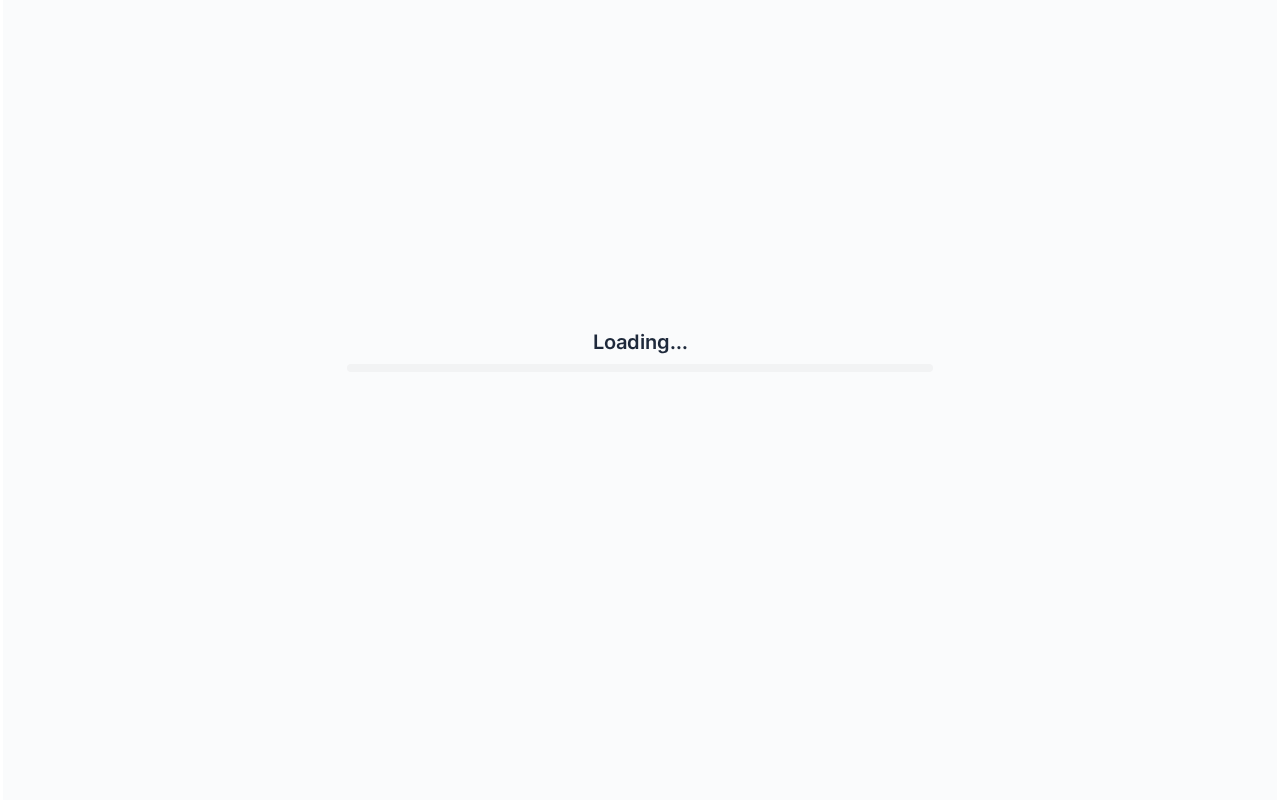scroll, scrollTop: 0, scrollLeft: 0, axis: both 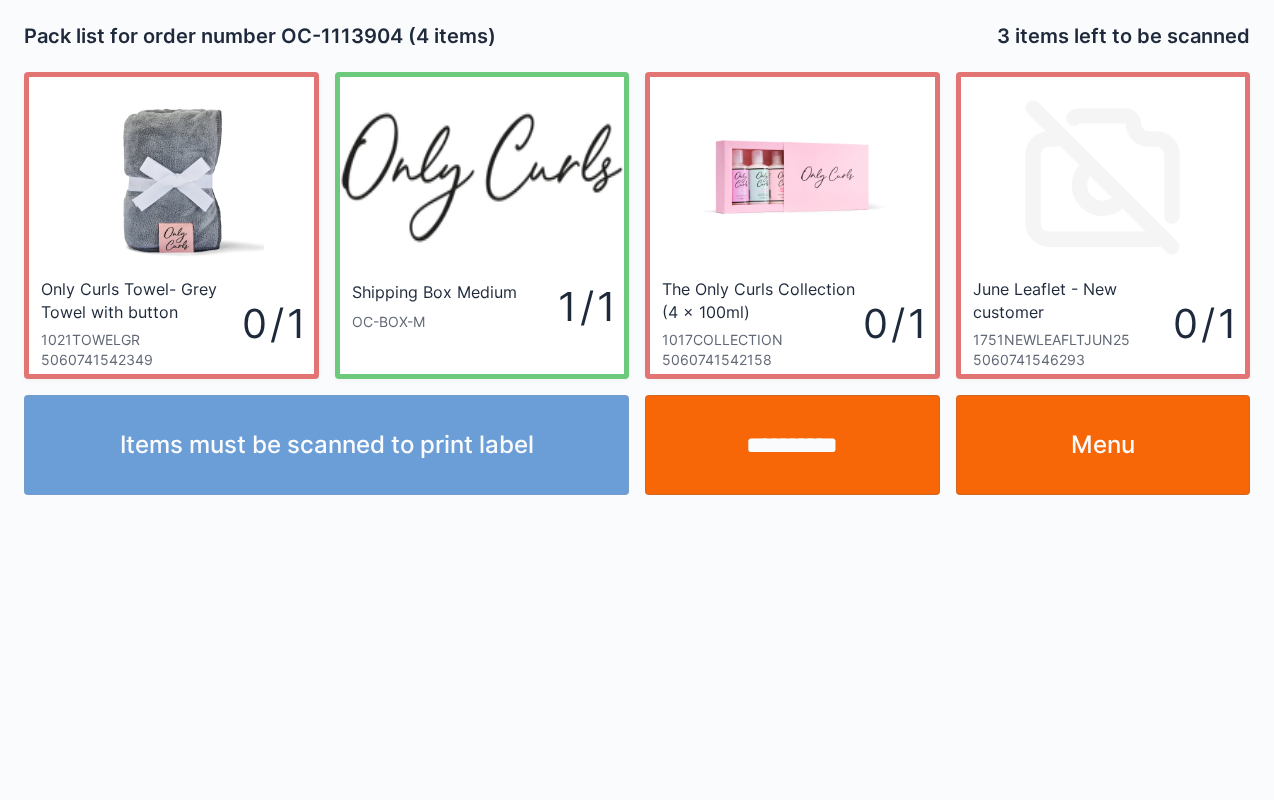 click on "Menu" at bounding box center [1103, 445] 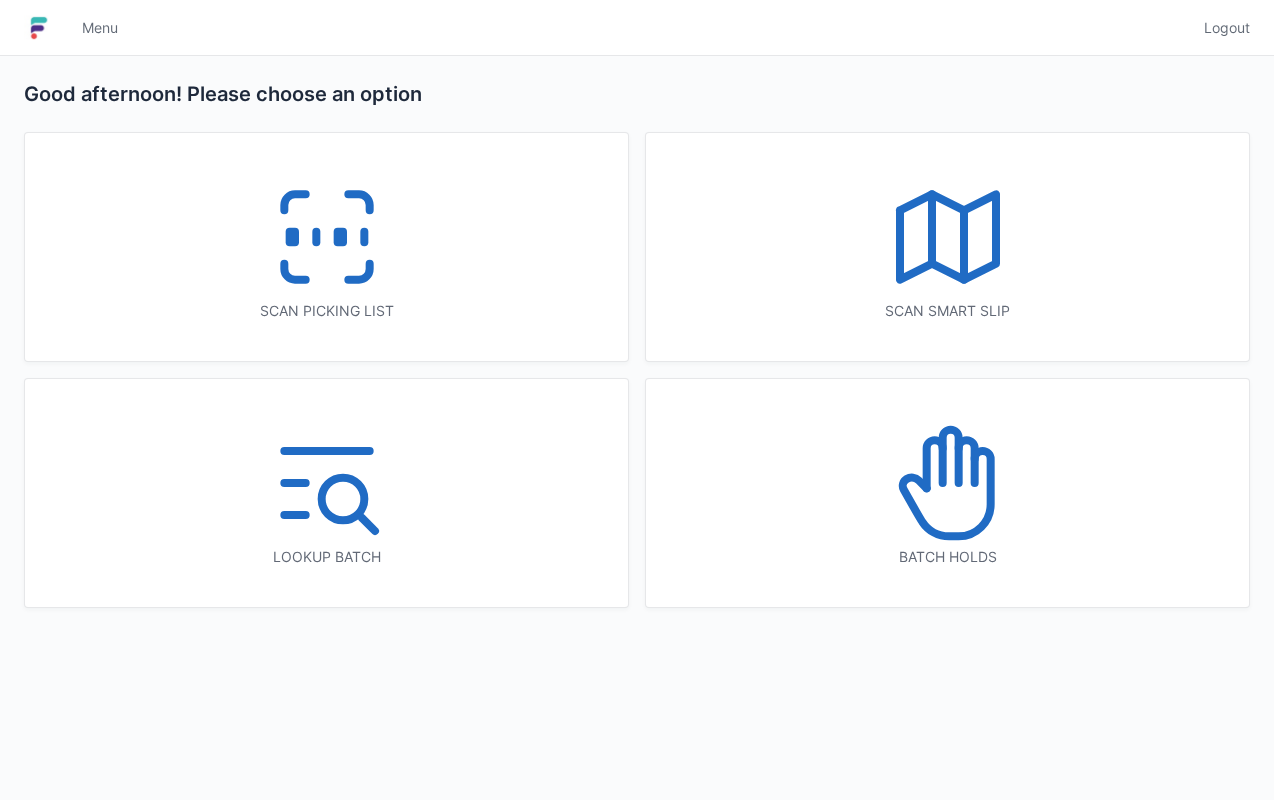 scroll, scrollTop: 0, scrollLeft: 0, axis: both 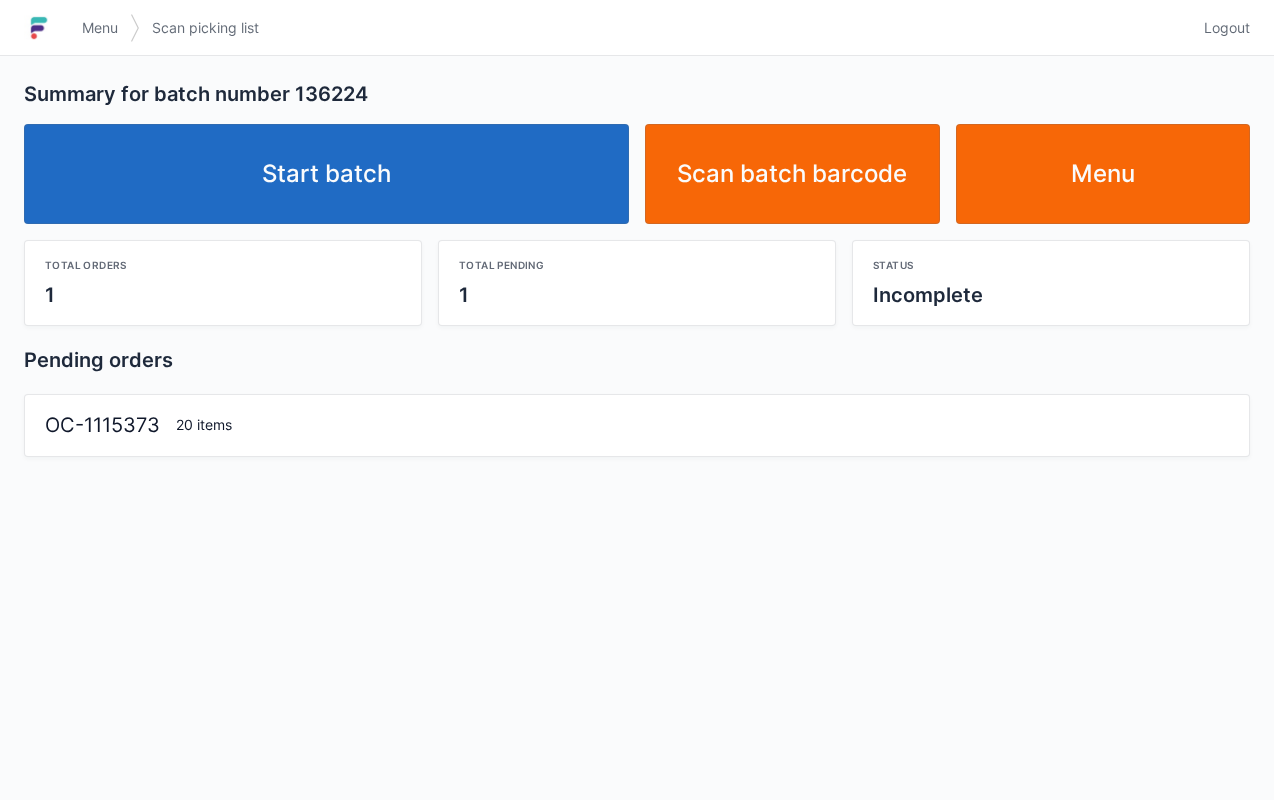 click on "Summary for batch number 136224" at bounding box center [637, 94] 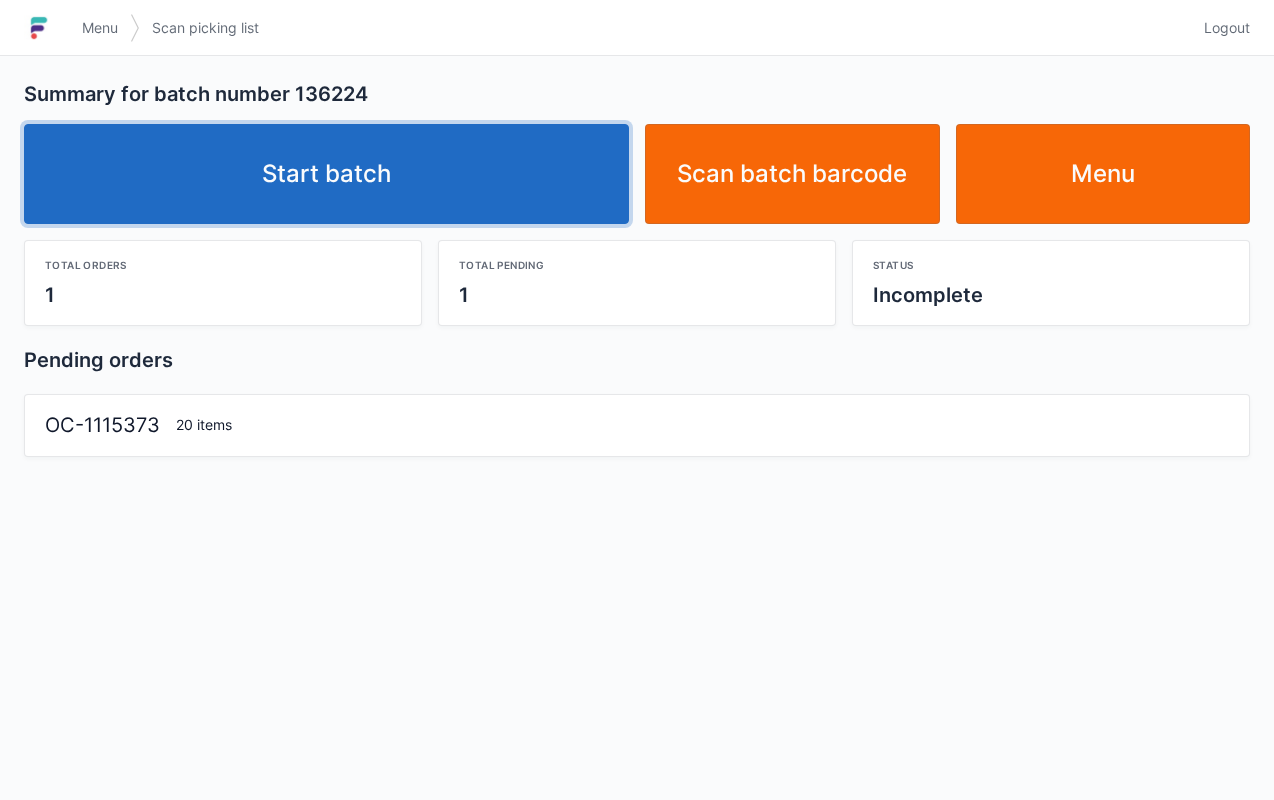 click on "Start batch" at bounding box center (326, 174) 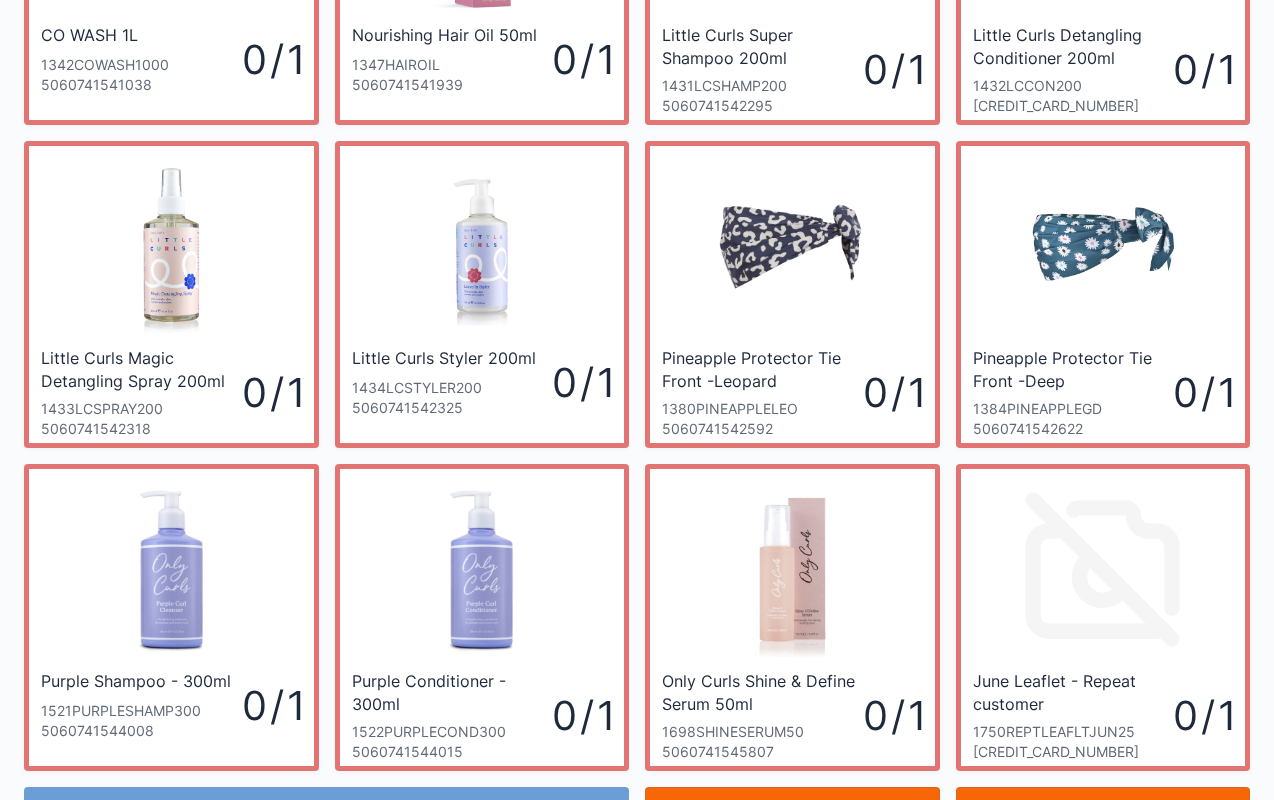 scroll, scrollTop: 681, scrollLeft: 0, axis: vertical 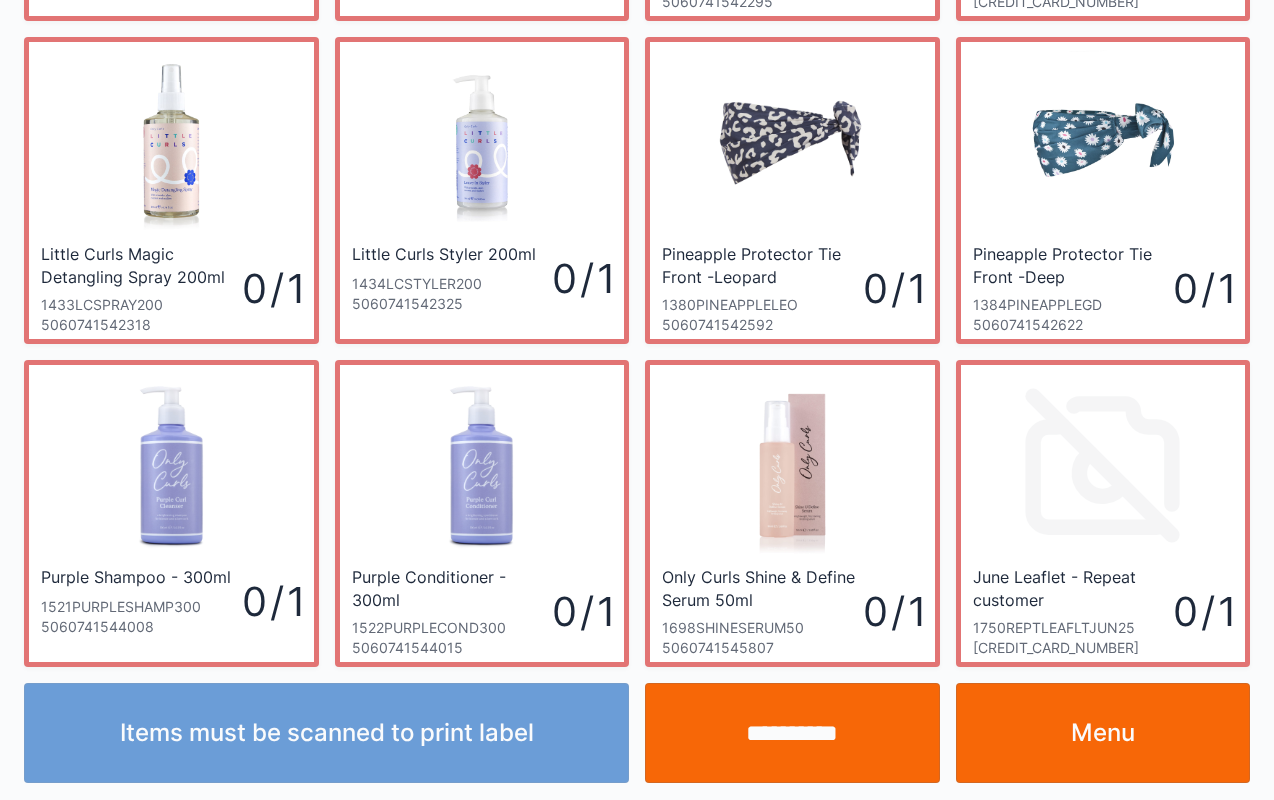 click on "Menu" at bounding box center [1103, 733] 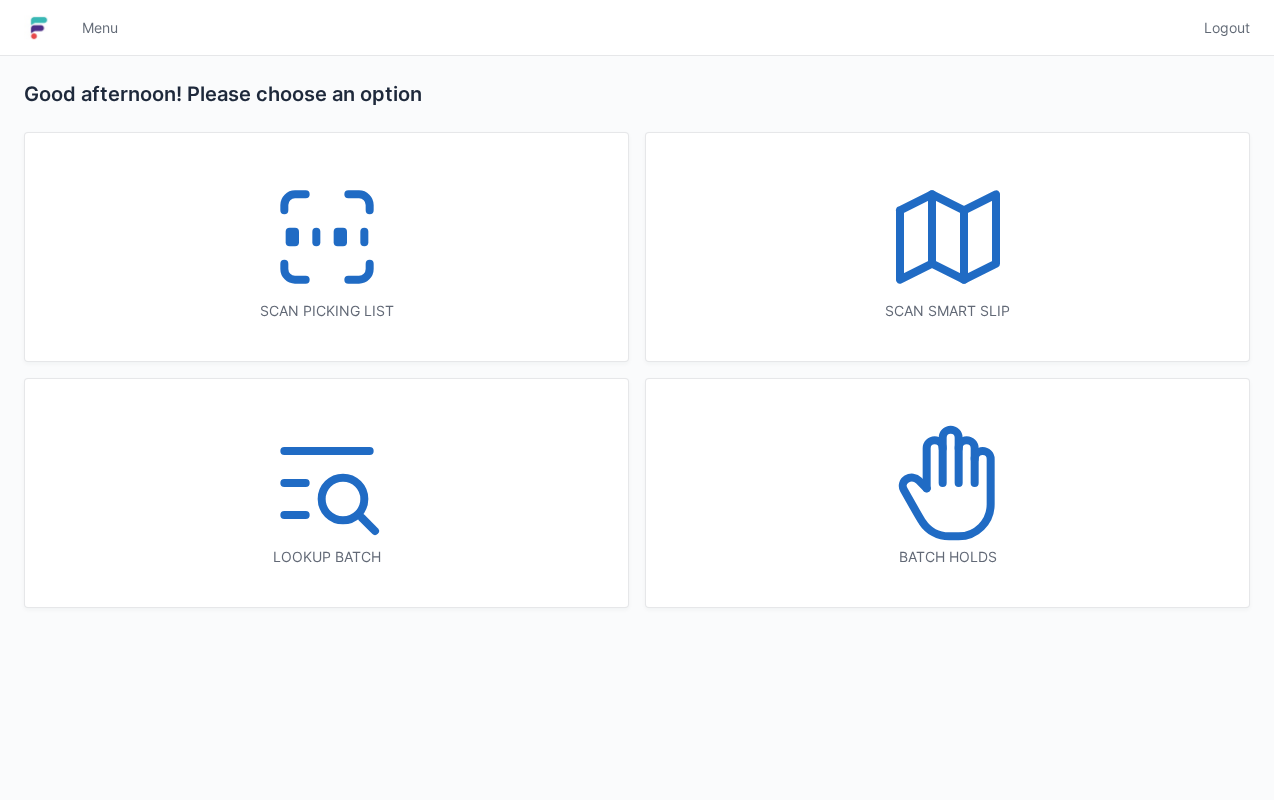 scroll, scrollTop: 0, scrollLeft: 0, axis: both 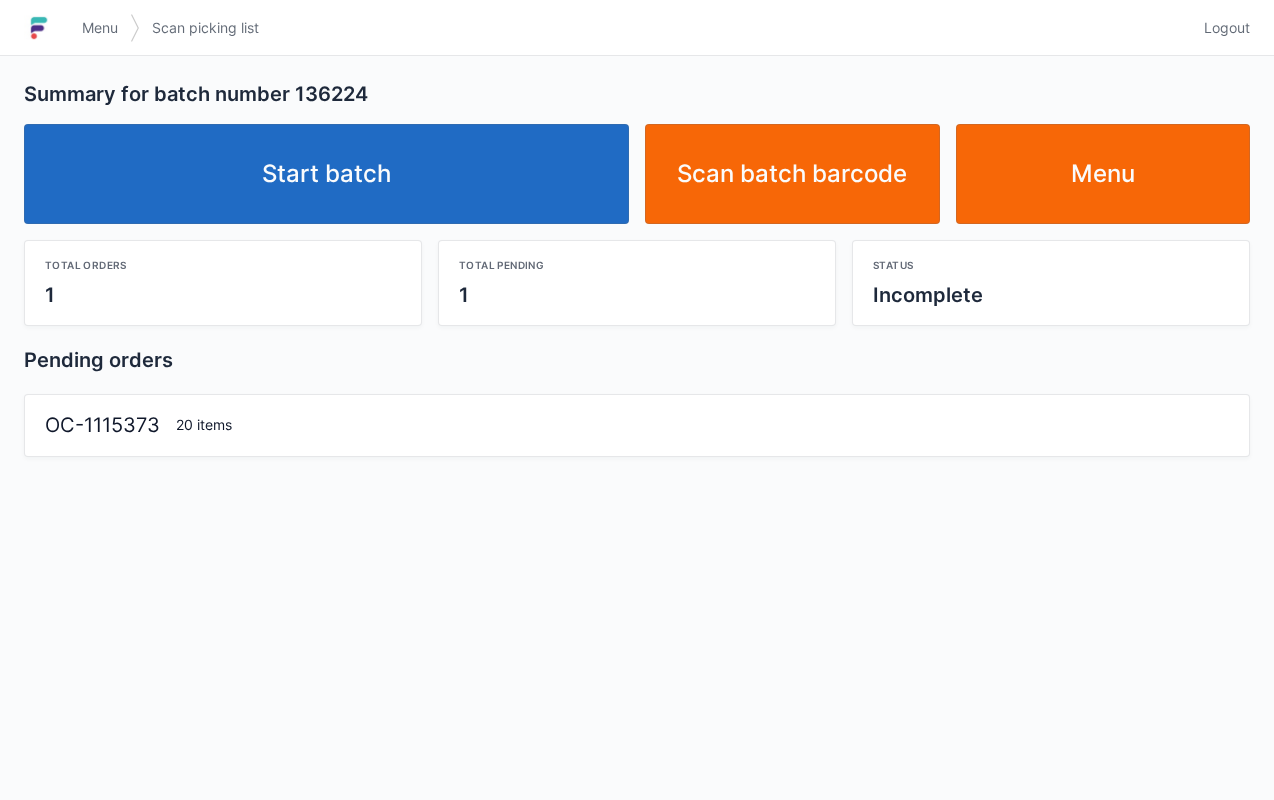 click on "Start batch" at bounding box center [326, 174] 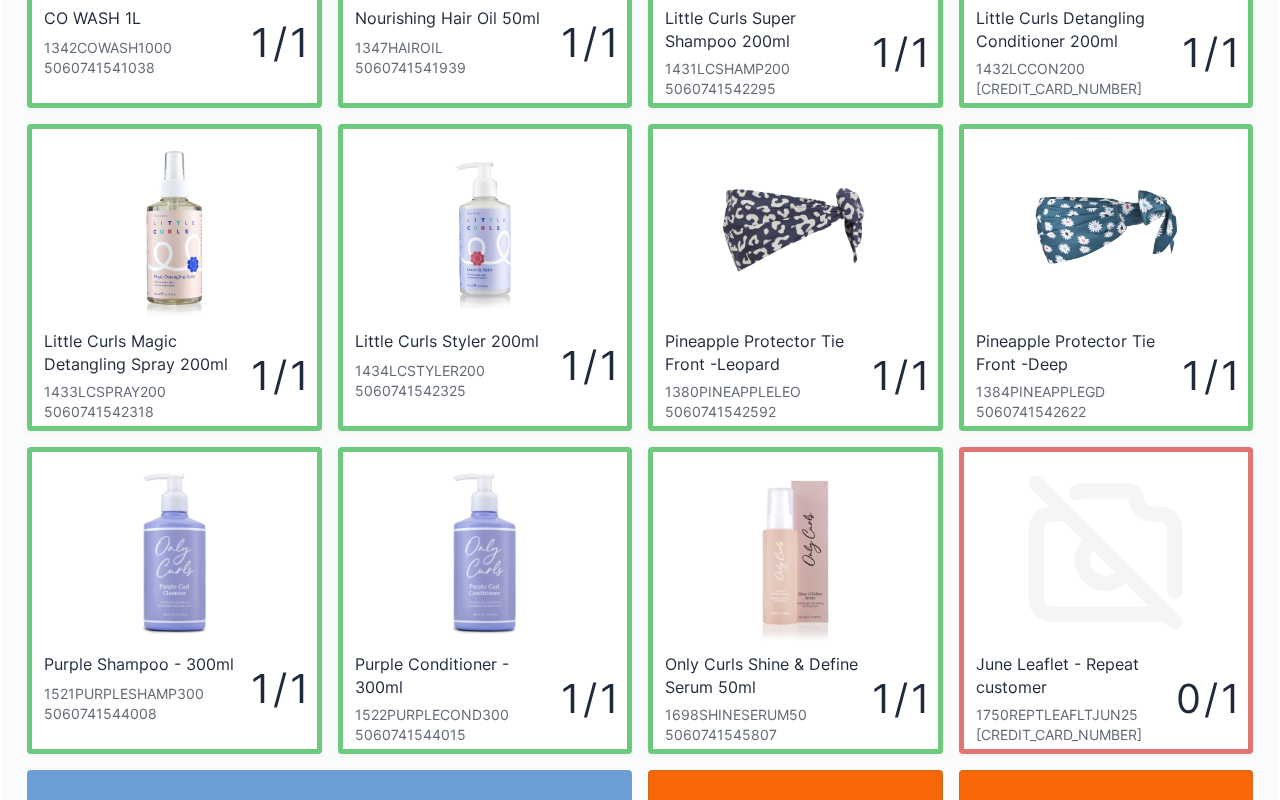 scroll, scrollTop: 681, scrollLeft: 0, axis: vertical 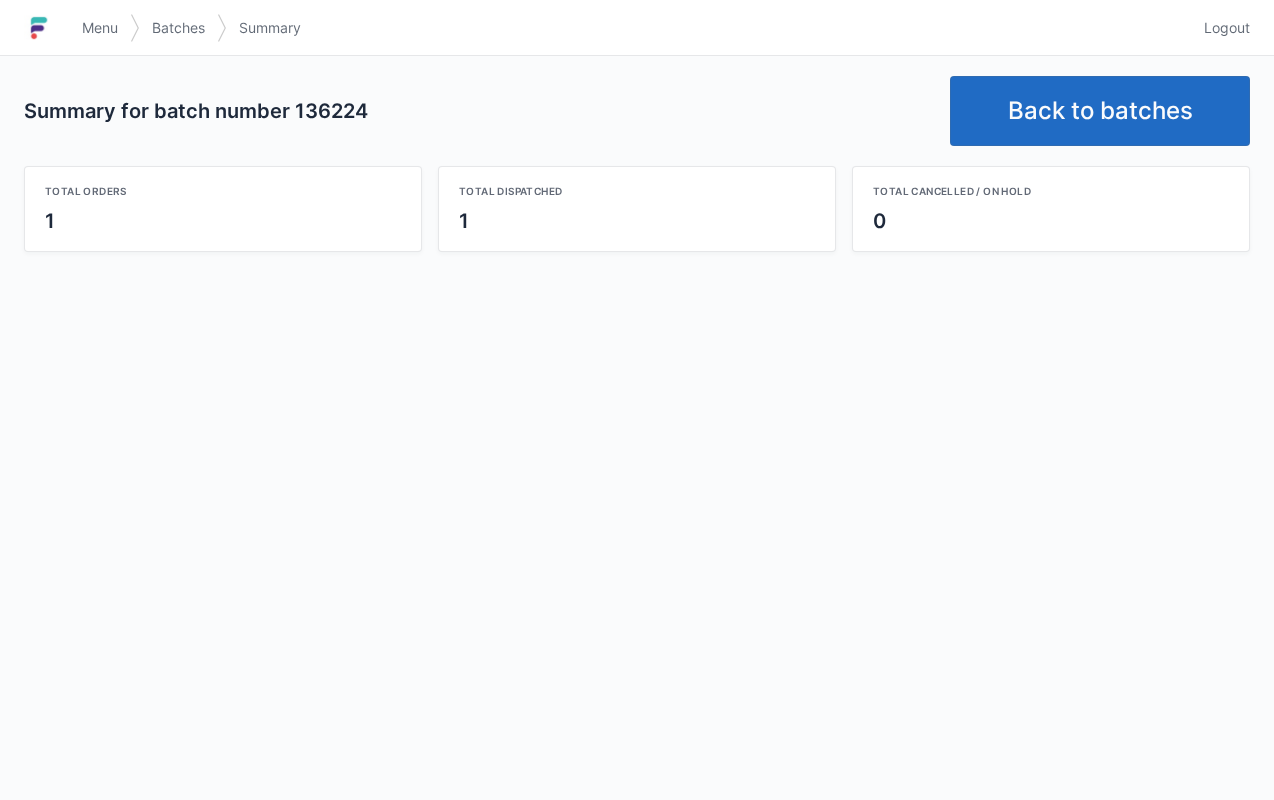 click on "Back to batches" at bounding box center [1100, 111] 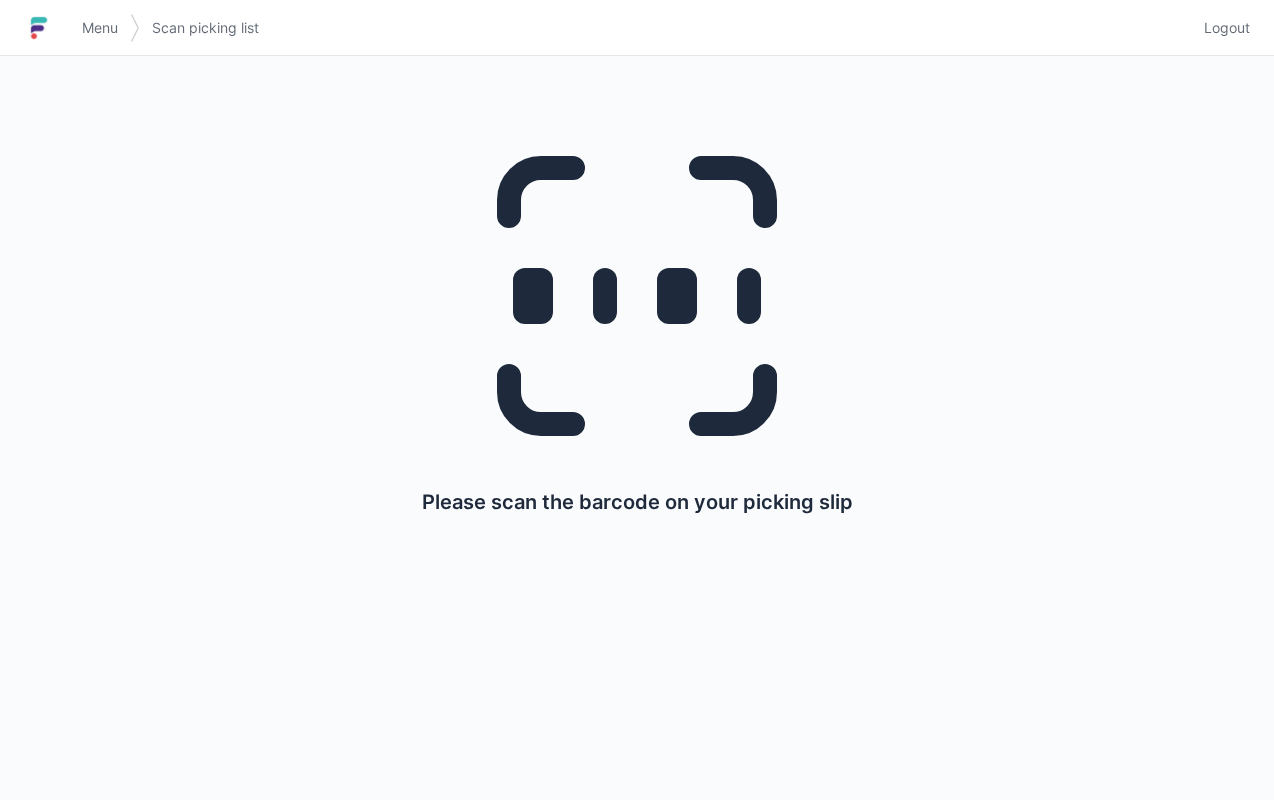scroll, scrollTop: 0, scrollLeft: 0, axis: both 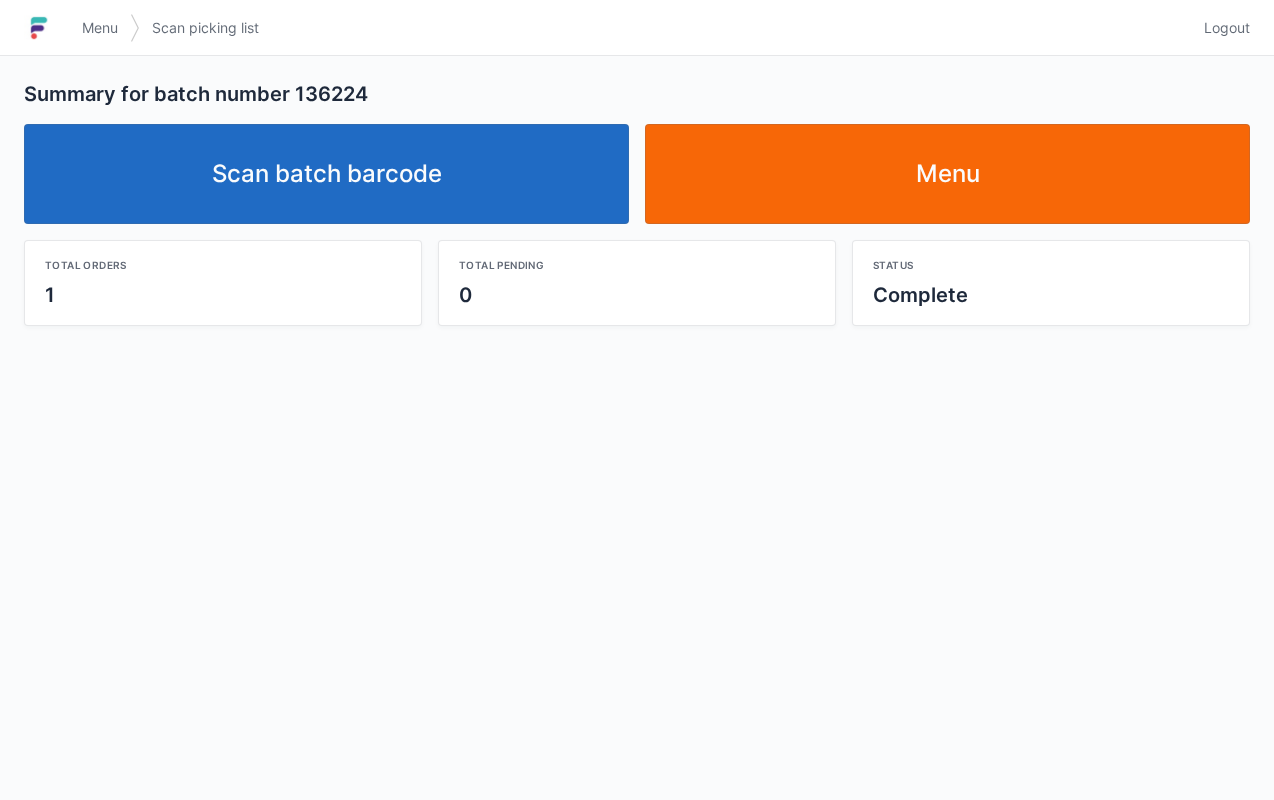 click on "Scan batch barcode" at bounding box center [326, 174] 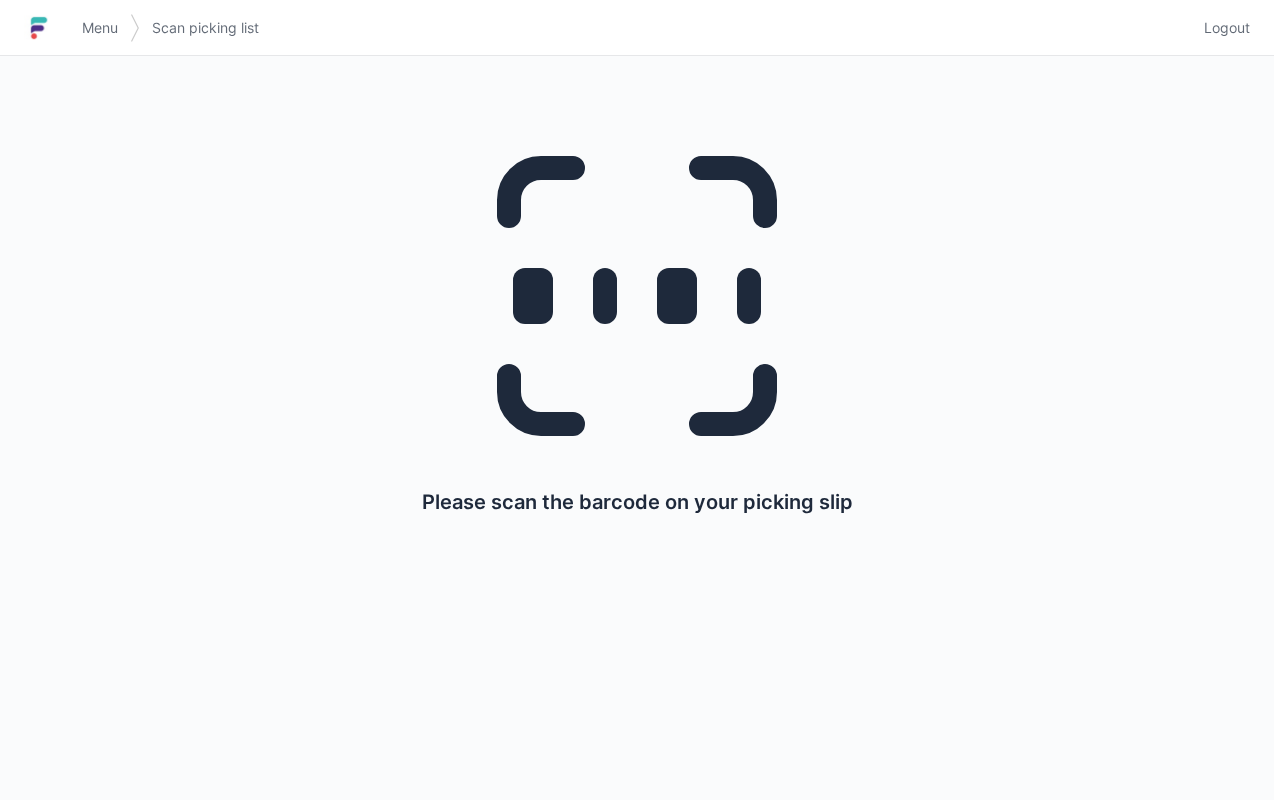scroll, scrollTop: 0, scrollLeft: 0, axis: both 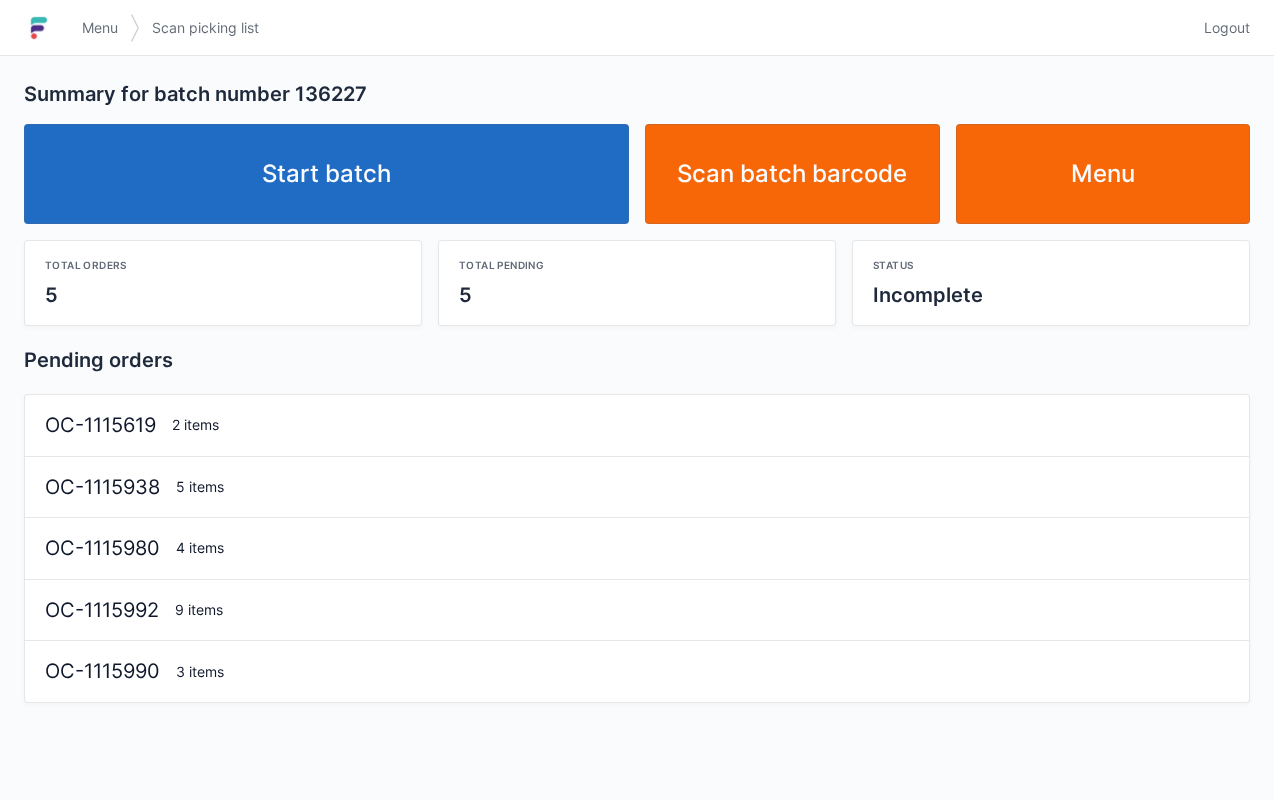 click on "Start batch" at bounding box center [326, 174] 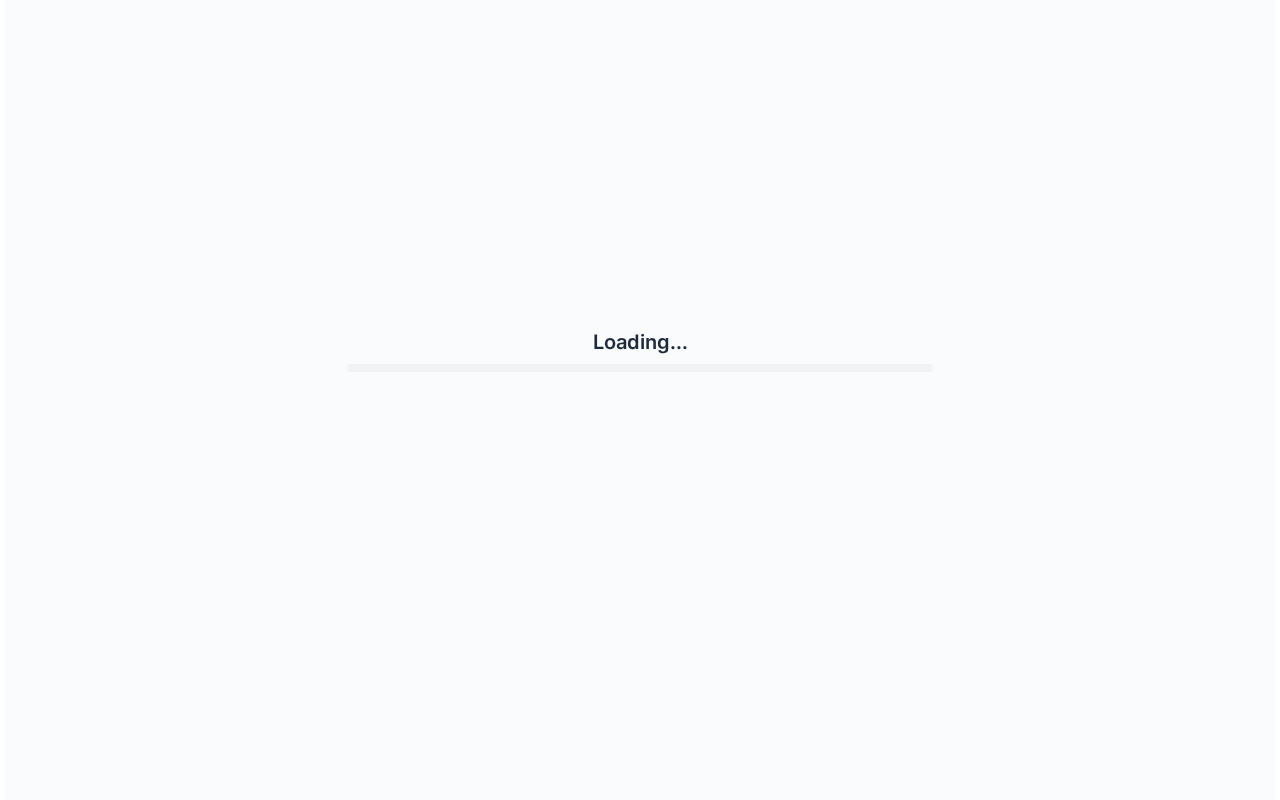 scroll, scrollTop: 0, scrollLeft: 0, axis: both 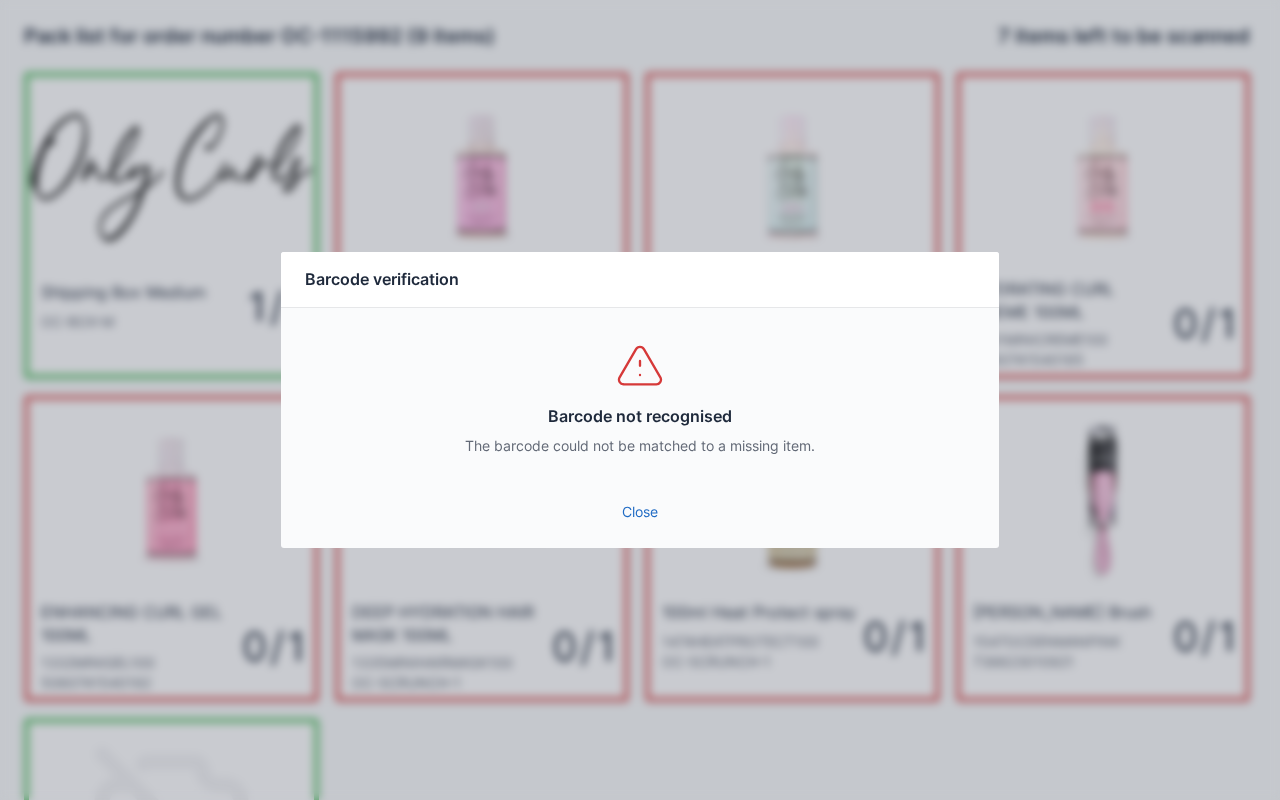 click on "Close" at bounding box center [640, 512] 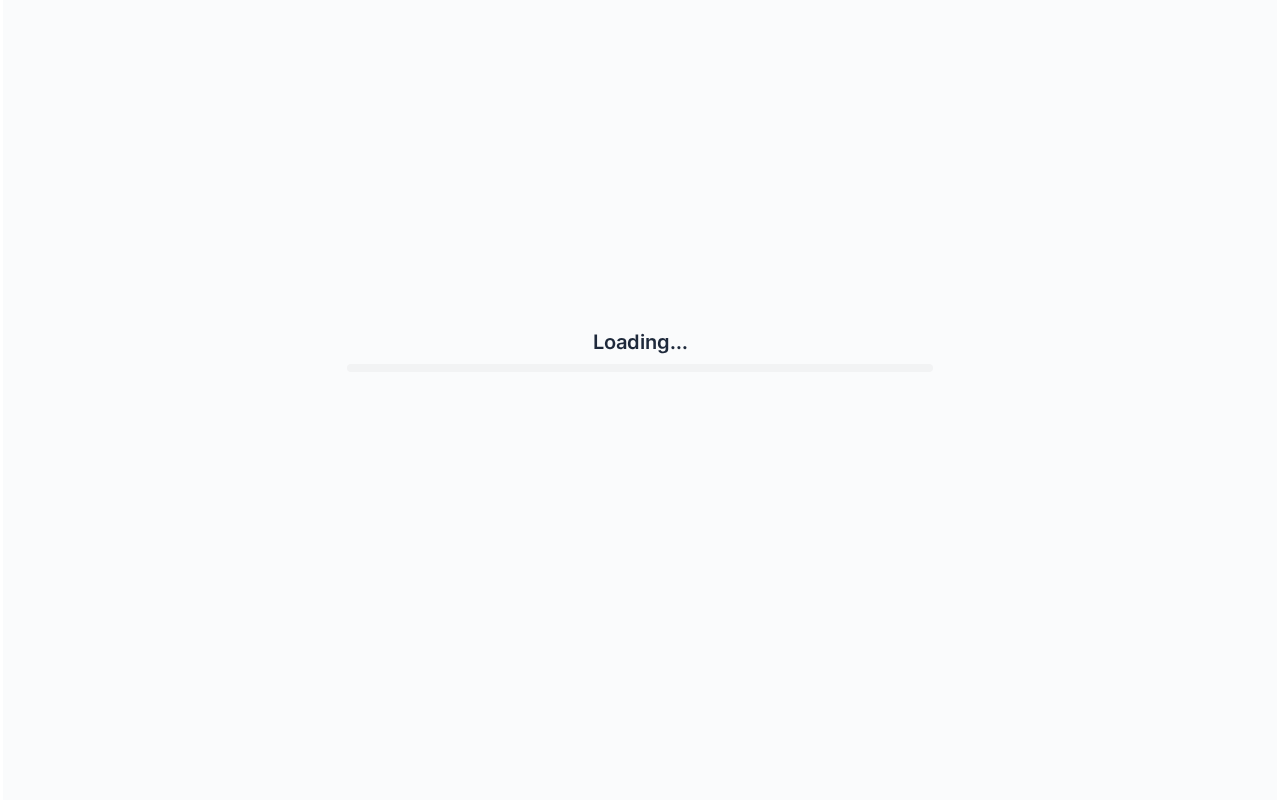 scroll, scrollTop: 0, scrollLeft: 0, axis: both 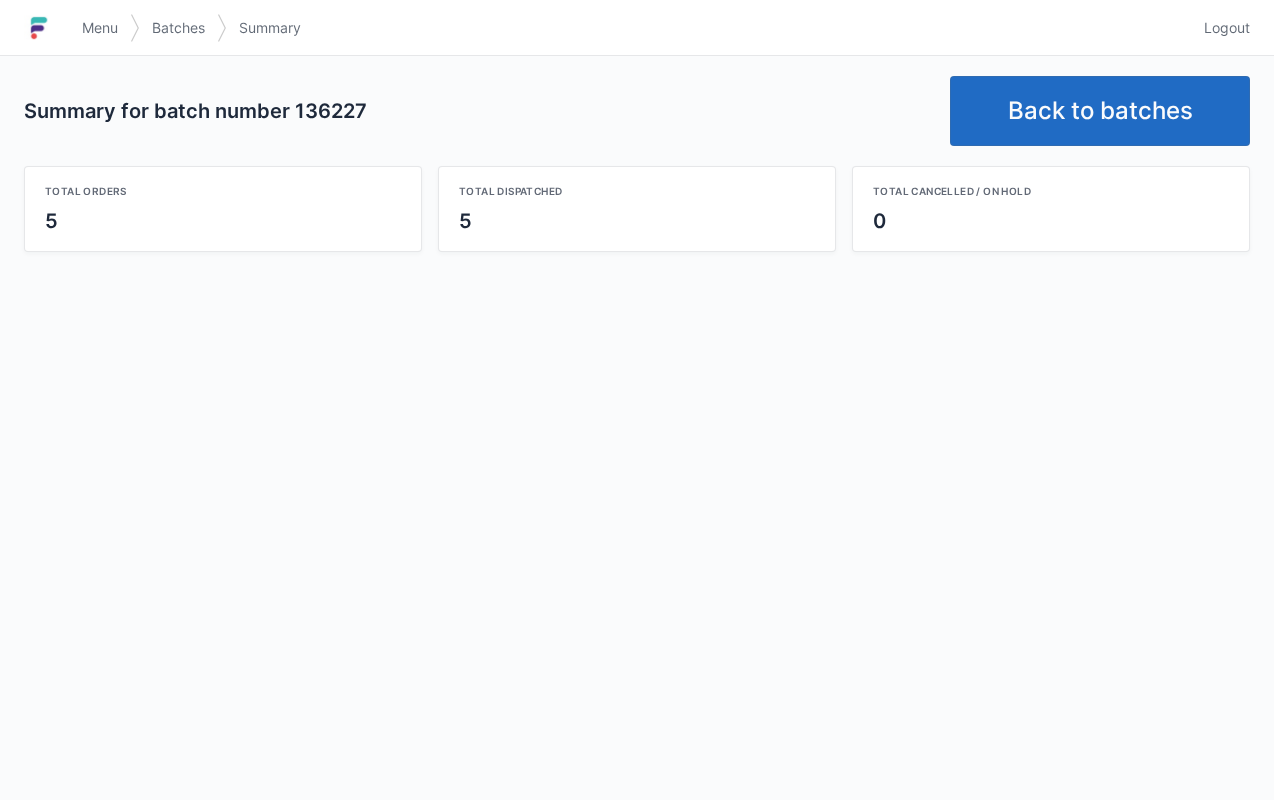 click on "Back to batches" at bounding box center [1100, 111] 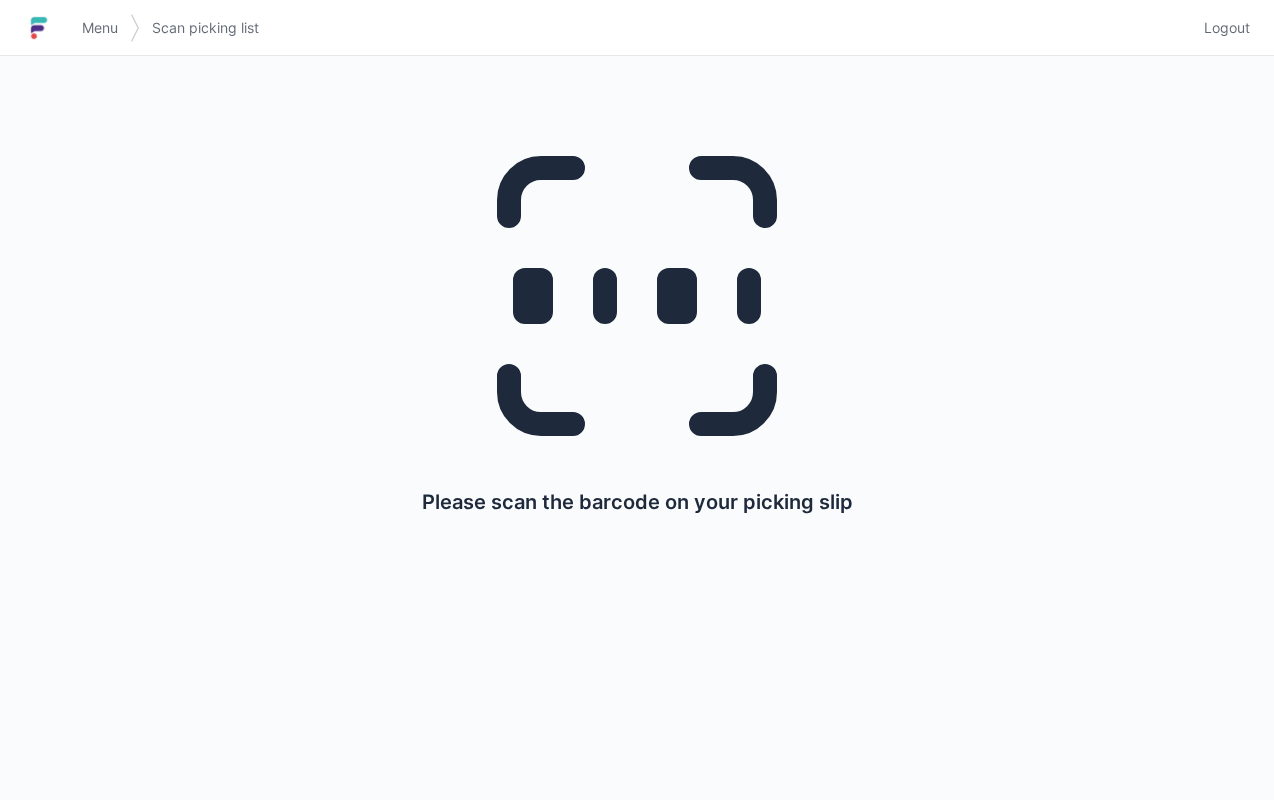 scroll, scrollTop: 0, scrollLeft: 0, axis: both 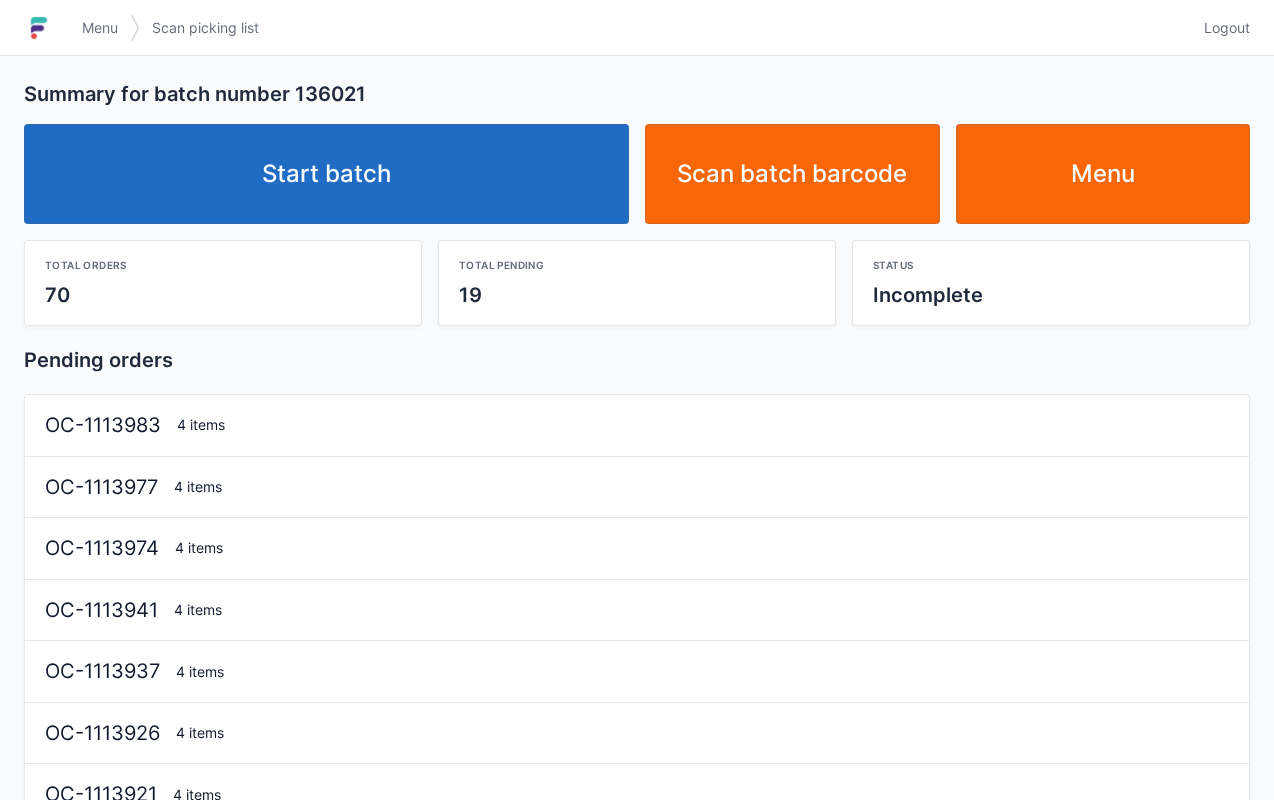 click on "Start batch" at bounding box center (326, 174) 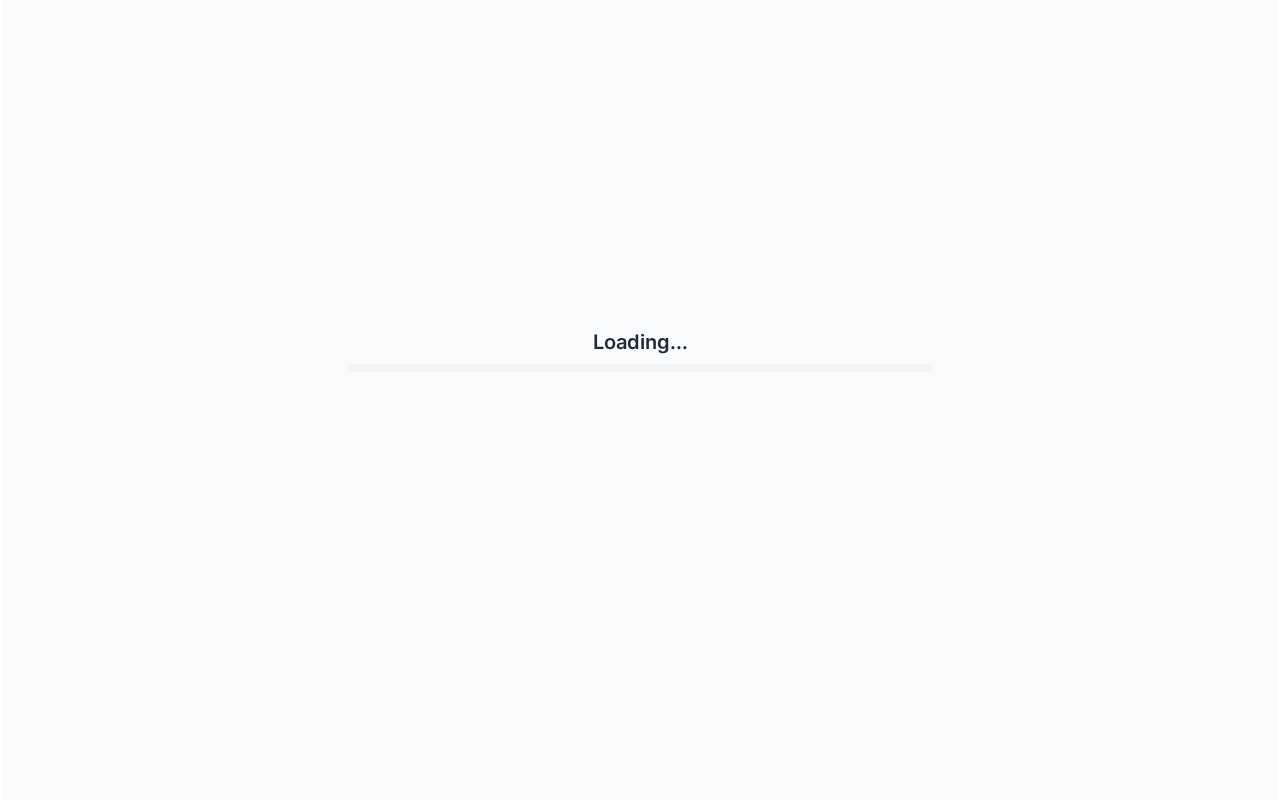 scroll, scrollTop: 0, scrollLeft: 0, axis: both 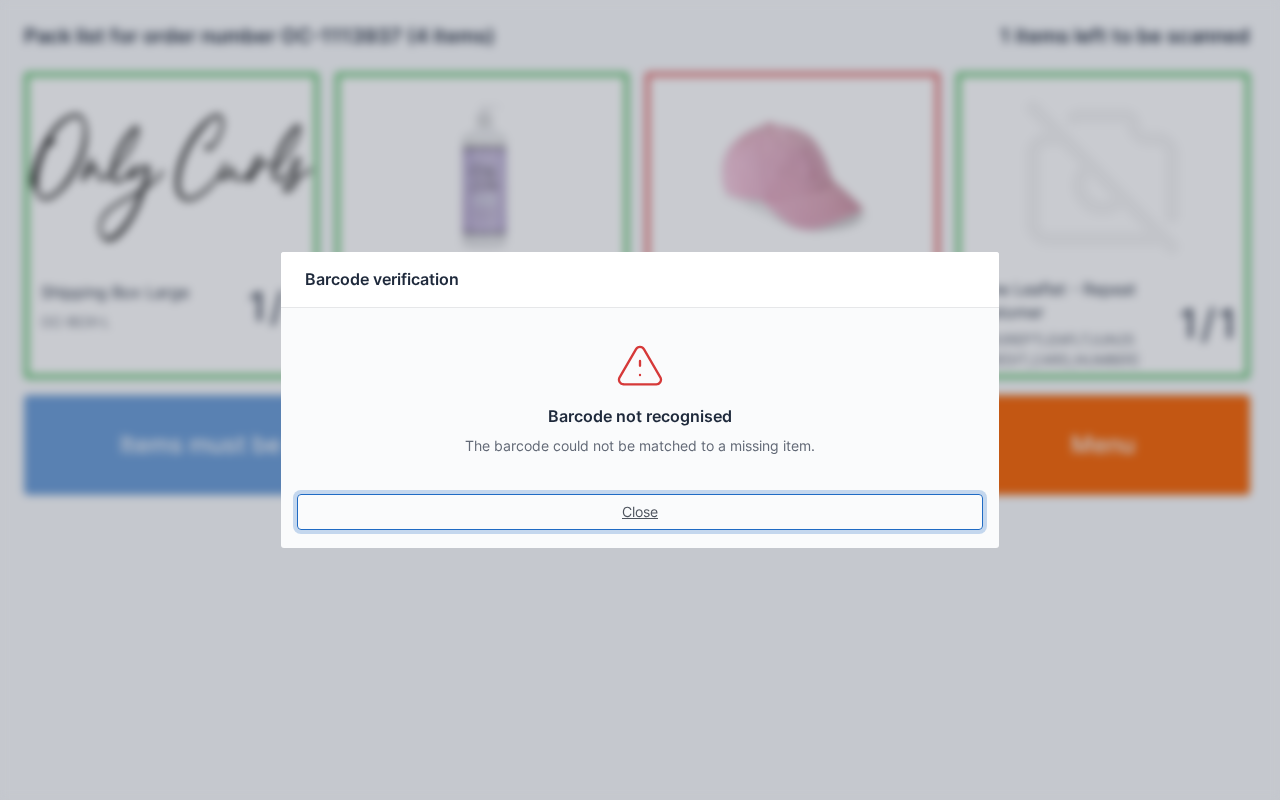 click on "Close" at bounding box center [640, 512] 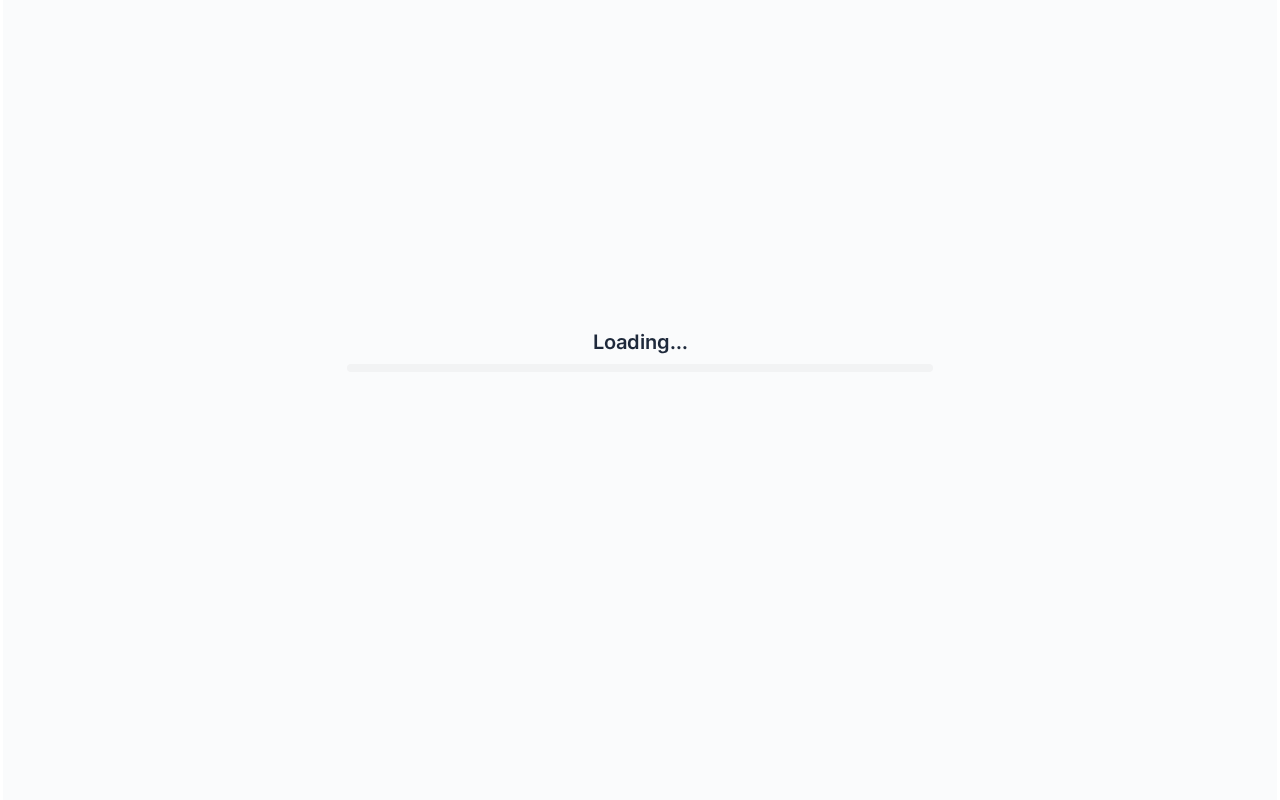 scroll, scrollTop: 0, scrollLeft: 0, axis: both 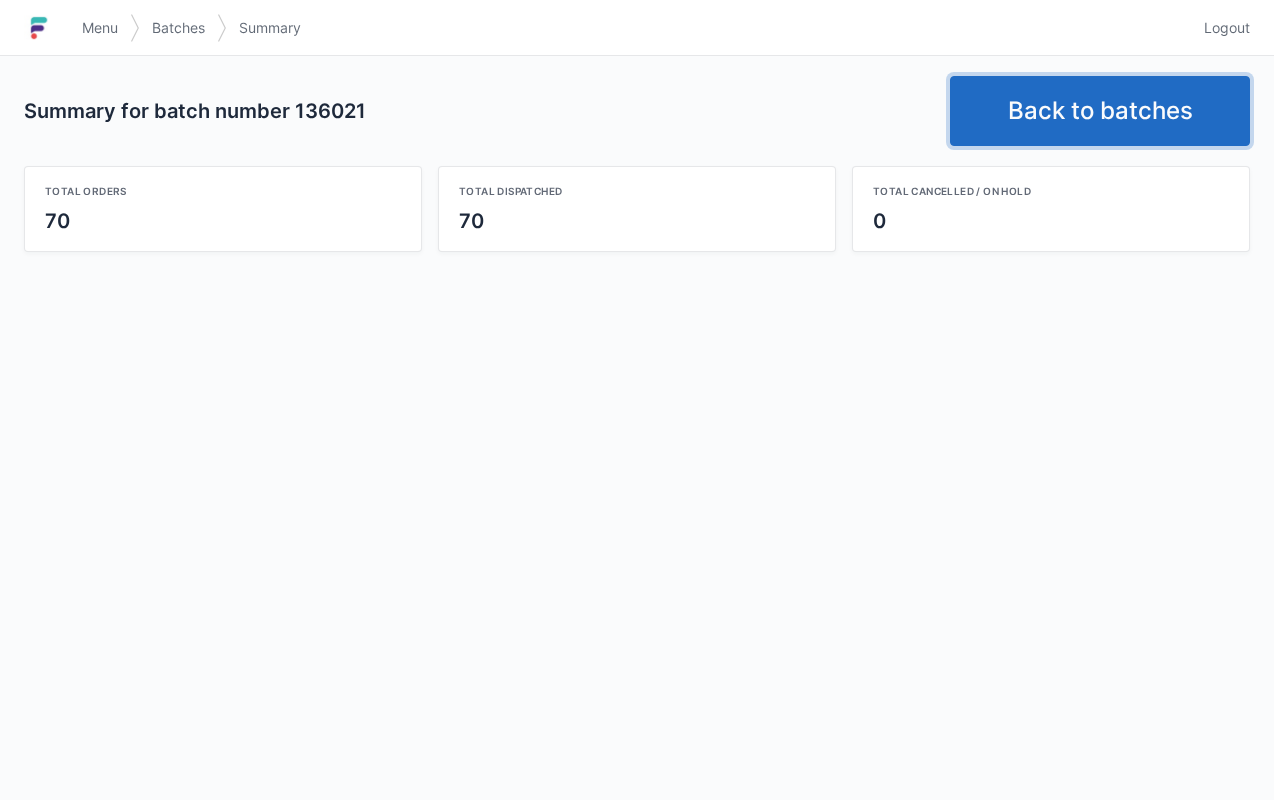 click on "Back to batches" at bounding box center [1100, 111] 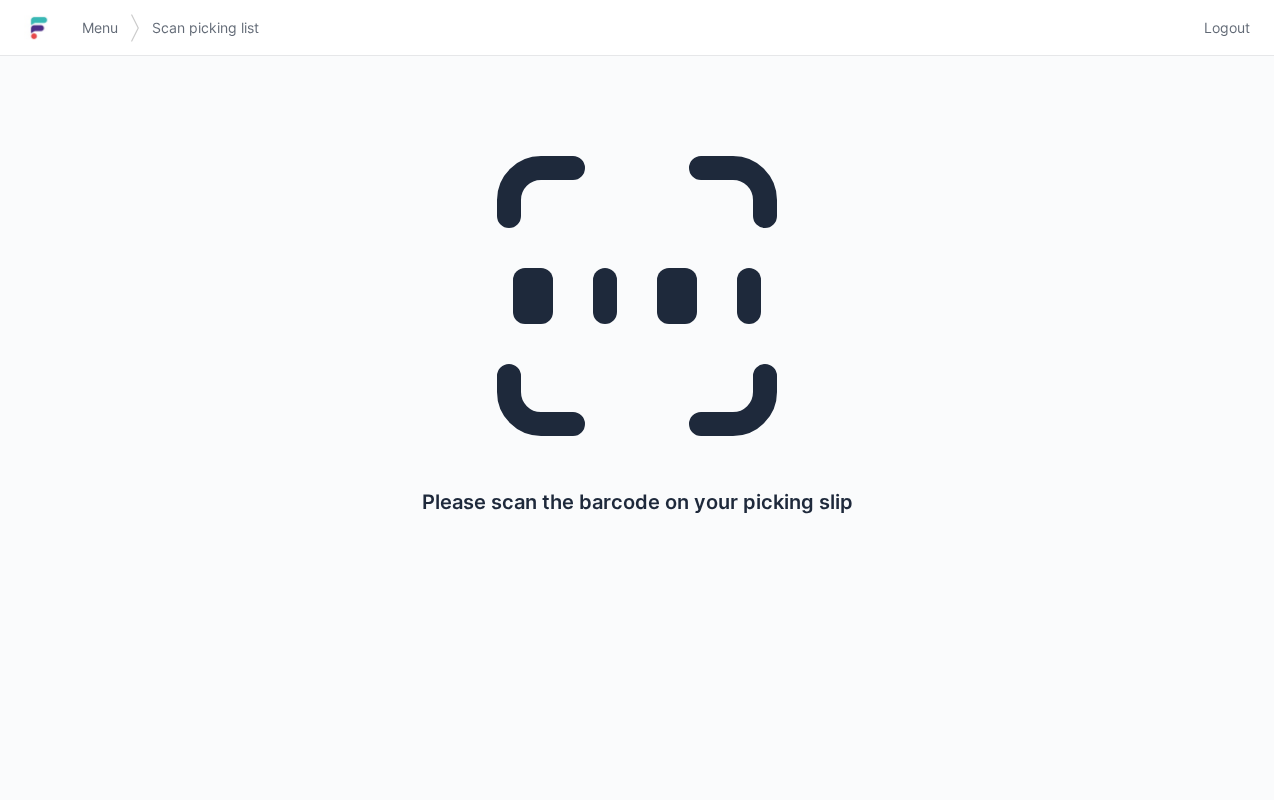 scroll, scrollTop: 0, scrollLeft: 0, axis: both 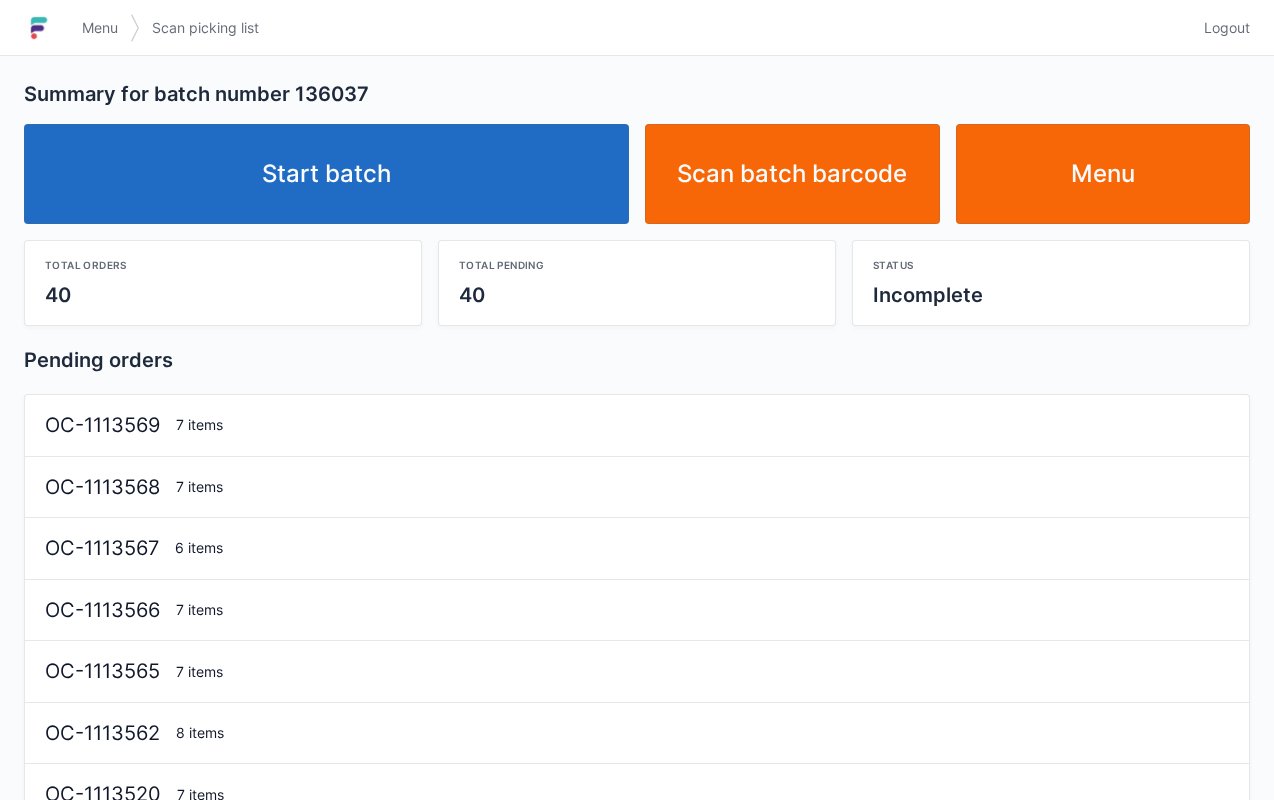 click on "Start batch" at bounding box center (326, 174) 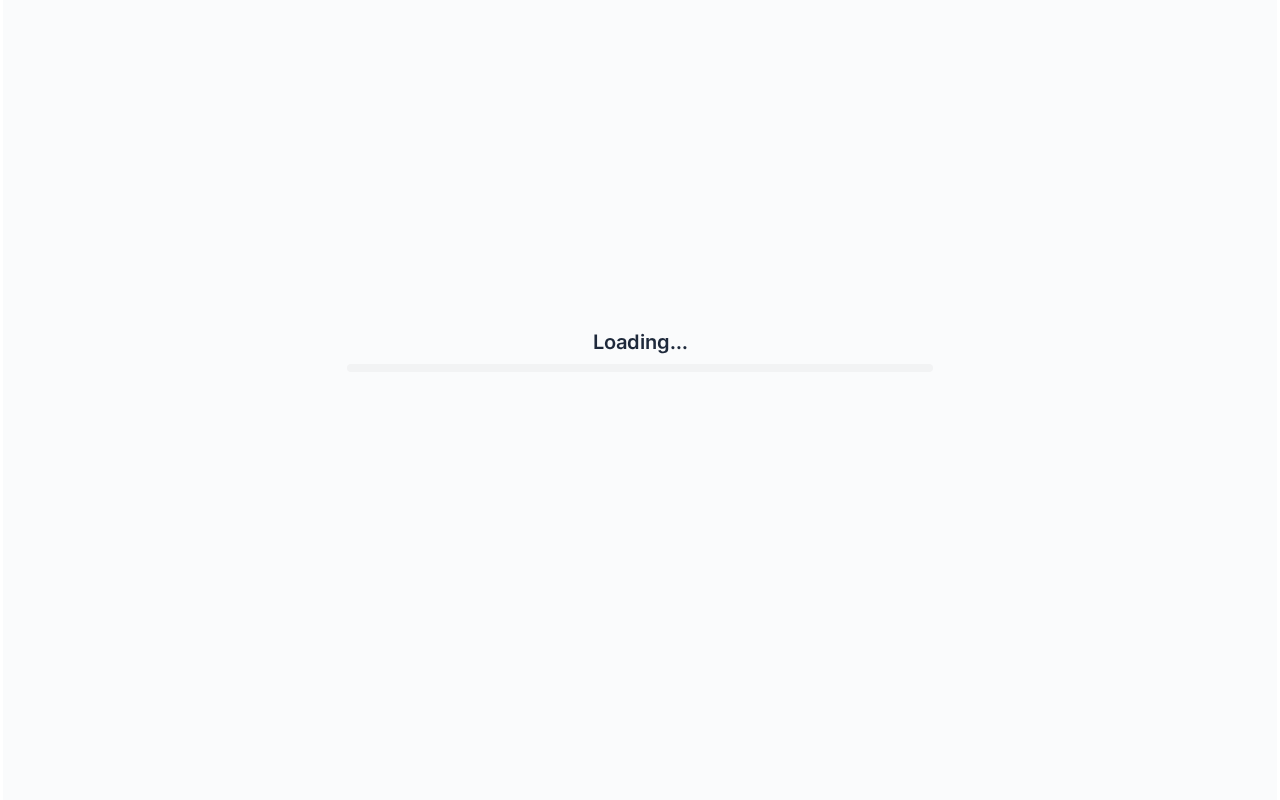 scroll, scrollTop: 0, scrollLeft: 0, axis: both 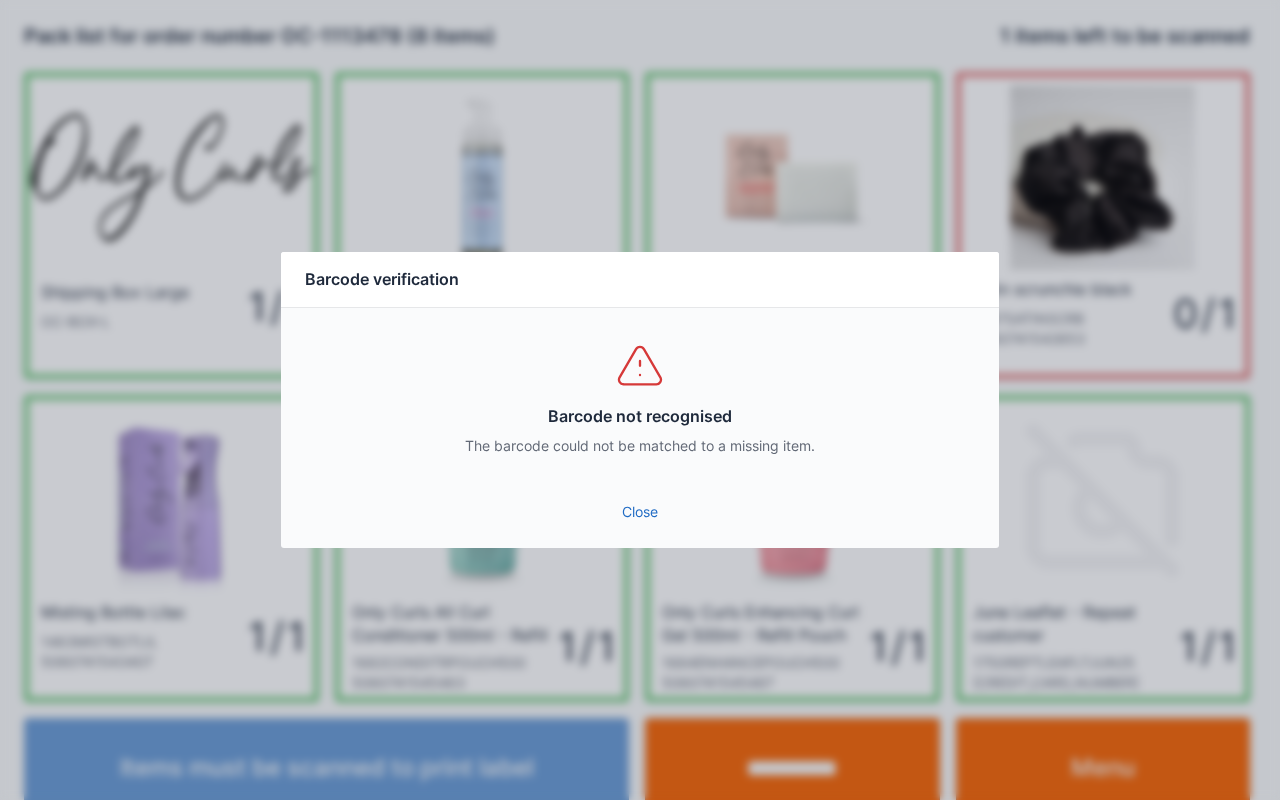 click on "Close" at bounding box center (640, 512) 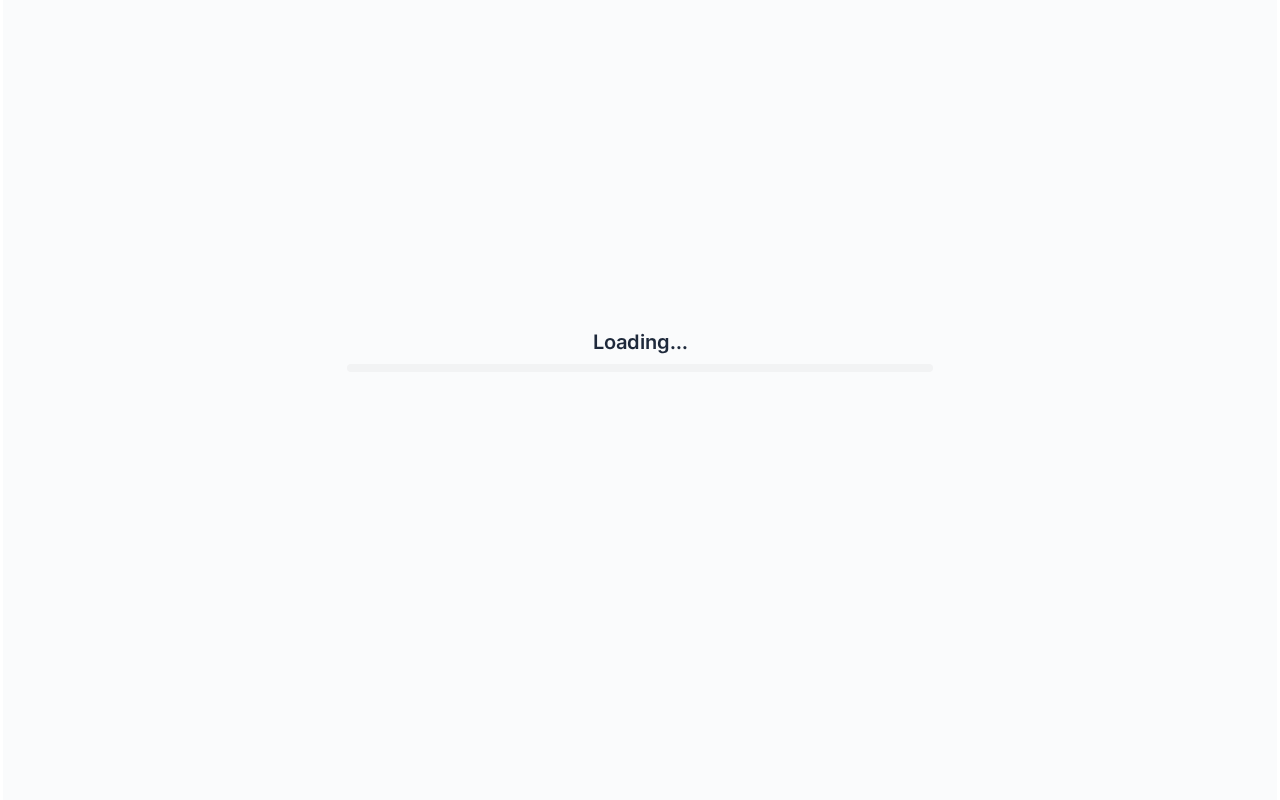 scroll, scrollTop: 0, scrollLeft: 0, axis: both 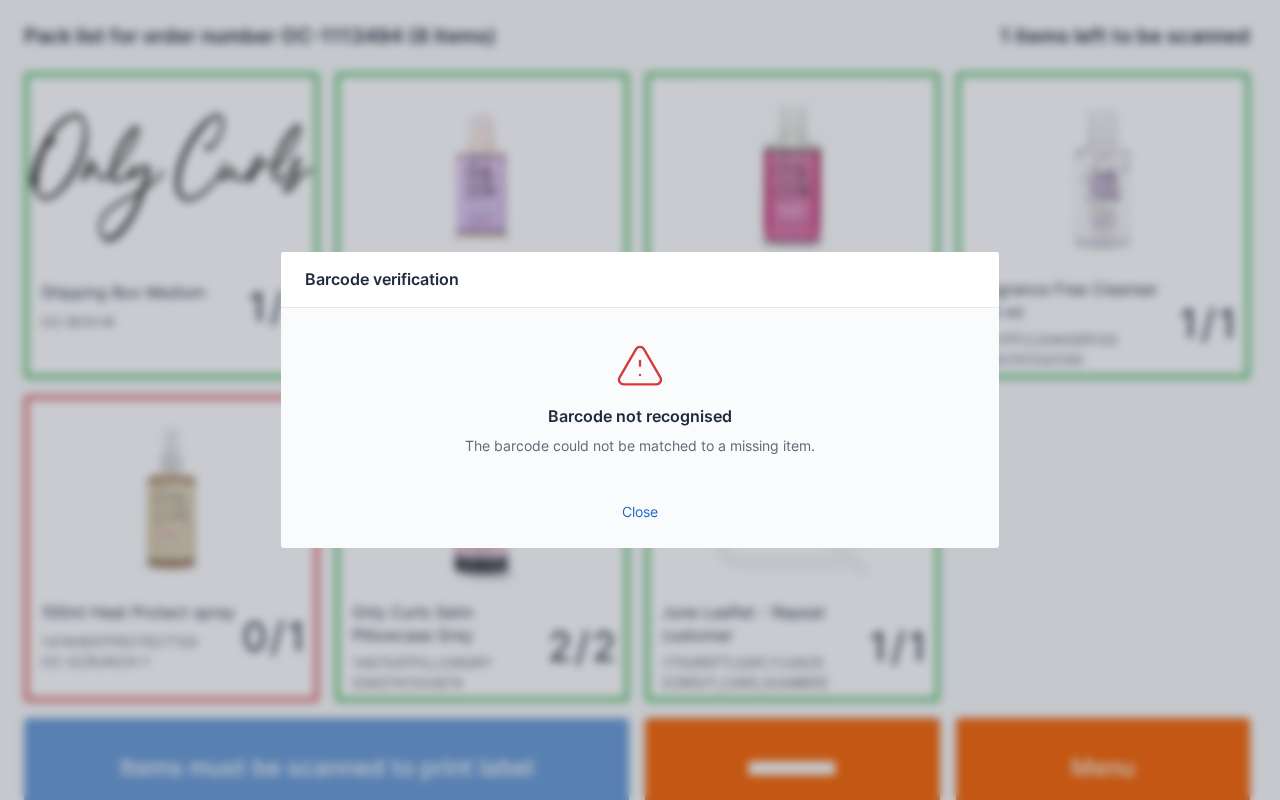 click on "Close" at bounding box center (640, 512) 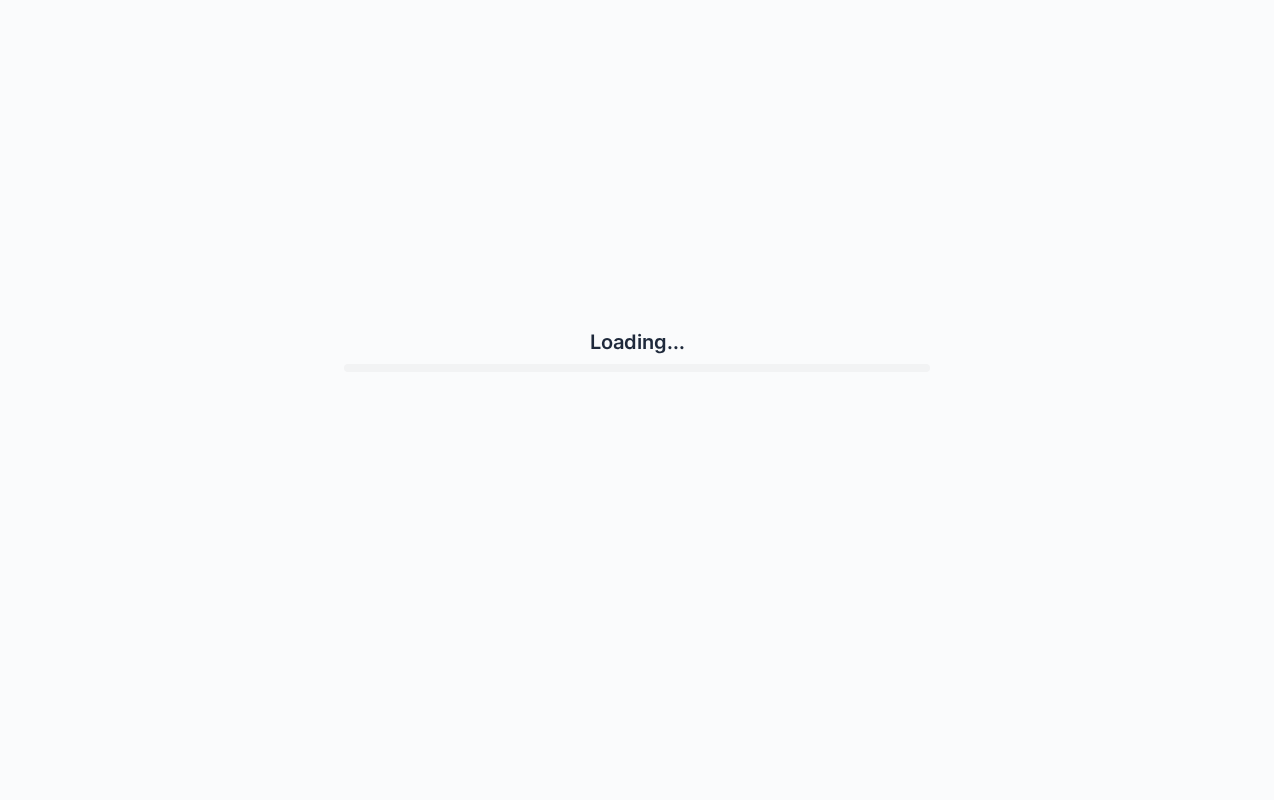 scroll, scrollTop: 0, scrollLeft: 0, axis: both 